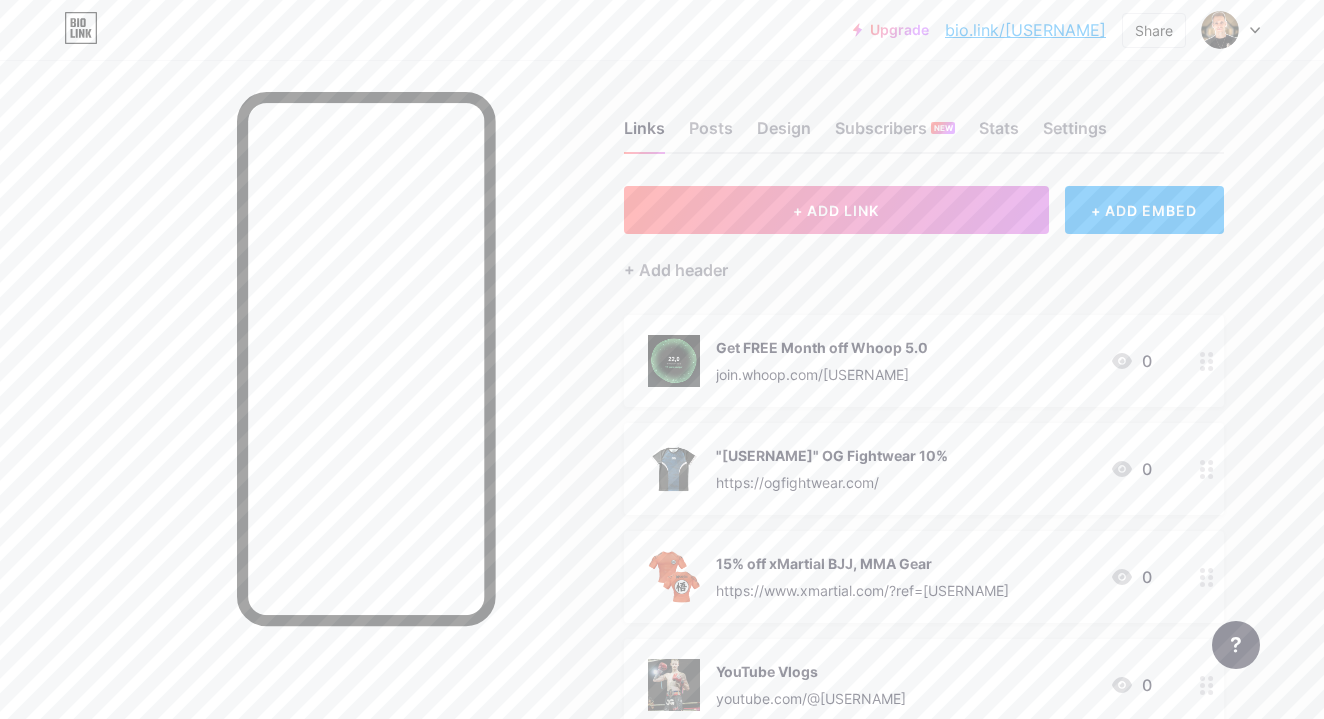 scroll, scrollTop: 0, scrollLeft: 0, axis: both 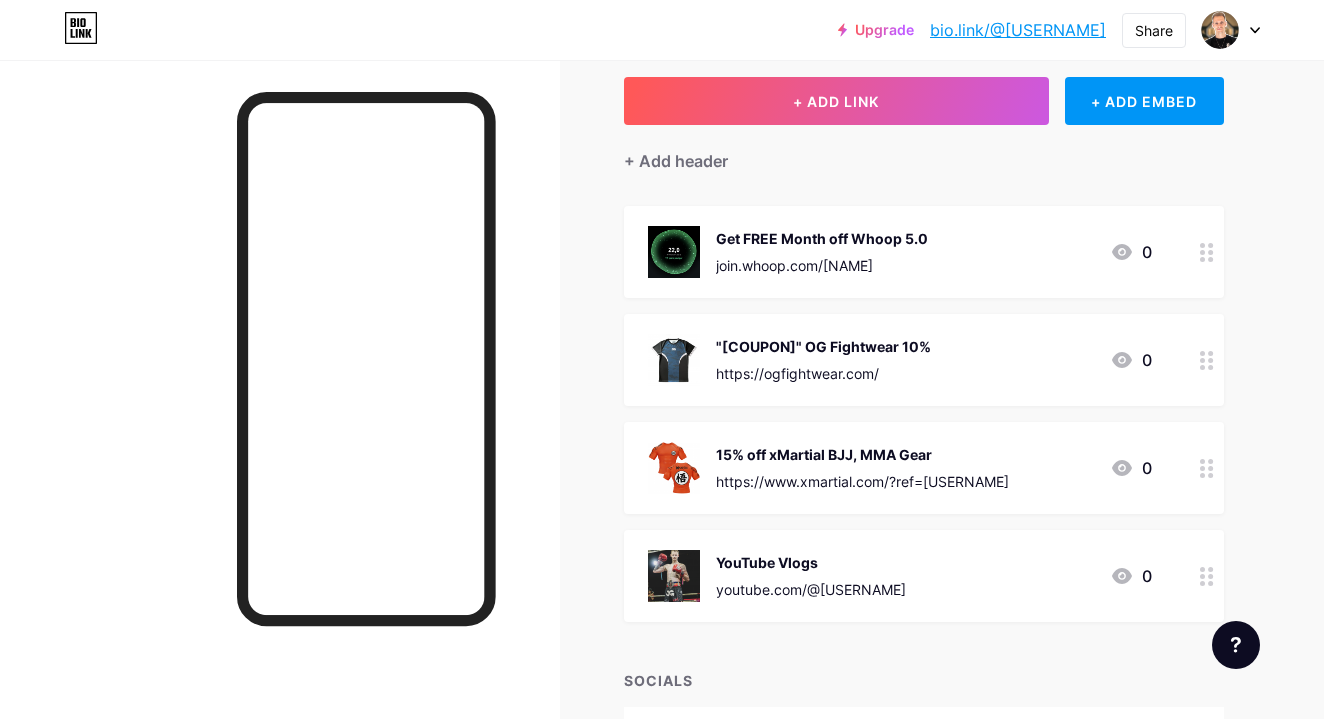 click 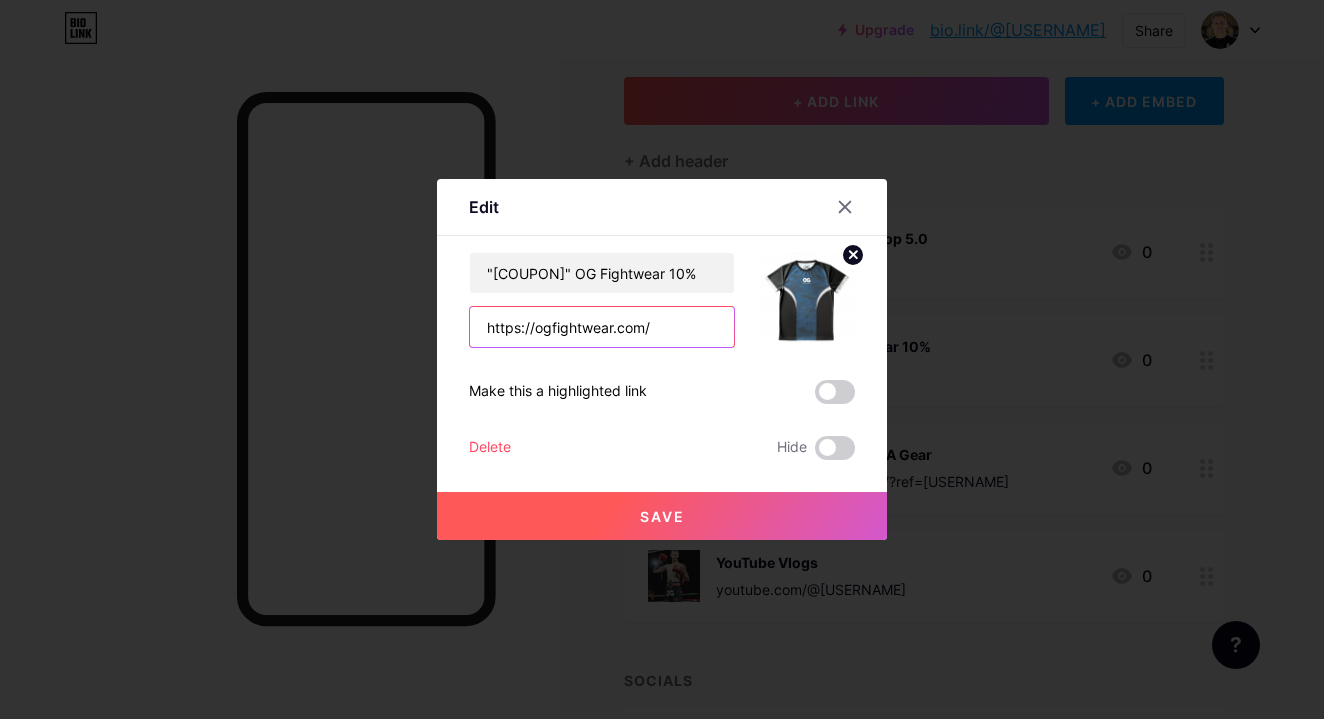 click on "https://ogfightwear.com/" at bounding box center (602, 327) 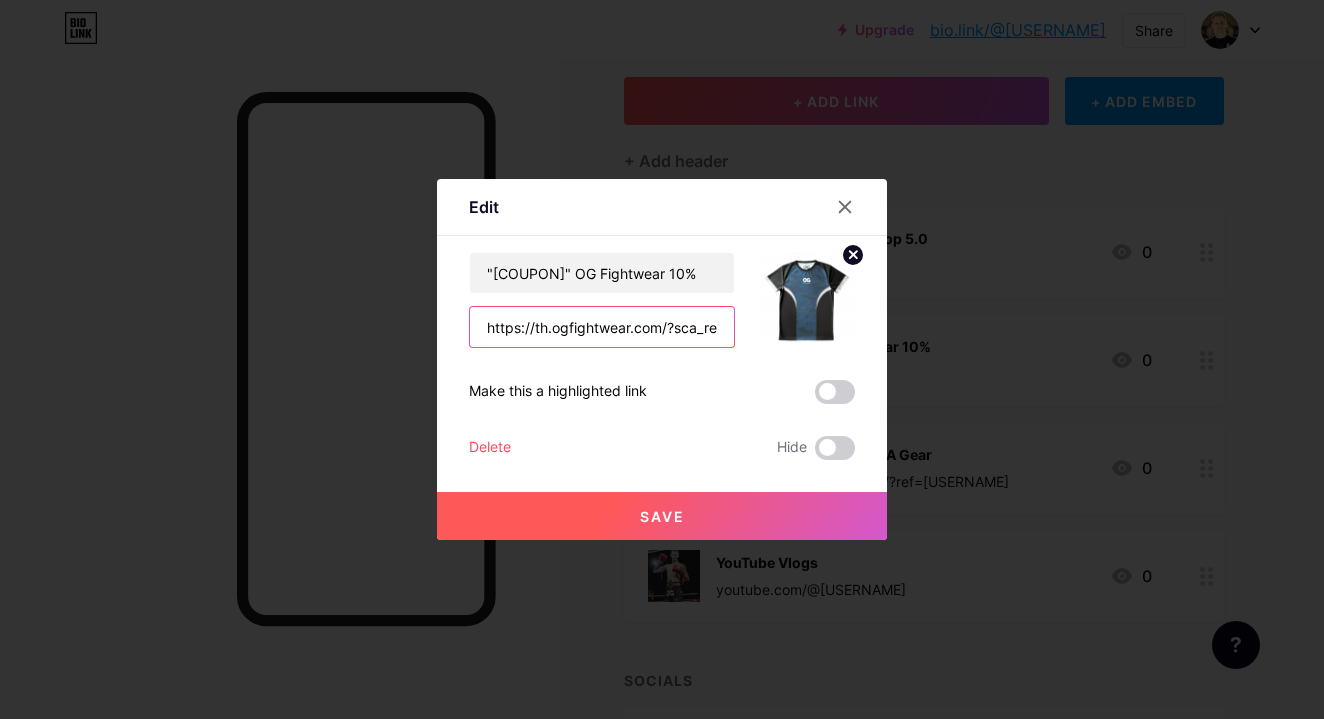 scroll, scrollTop: 0, scrollLeft: 222, axis: horizontal 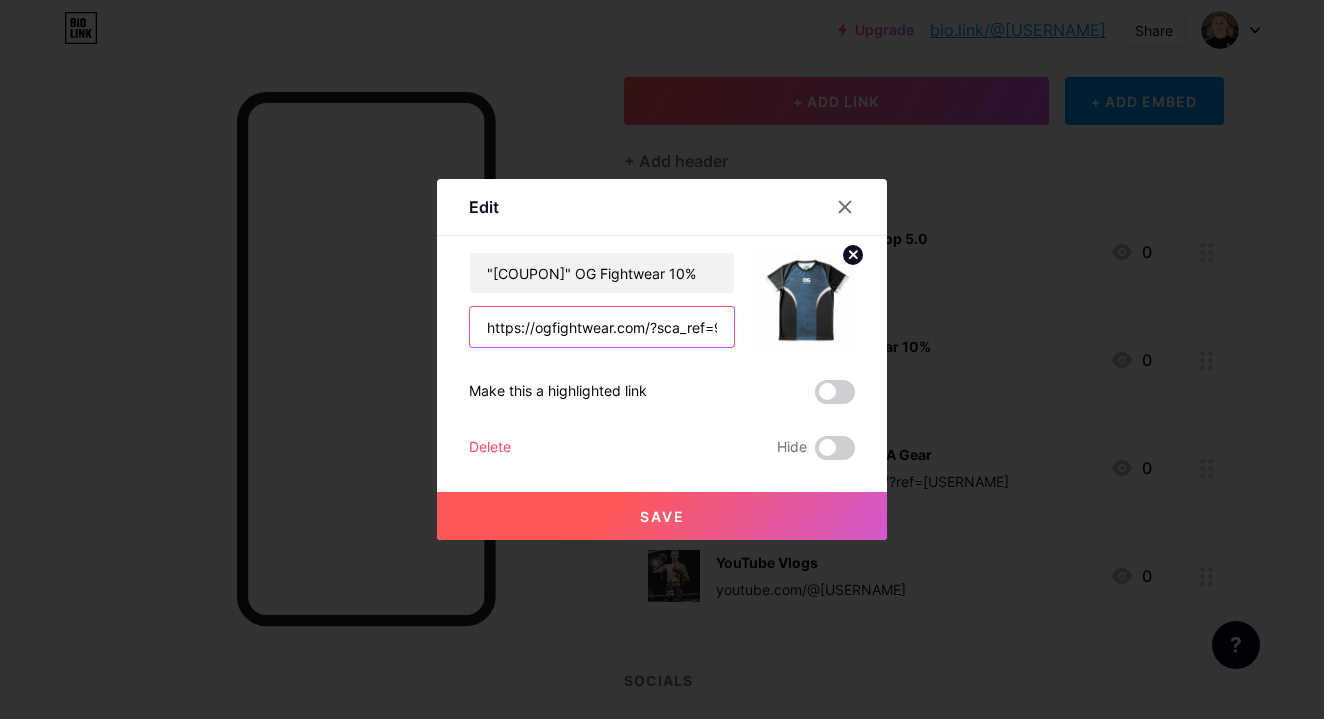 click on "https://ogfightwear.com/?sca_ref=9312910.xM3LeYW18ho5kNW4" at bounding box center (602, 327) 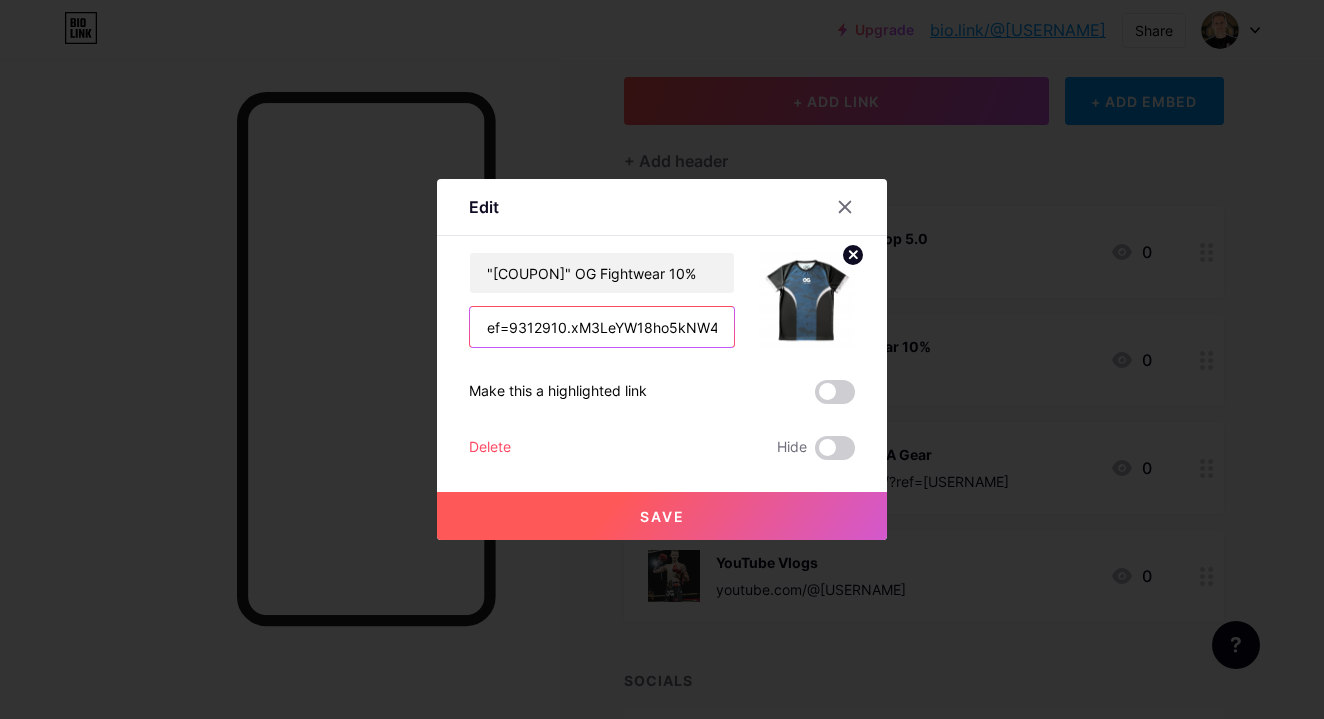 drag, startPoint x: 658, startPoint y: 327, endPoint x: 805, endPoint y: 328, distance: 147.0034 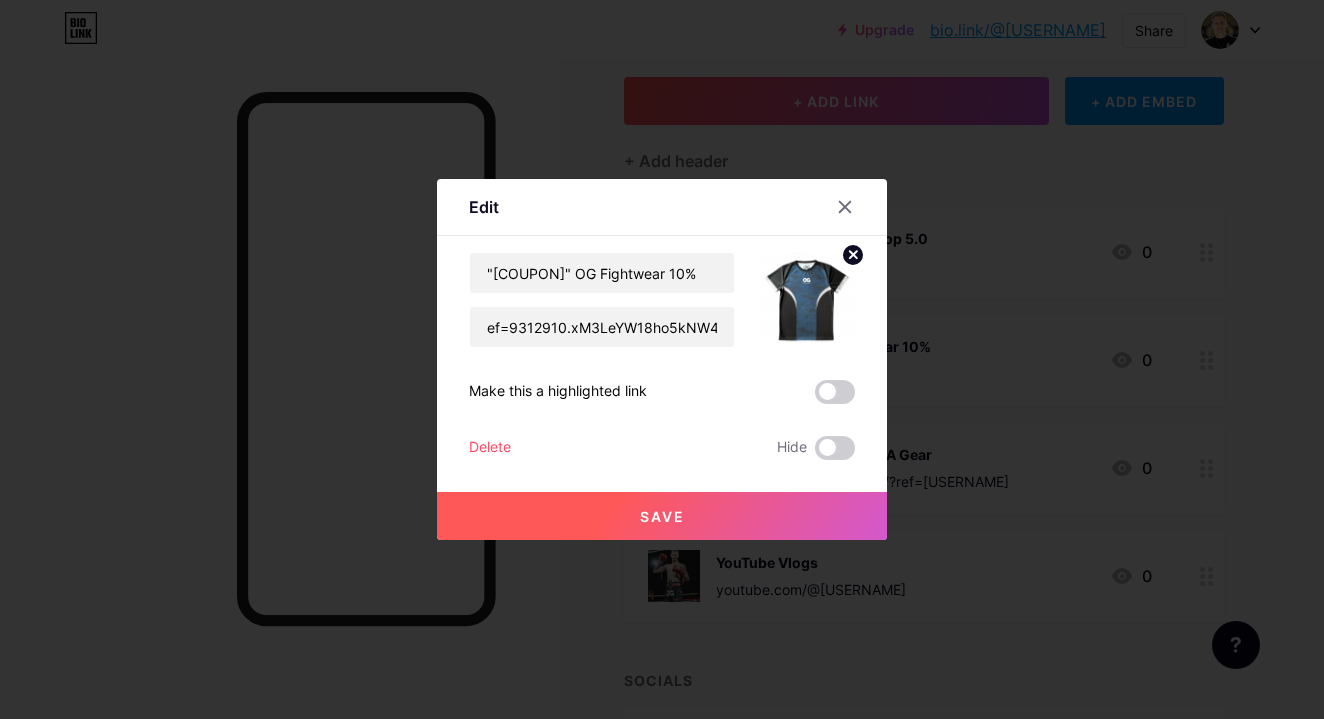 click on "Save" at bounding box center [662, 516] 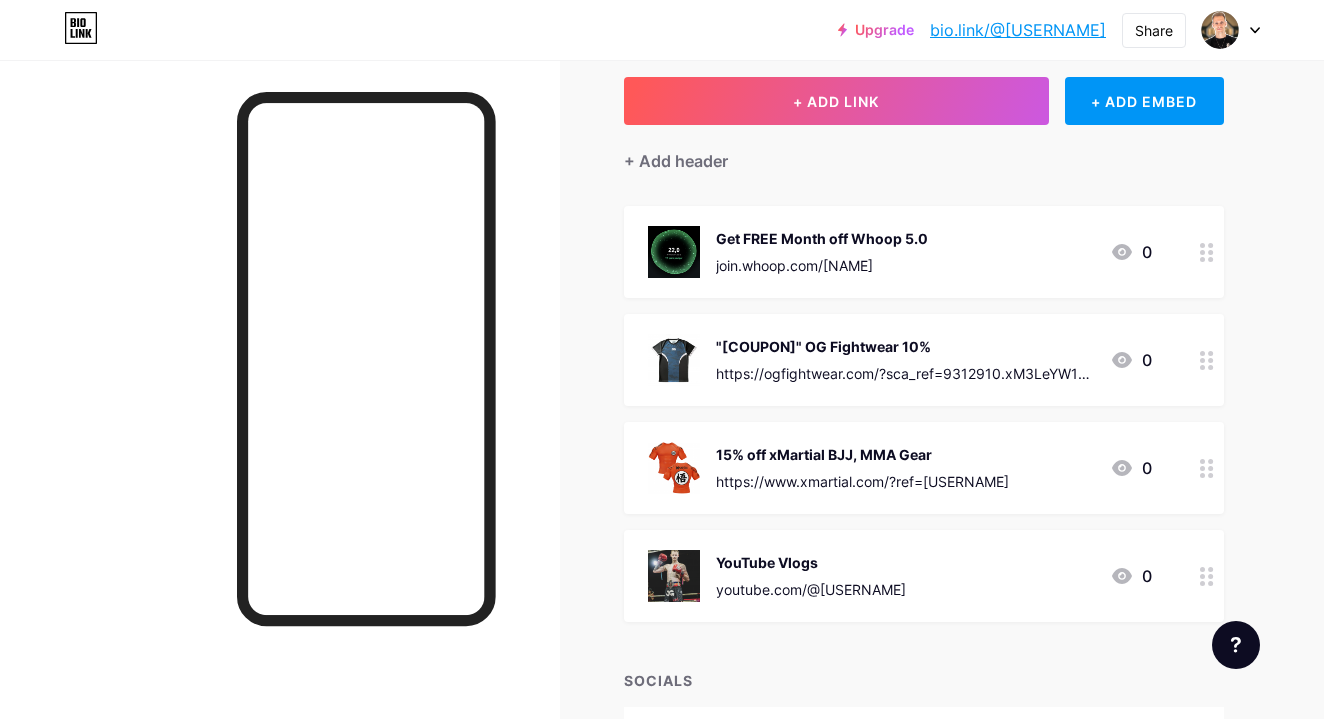 click 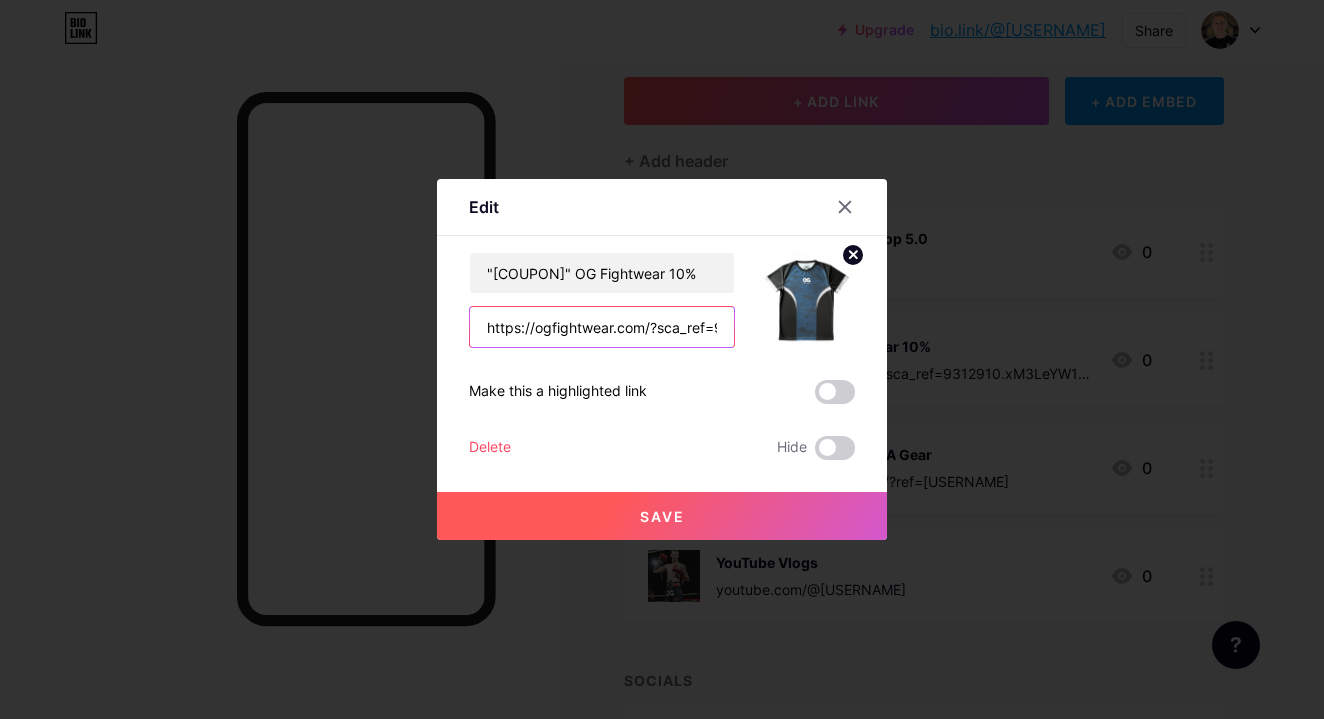 click on "https://ogfightwear.com/?sca_ref=9312910.xM3LeYW18ho5kNW4" at bounding box center (602, 327) 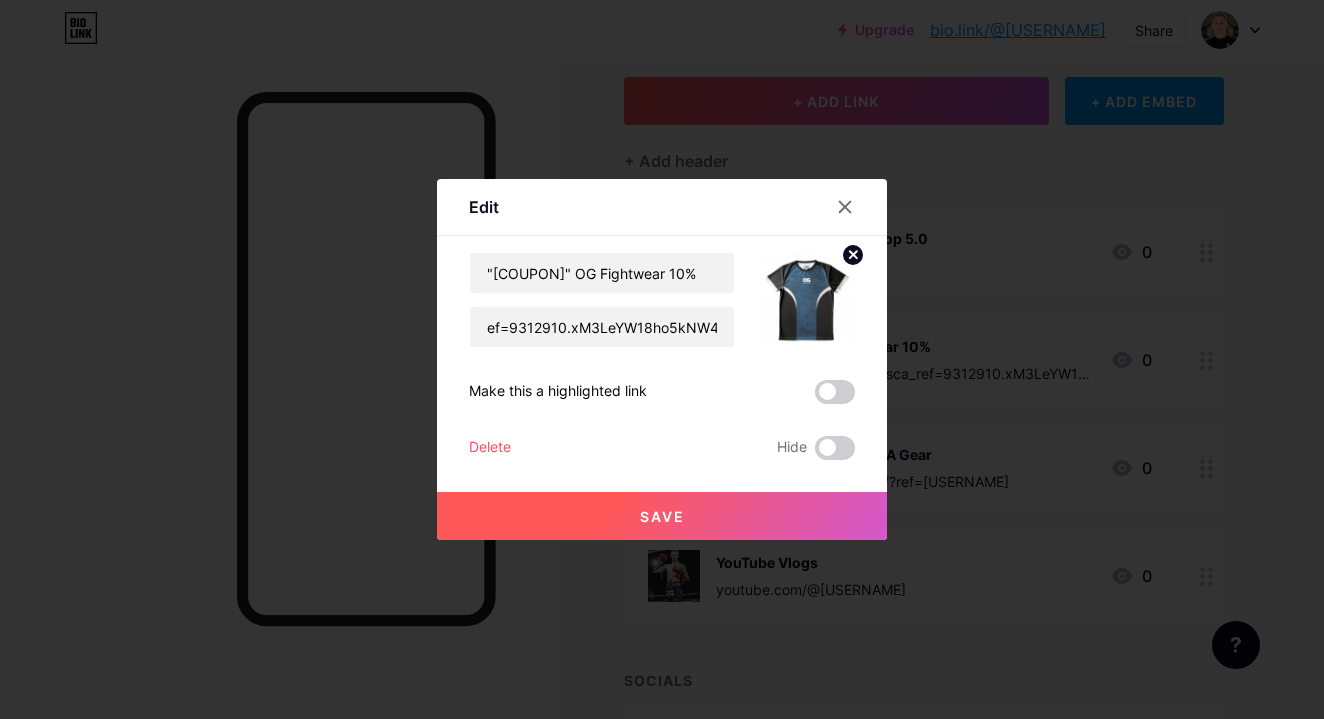 click on "Save" at bounding box center (662, 516) 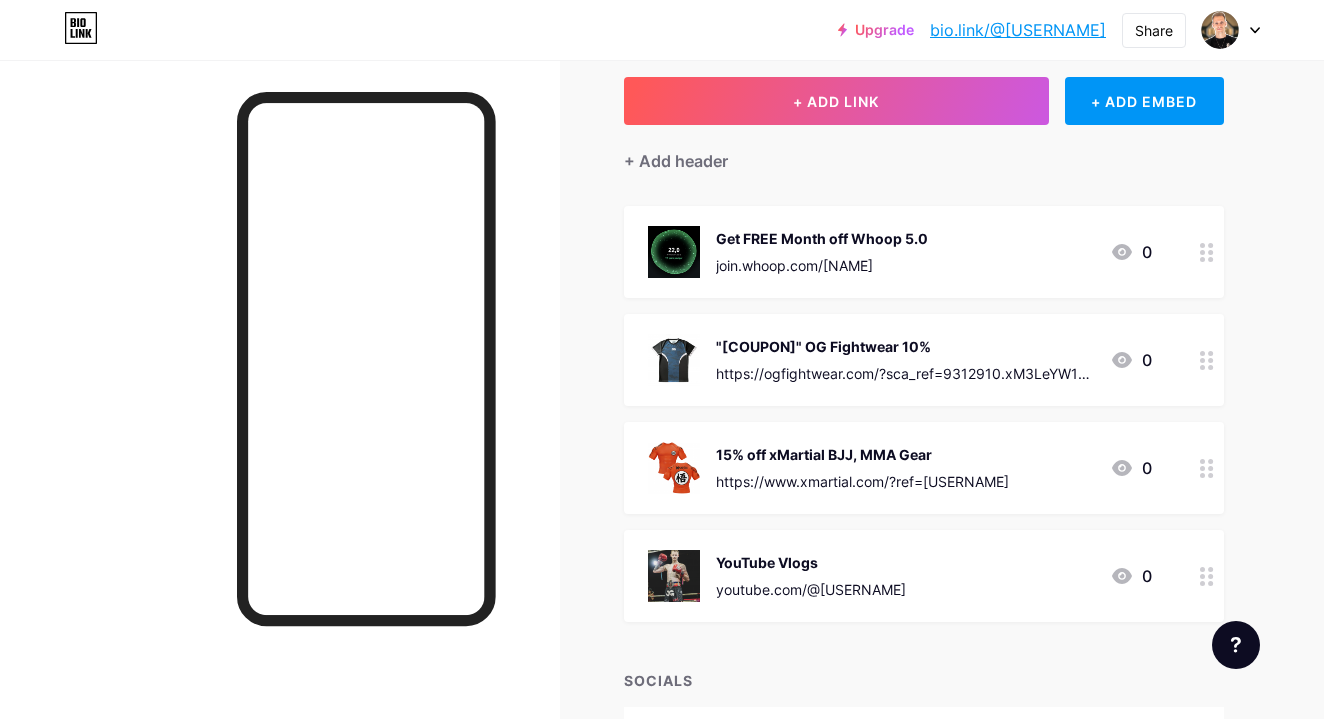click 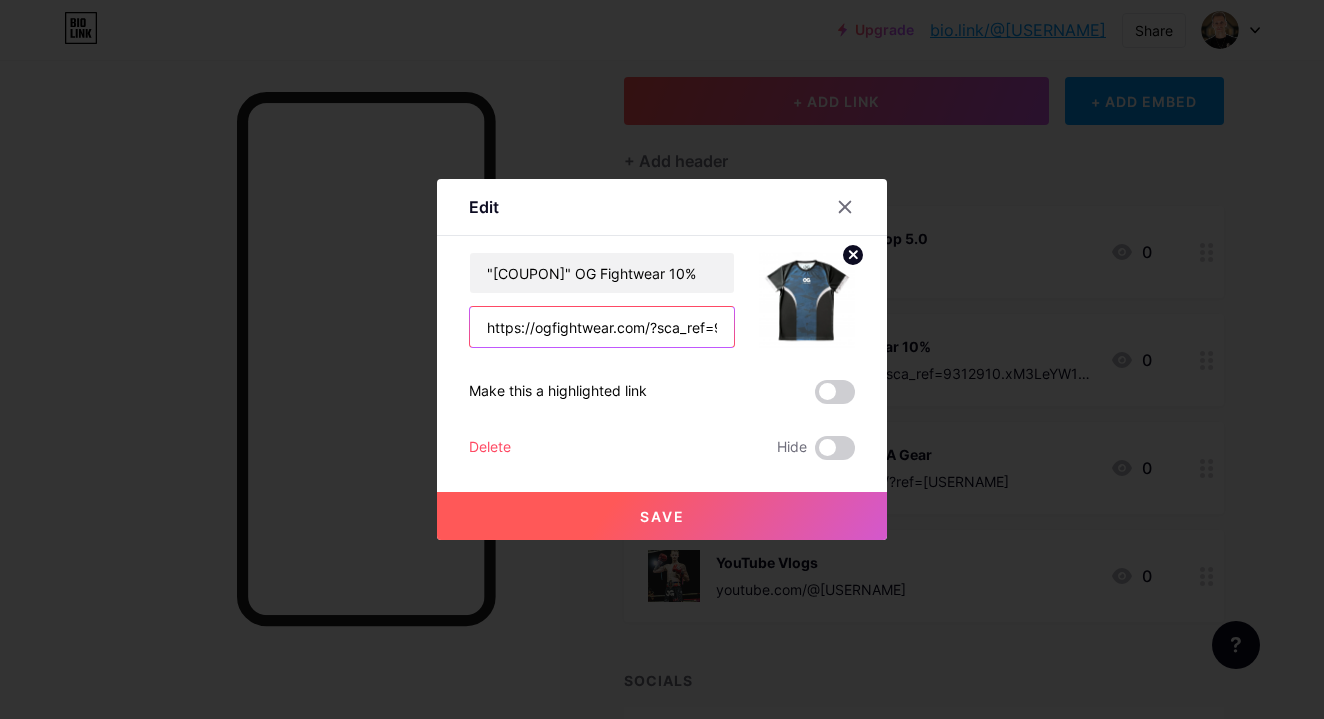 click on "https://ogfightwear.com/?sca_ref=9312910.xM3LeYW18ho5kNW4" at bounding box center [602, 327] 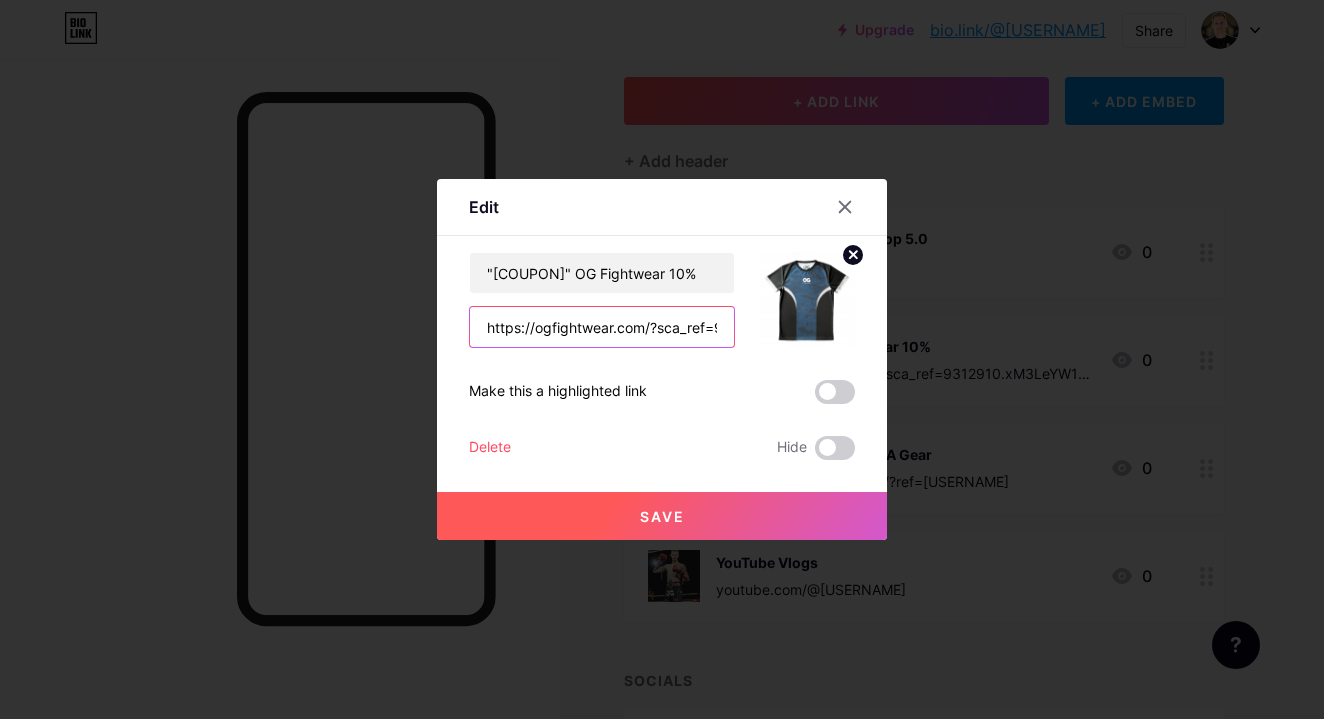 scroll, scrollTop: 0, scrollLeft: 205, axis: horizontal 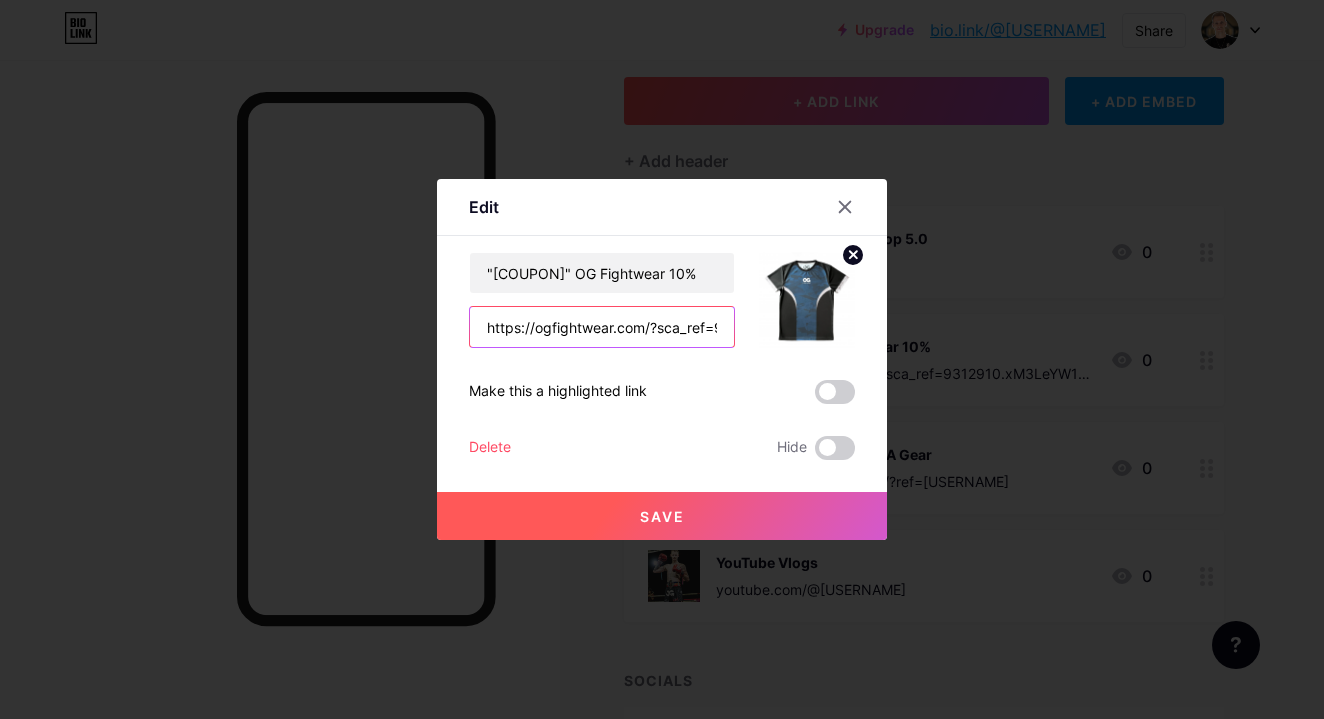 drag, startPoint x: 614, startPoint y: 323, endPoint x: 312, endPoint y: 323, distance: 302 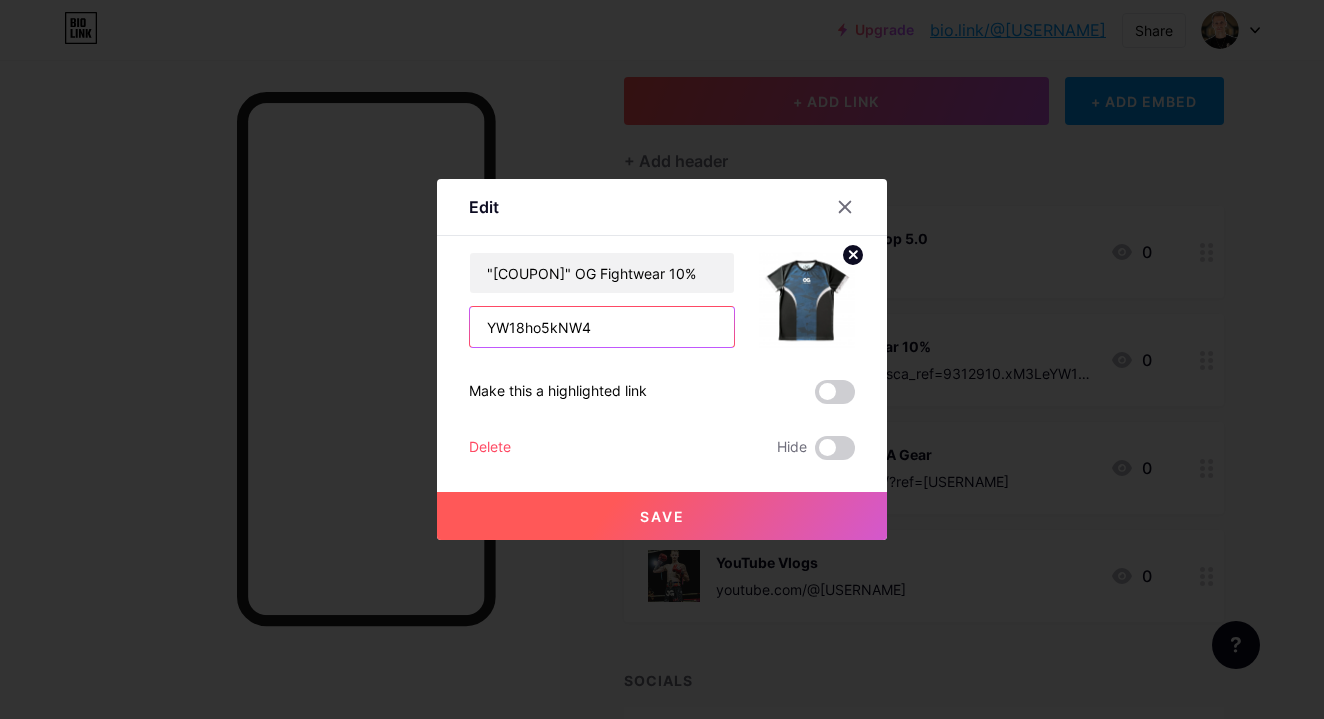 paste on "https://th.ogfightwear.com?sca_ref=9312910.xM3LeYW18ho5kNW4" 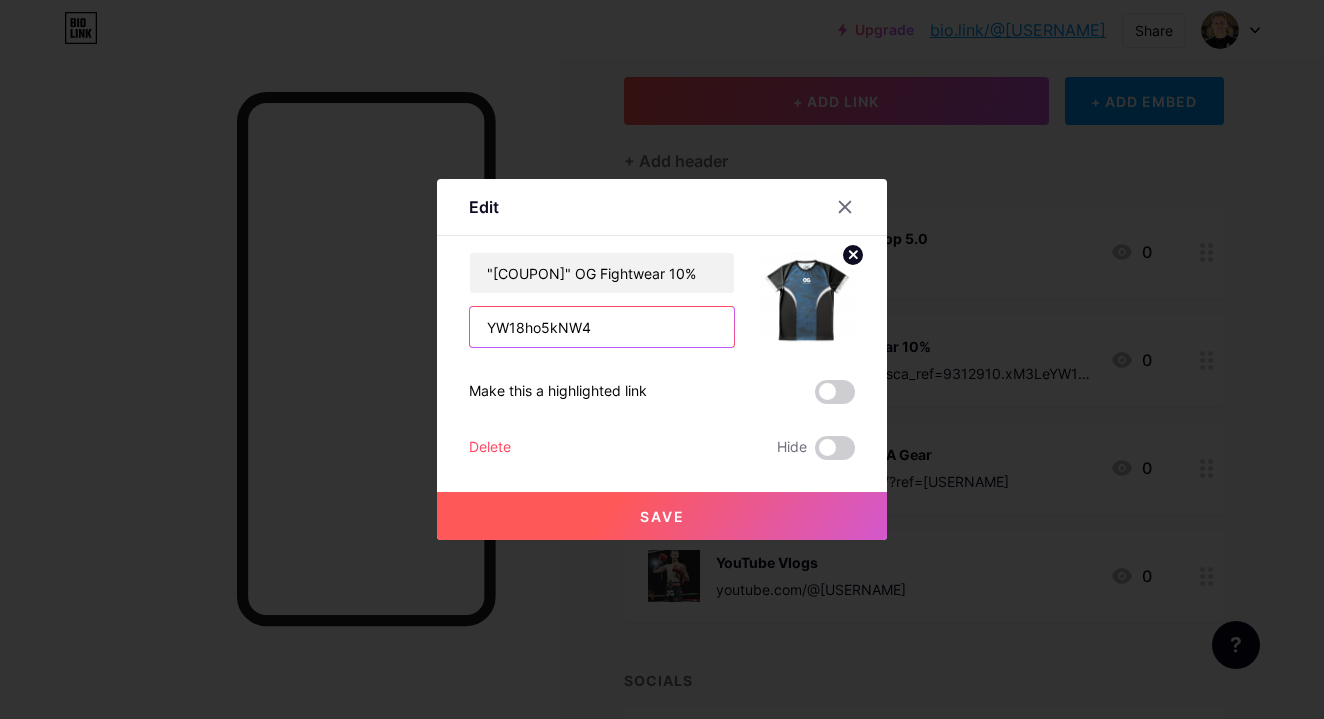 type on "https://th.ogfightwear.com?sca_ref=9312910.xM3LeYW18ho5kNW4YW18ho5kNW4" 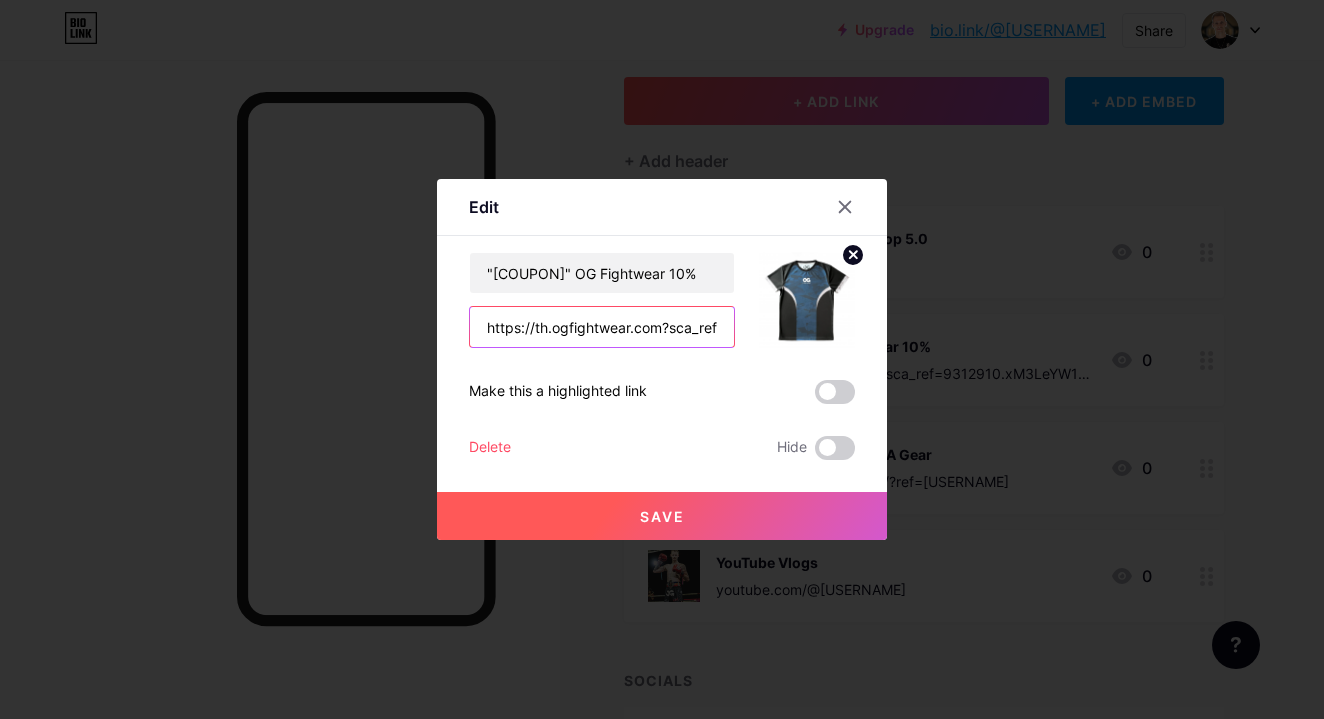 scroll, scrollTop: 0, scrollLeft: 218, axis: horizontal 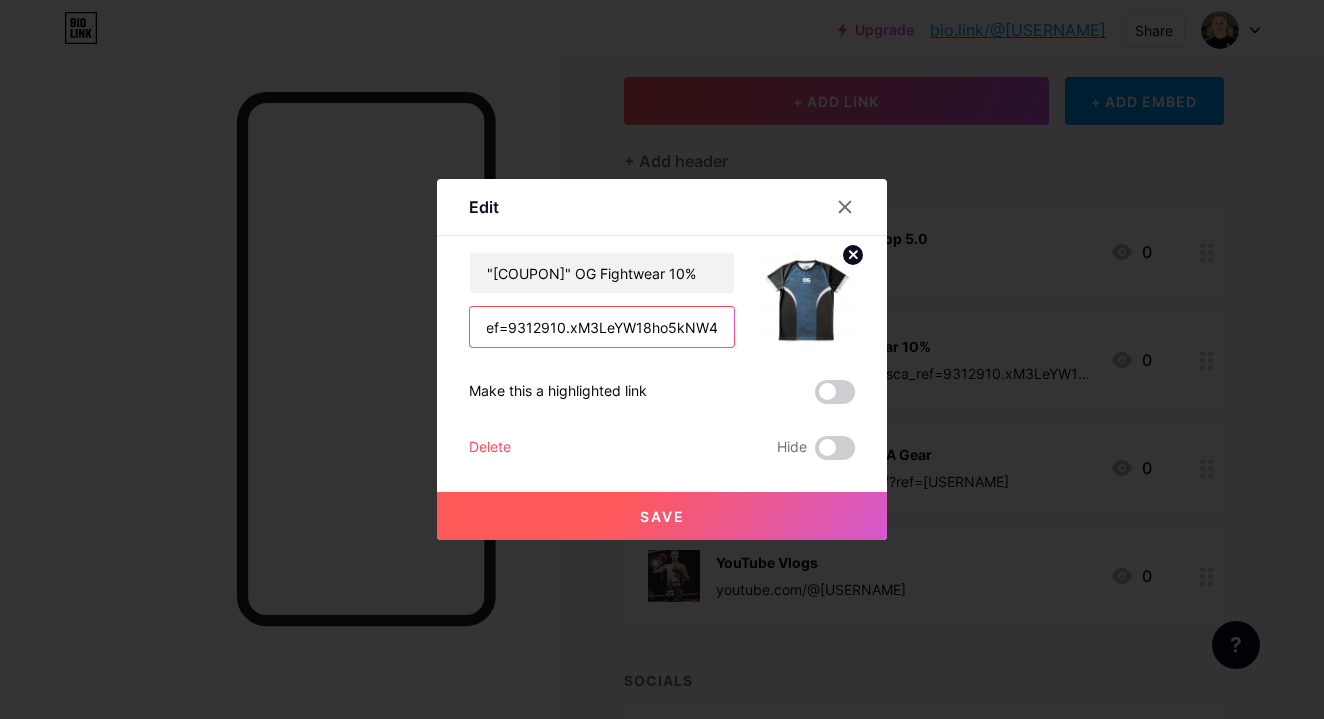 click on "https://th.ogfightwear.com?sca_ref=9312910.xM3LeYW18ho5kNW4YW18ho5kNW4" at bounding box center [602, 327] 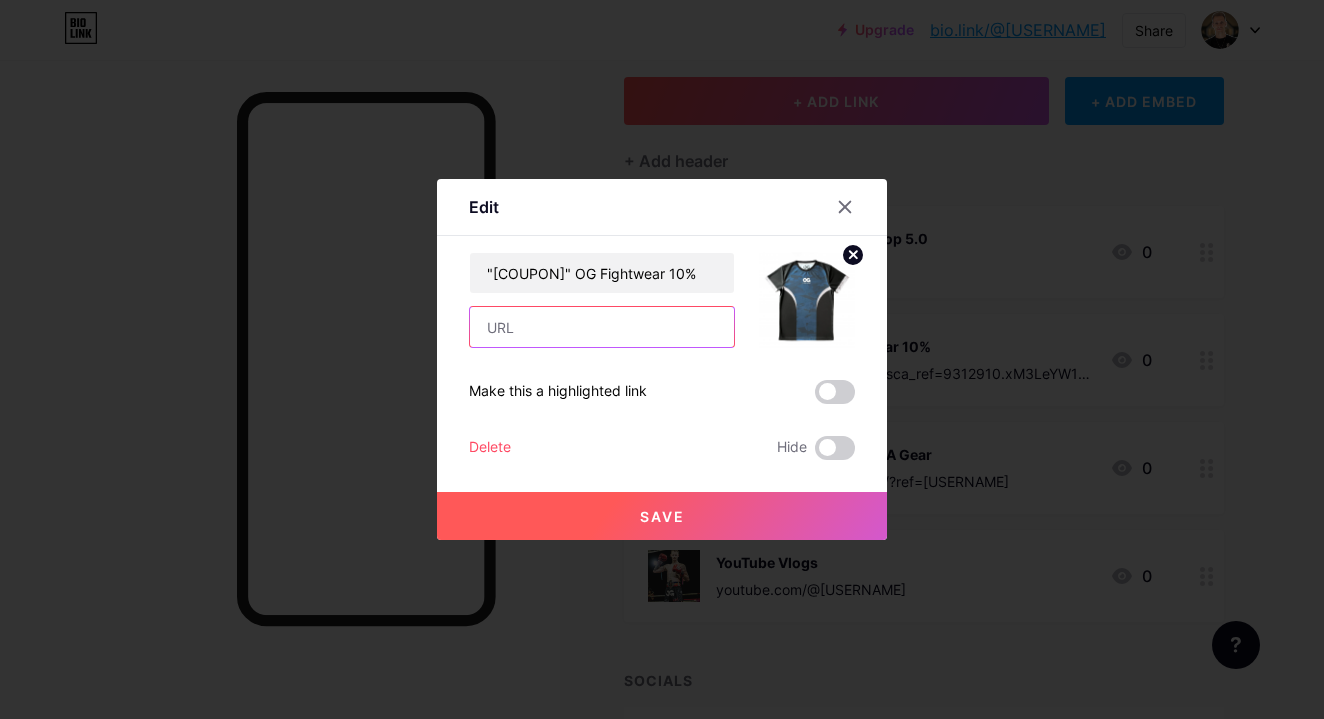 scroll, scrollTop: 0, scrollLeft: 0, axis: both 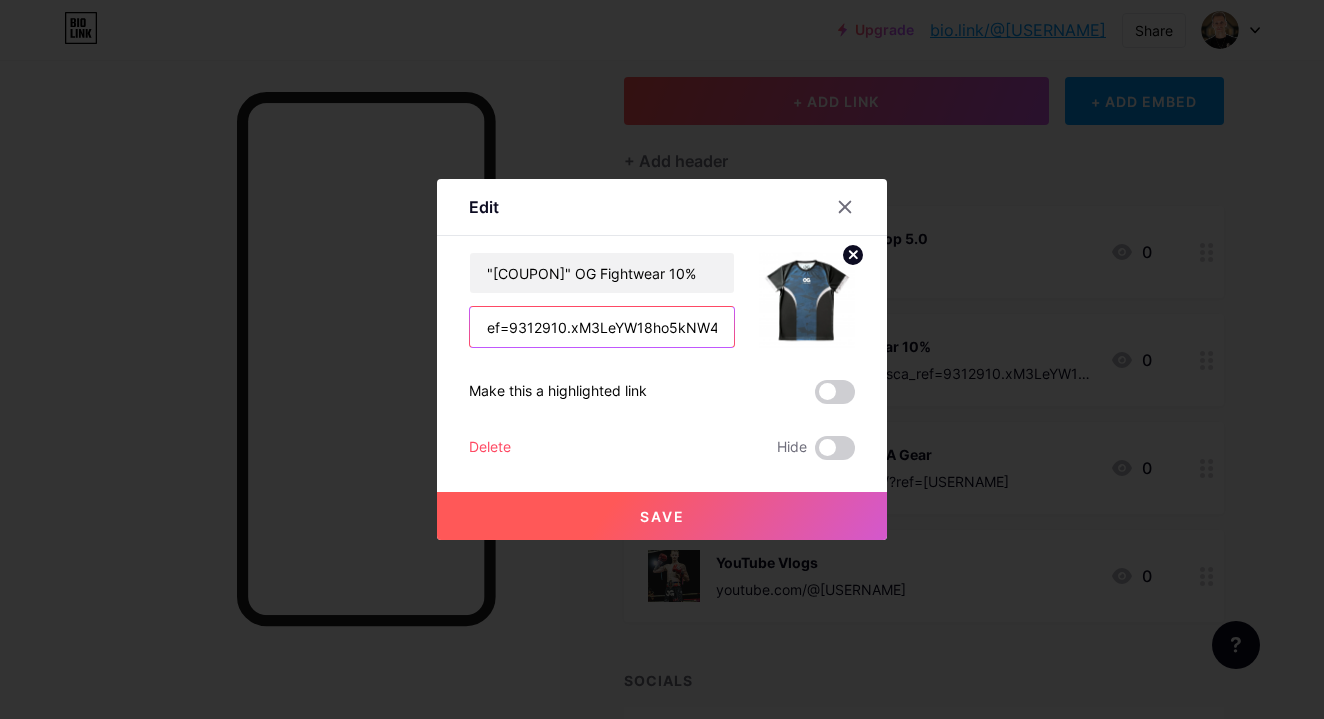 type on "https://th.ogfightwear.com?sca_ref=9312910.xM3LeYW18ho5kNW4" 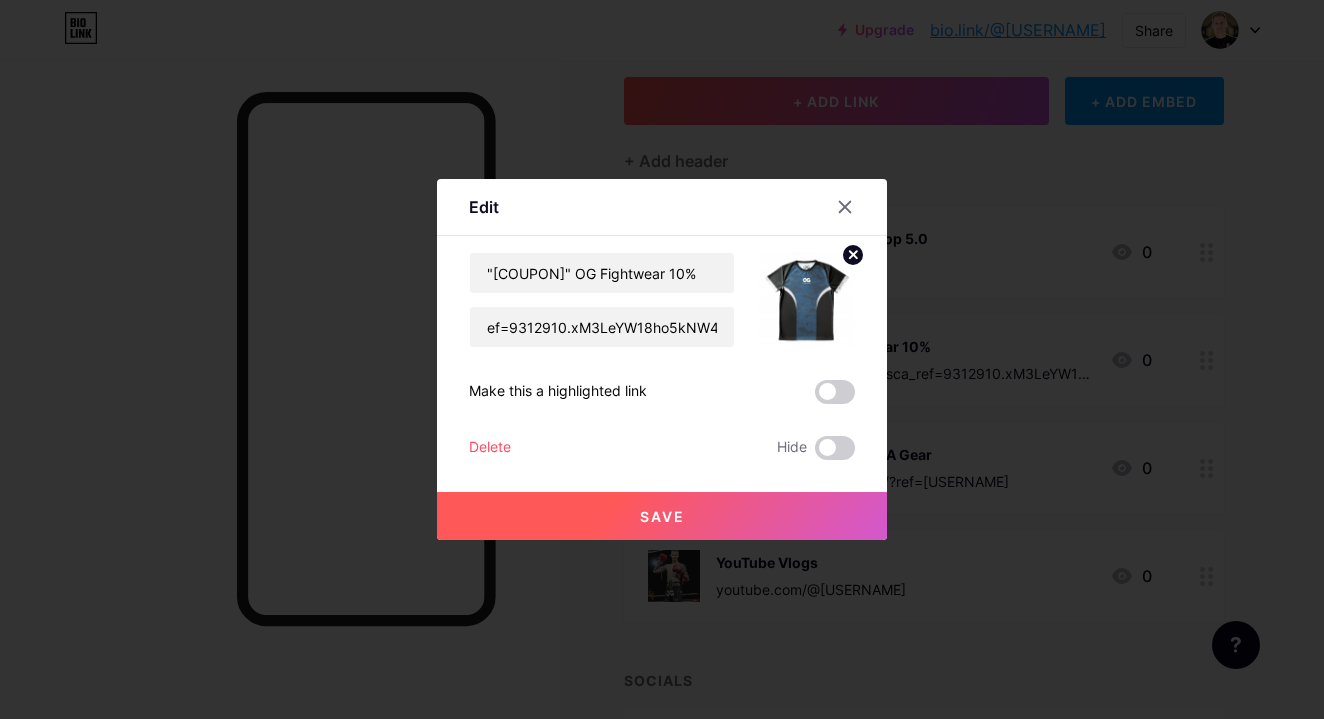 click on "Save" at bounding box center [662, 516] 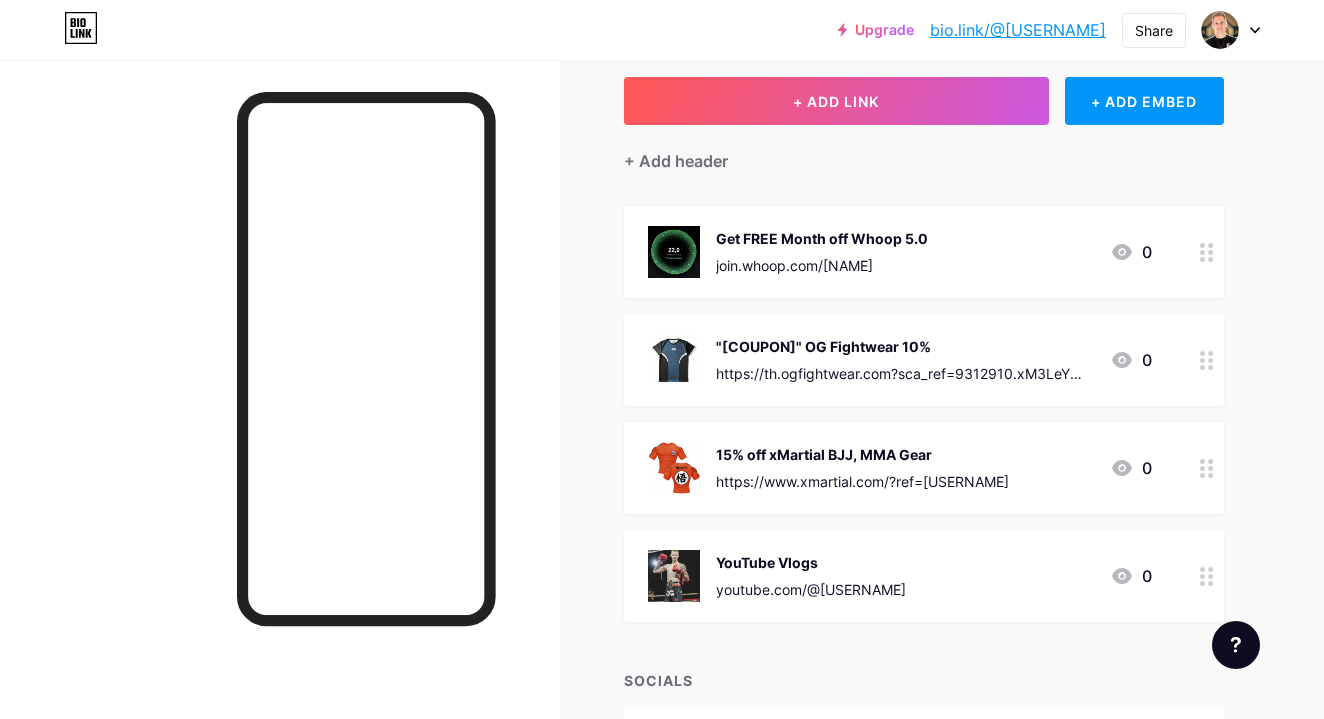 click on ""[COUPON]" OG Fightwear 10%" at bounding box center [905, 346] 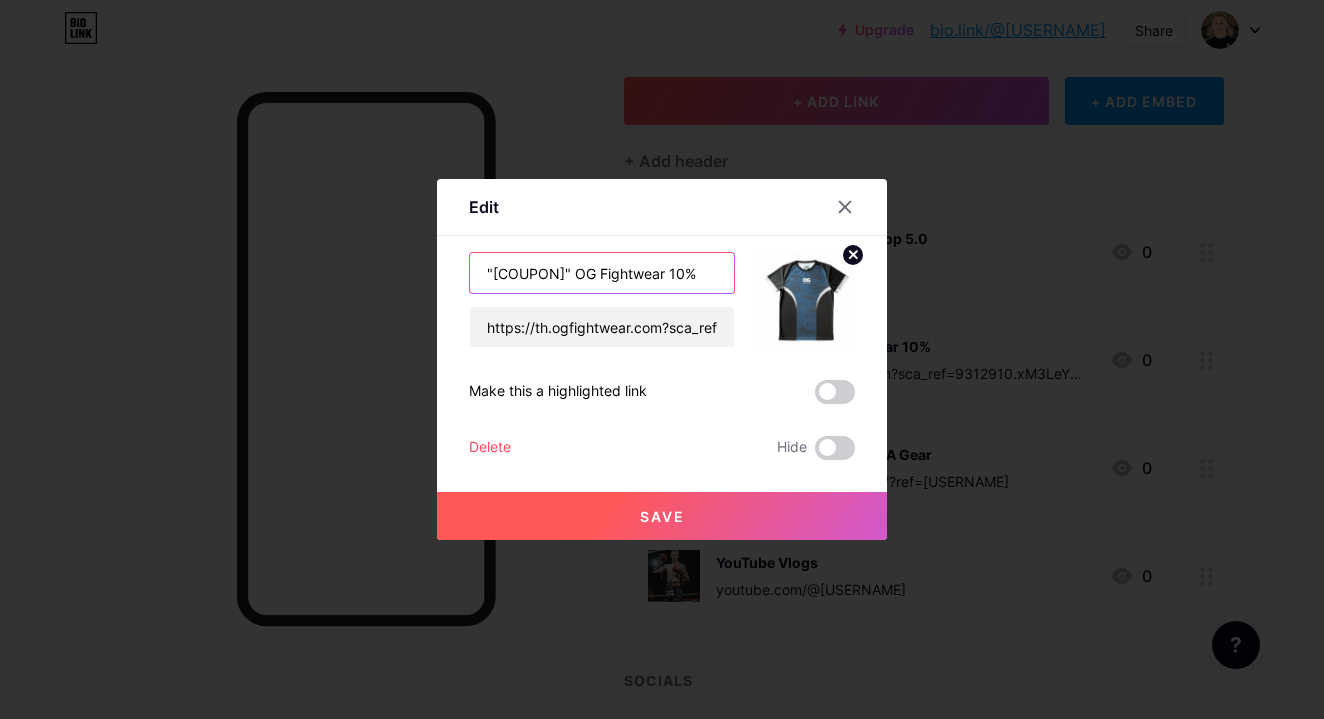 click on ""[COUPON]" OG Fightwear 10%" at bounding box center [602, 273] 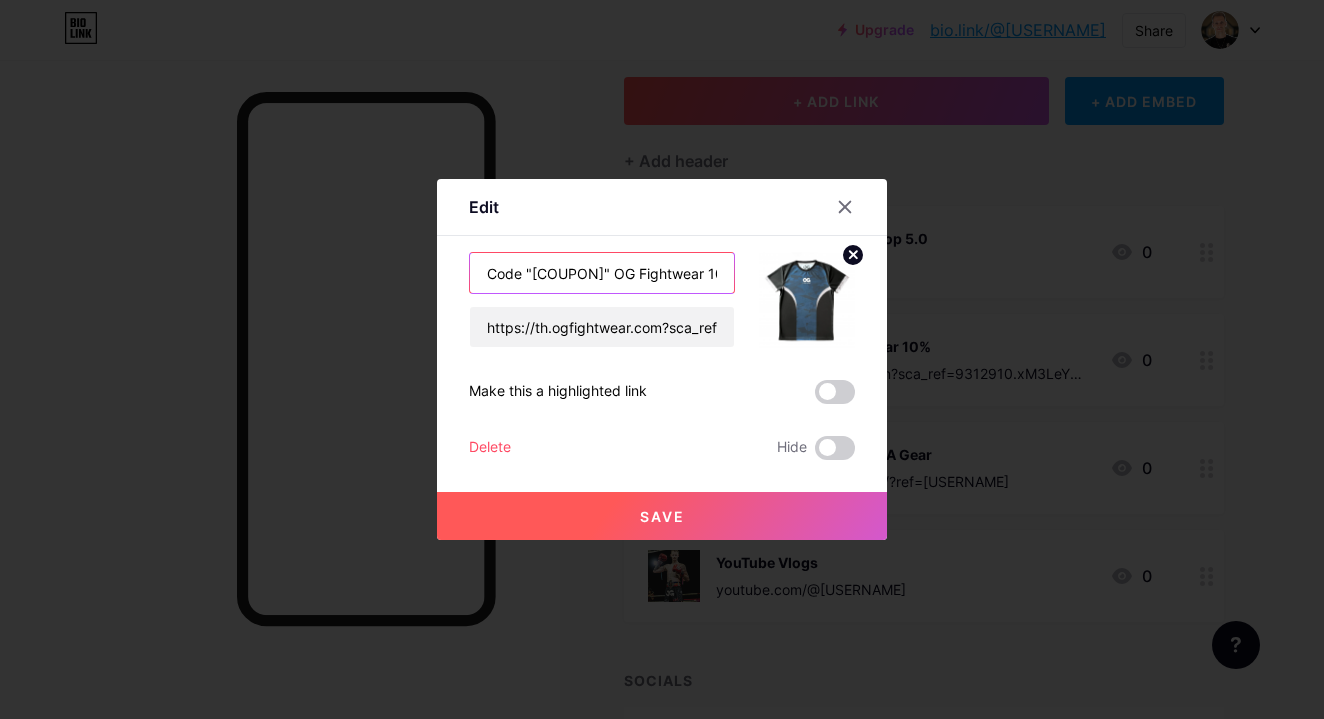 type on "Code "[COUPON]" OG Fightwear 10%" 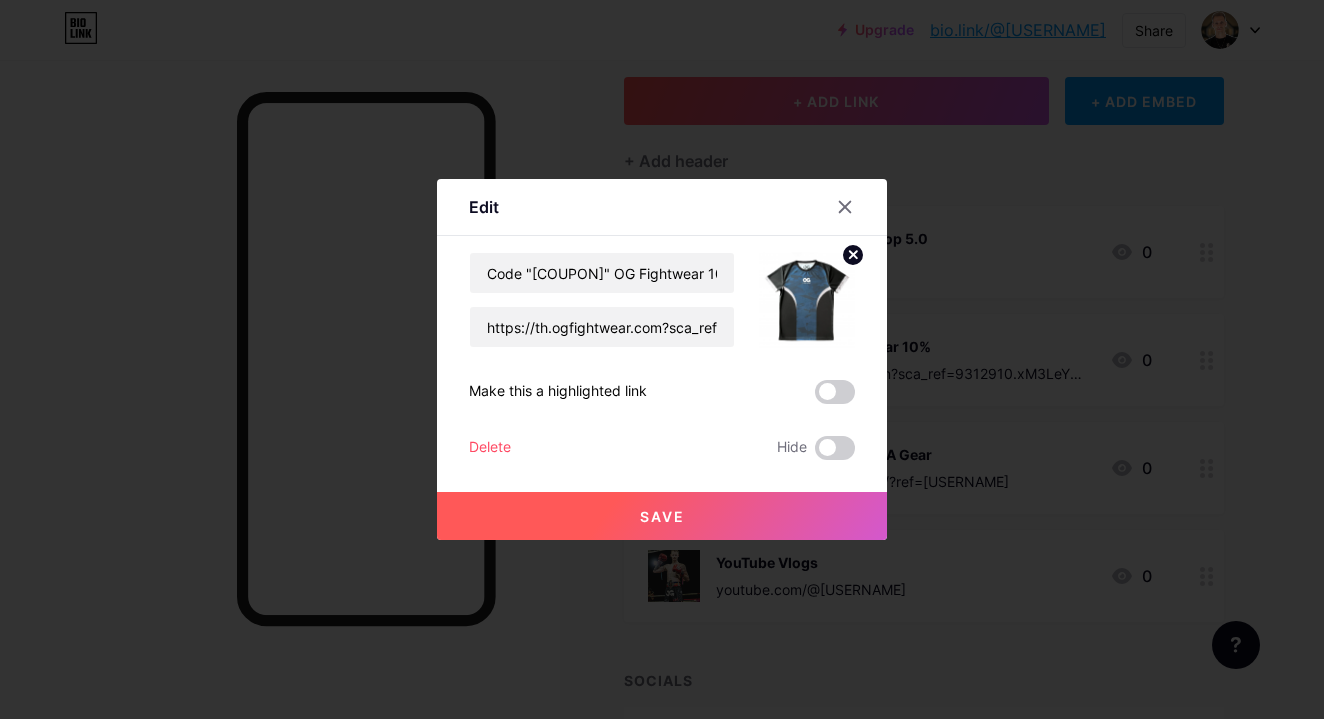 click on "Save" at bounding box center [662, 516] 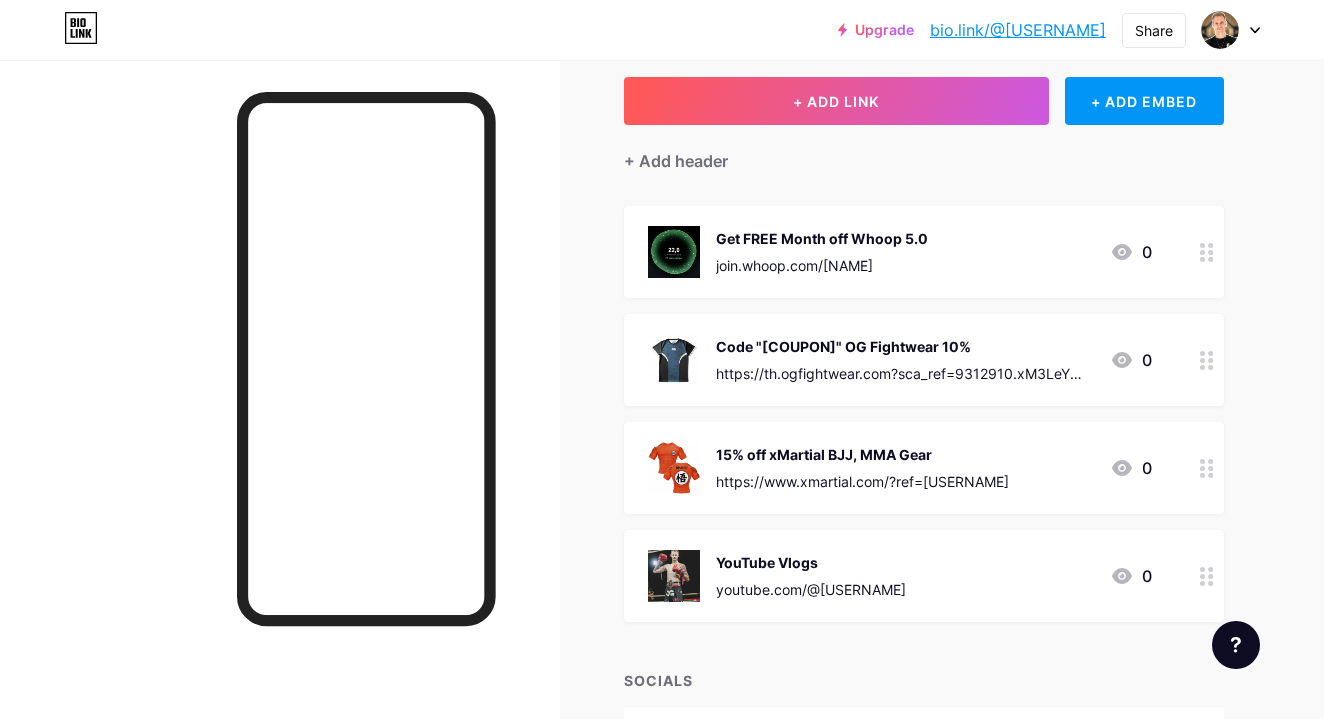 click 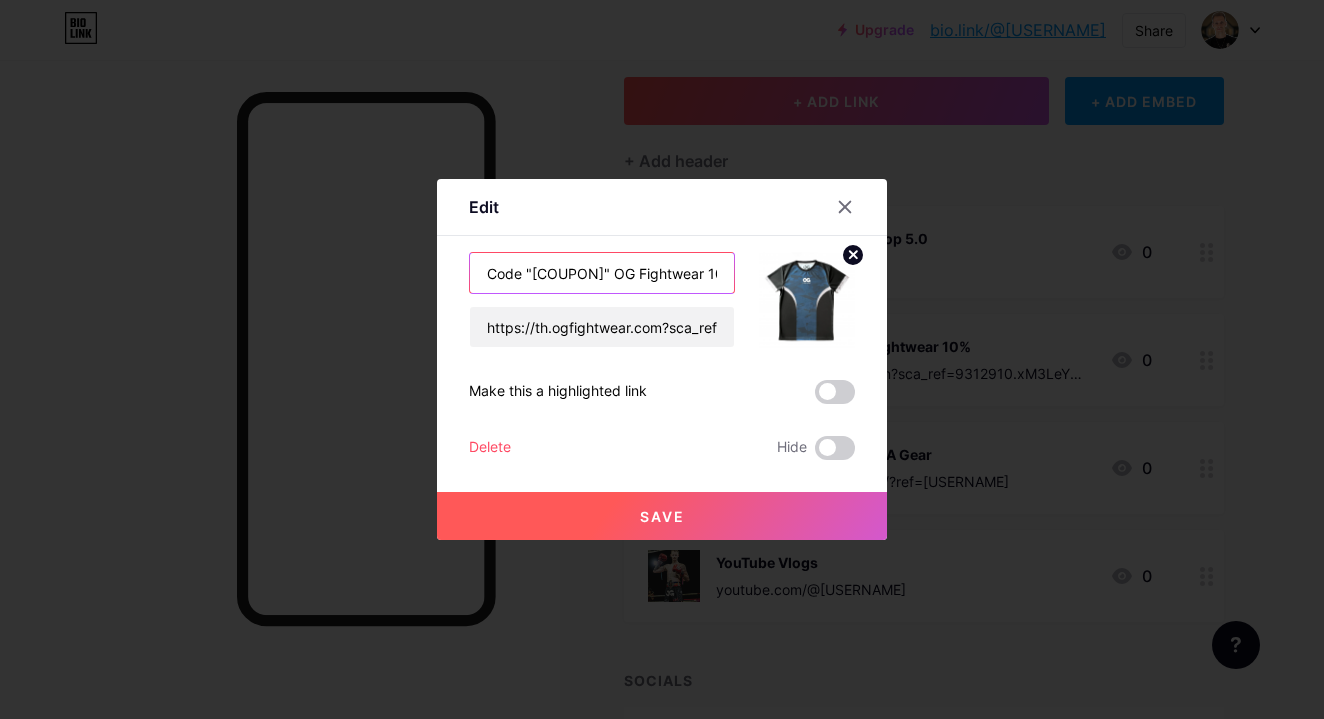 click on "Code "[COUPON]" OG Fightwear 10%" at bounding box center [602, 273] 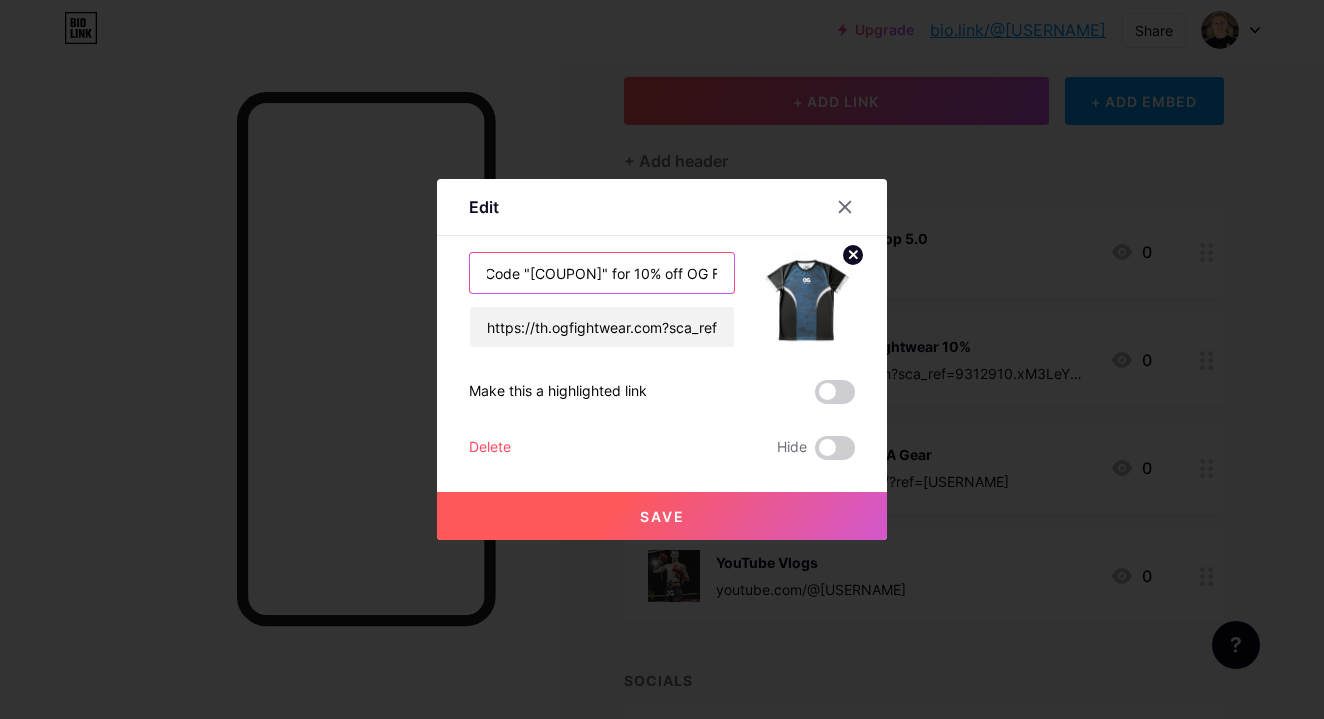 scroll, scrollTop: 0, scrollLeft: 123, axis: horizontal 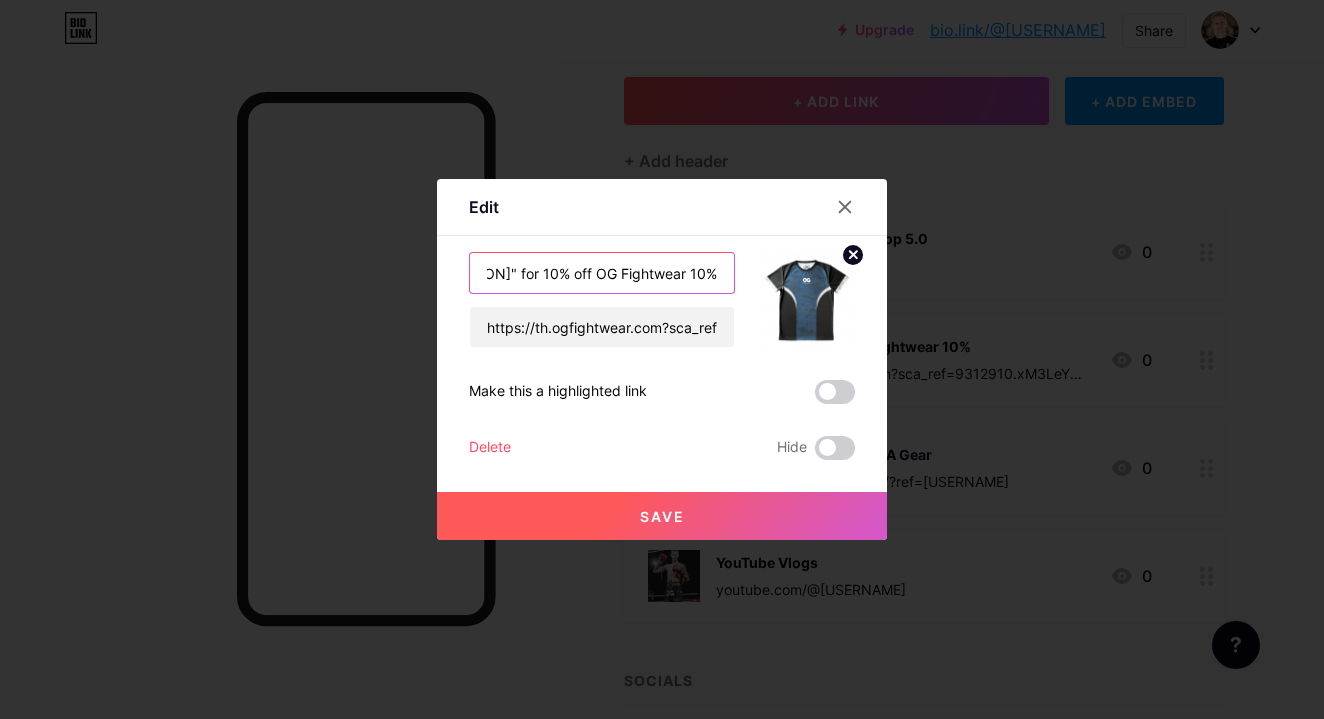 drag, startPoint x: 659, startPoint y: 274, endPoint x: 870, endPoint y: 274, distance: 211 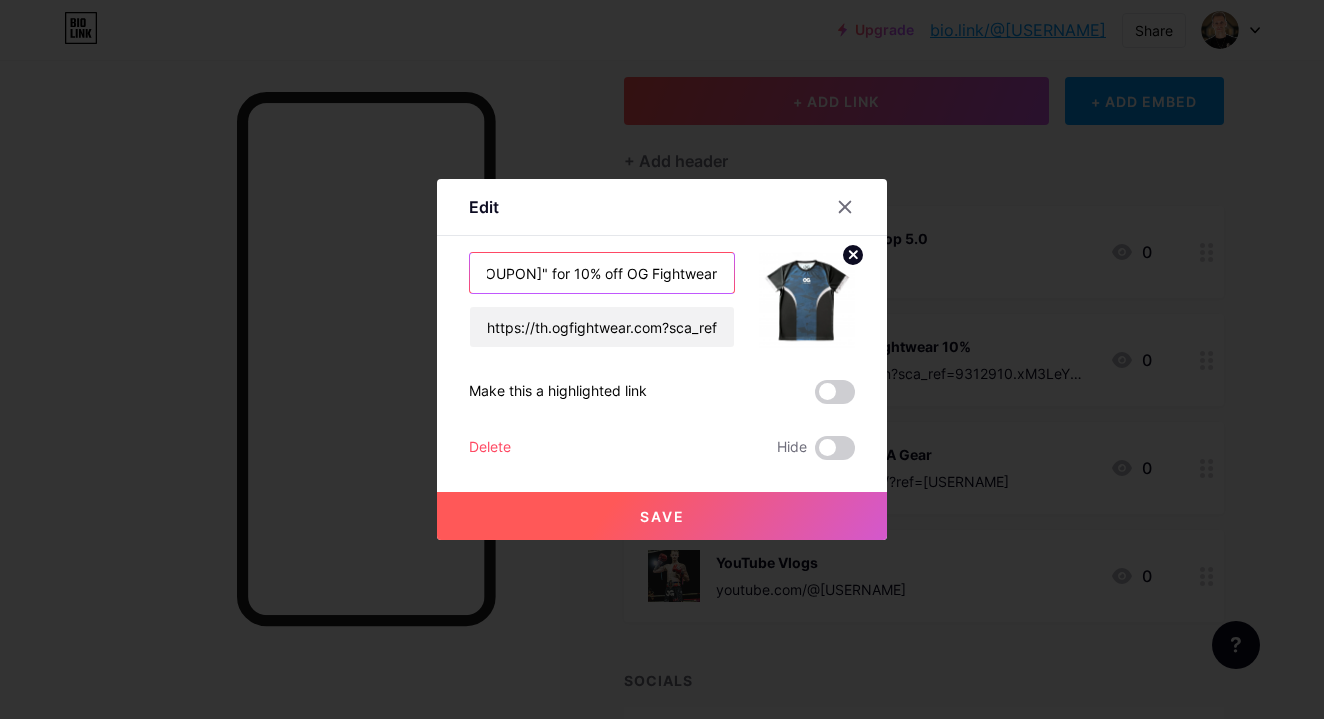 scroll, scrollTop: 0, scrollLeft: 92, axis: horizontal 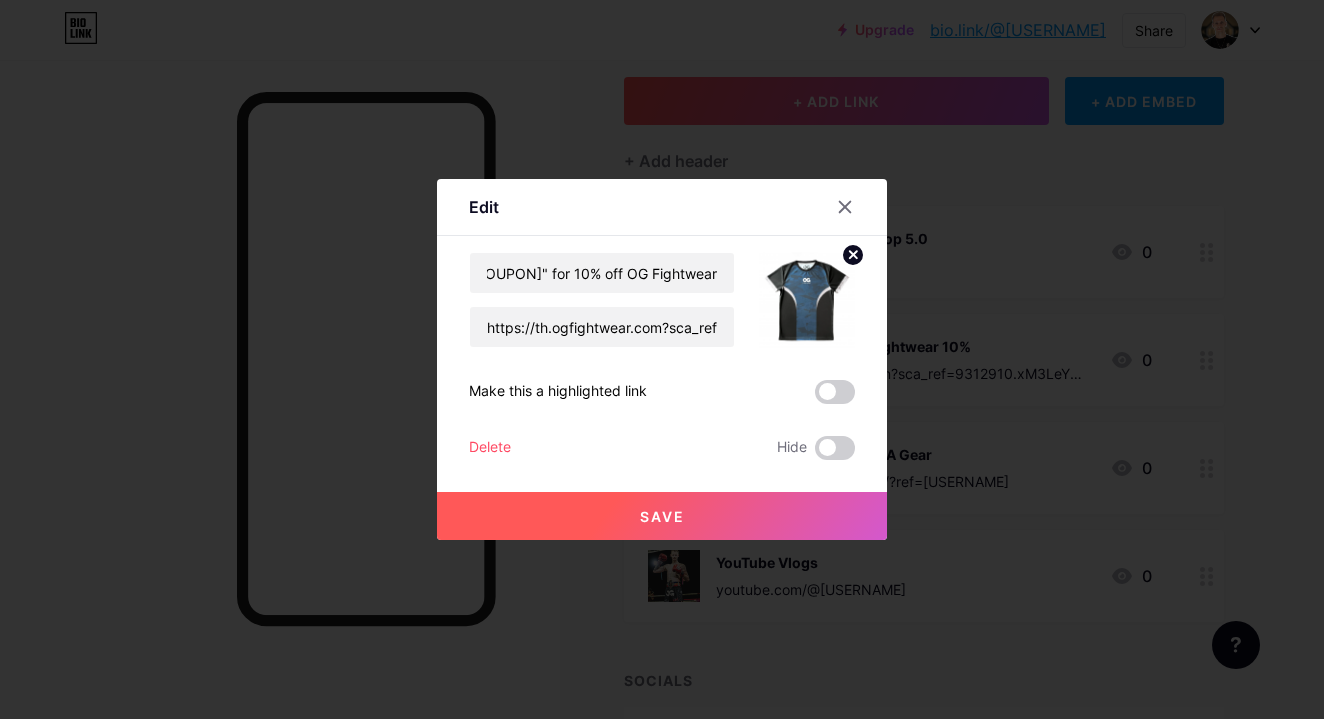 click on "Save" at bounding box center [662, 516] 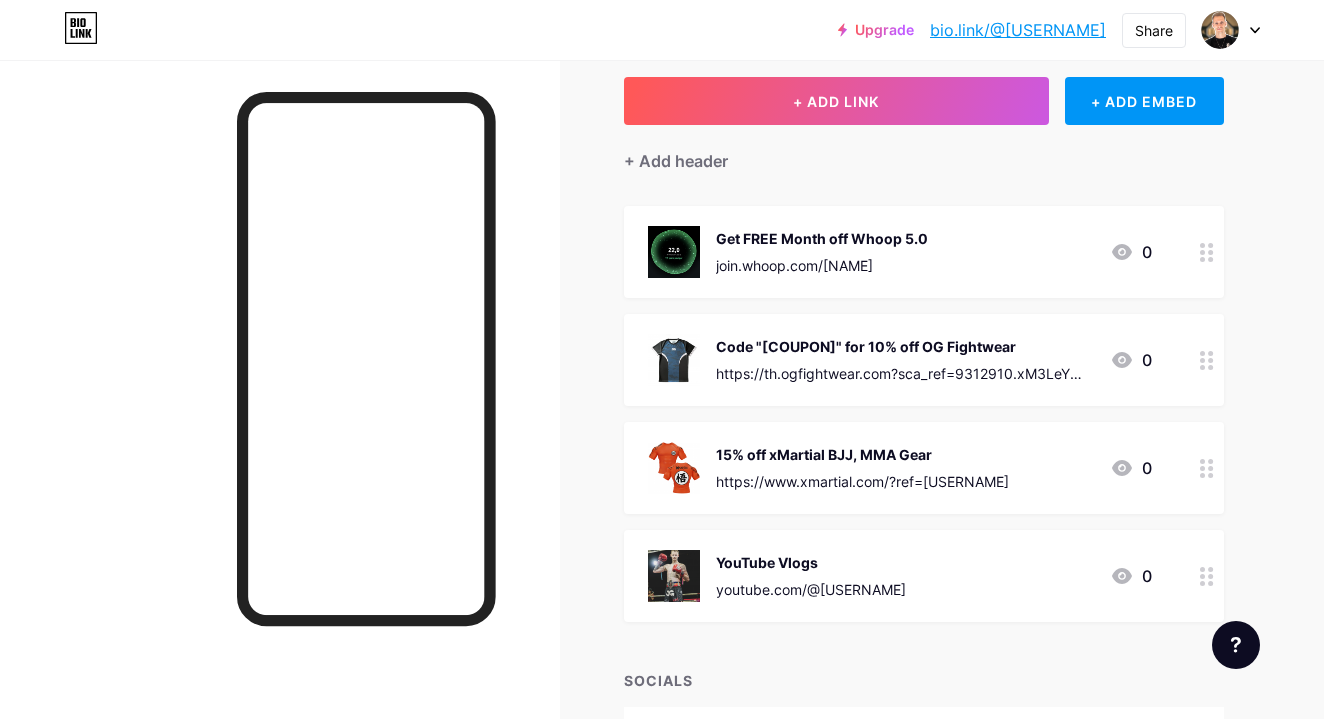click on "https://th.ogfightwear.com?sca_ref=9312910.xM3LeYW18ho5kNW4" at bounding box center (905, 373) 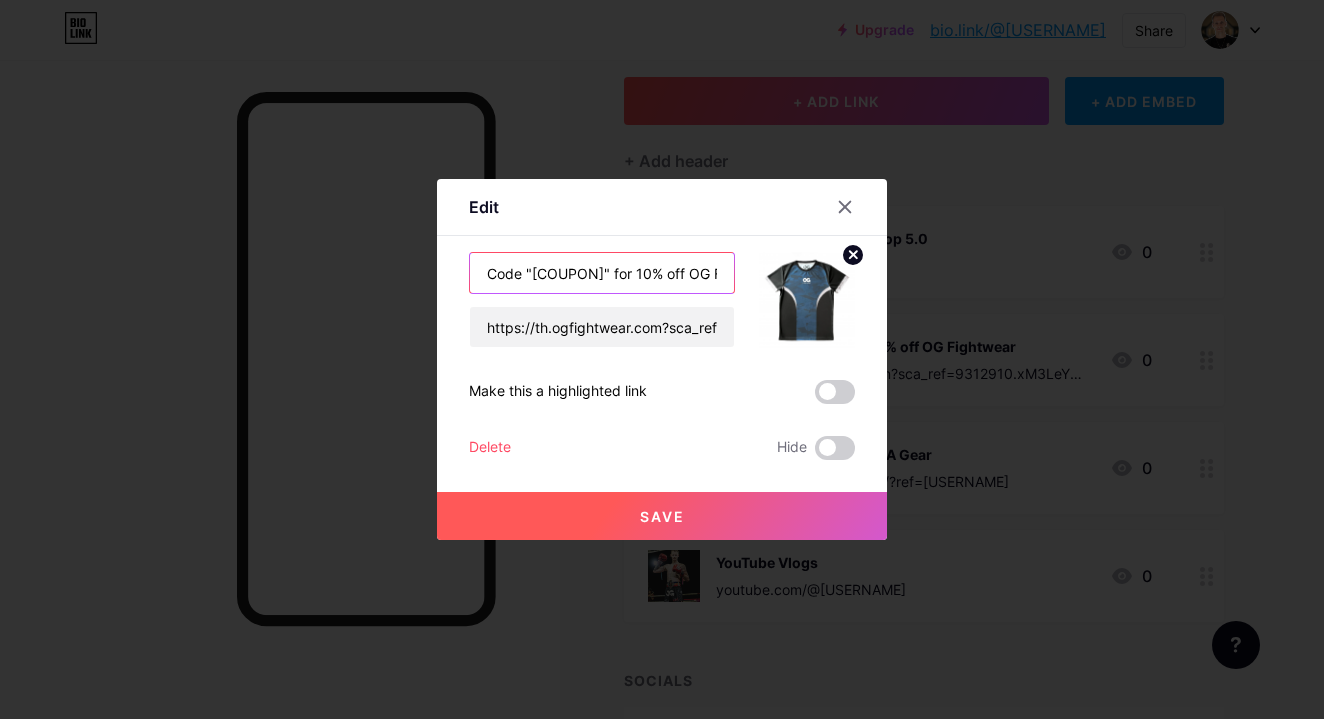 click on "Code "[COUPON]" for 10% off OG Fightwear" at bounding box center (602, 273) 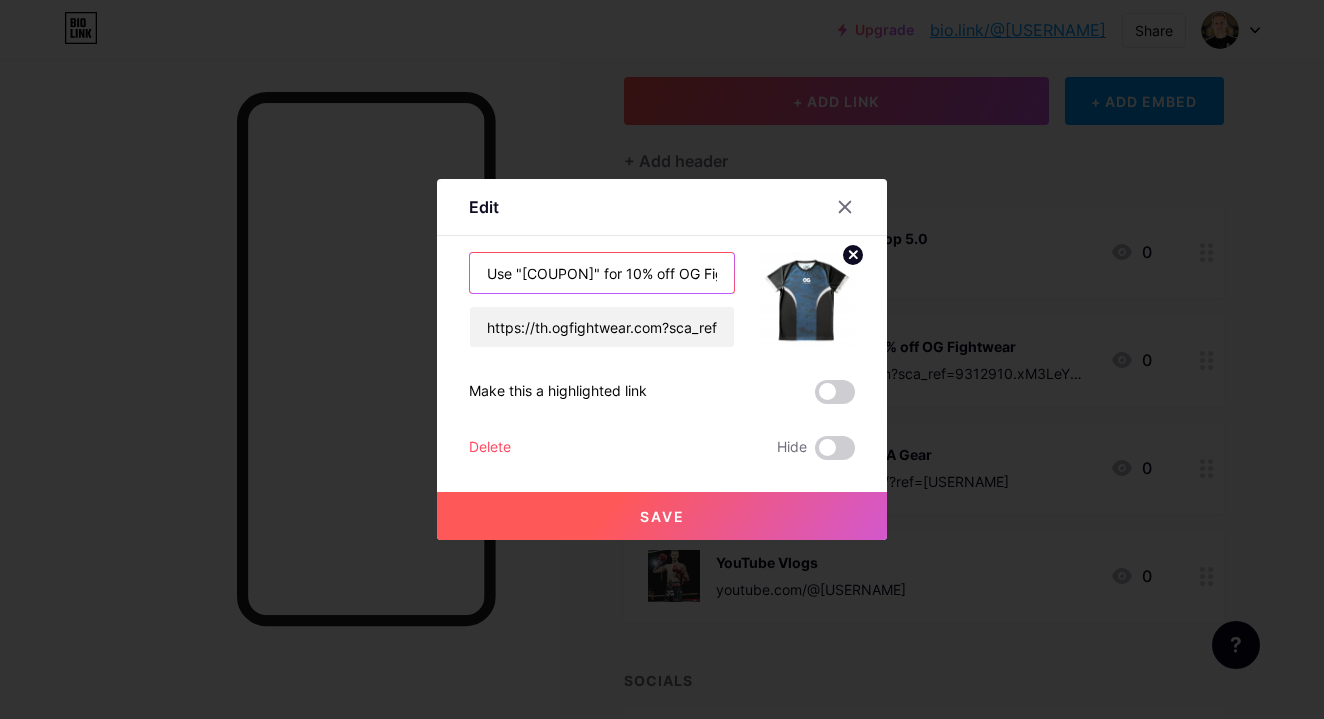 type on "Use "[COUPON]" for 10% off OG Fightwear" 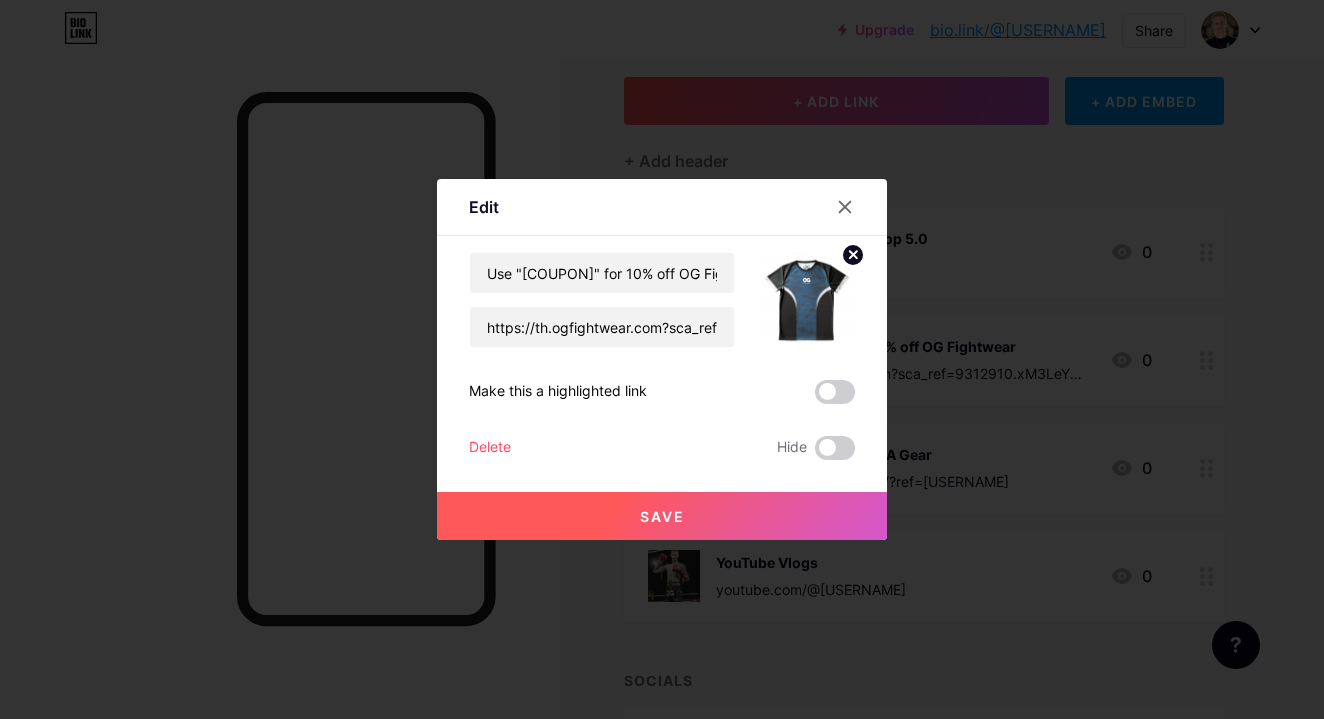 click on "Save" at bounding box center (662, 516) 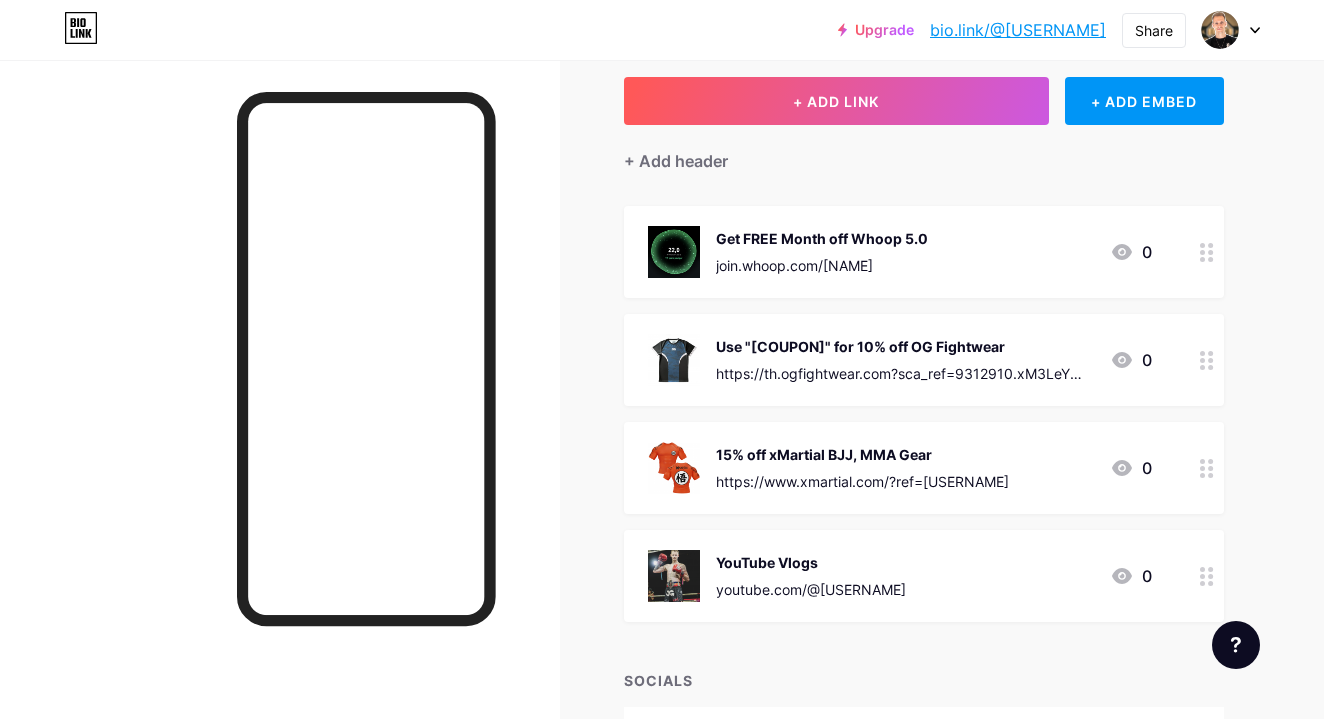 click 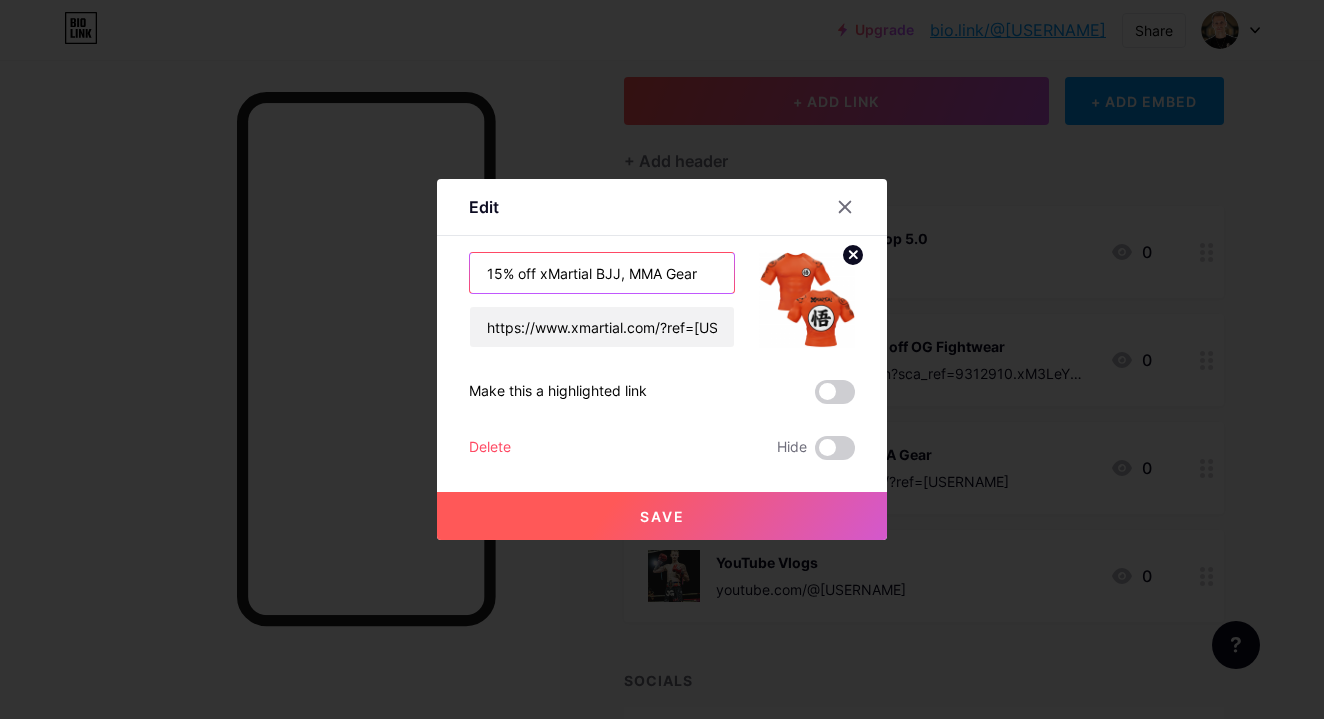 drag, startPoint x: 597, startPoint y: 278, endPoint x: 541, endPoint y: 279, distance: 56.008926 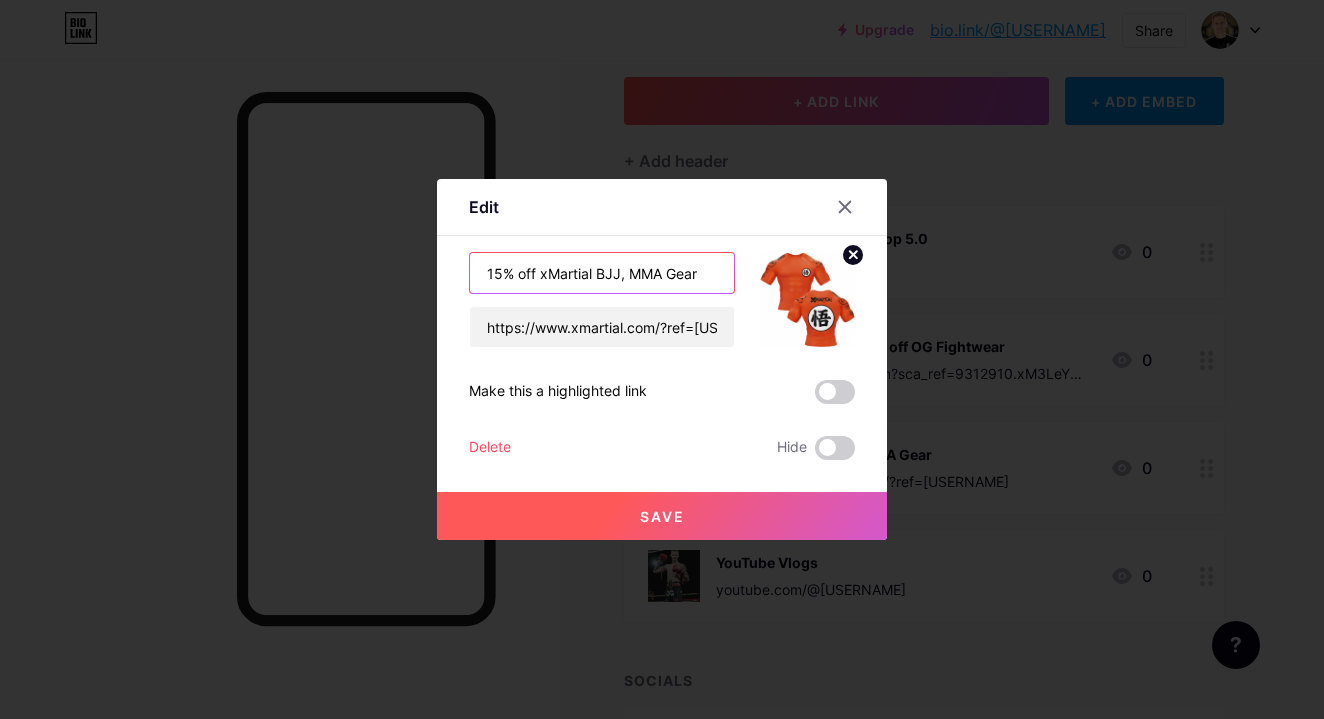 click on "15% off xMartial BJJ, MMA Gear" at bounding box center (602, 273) 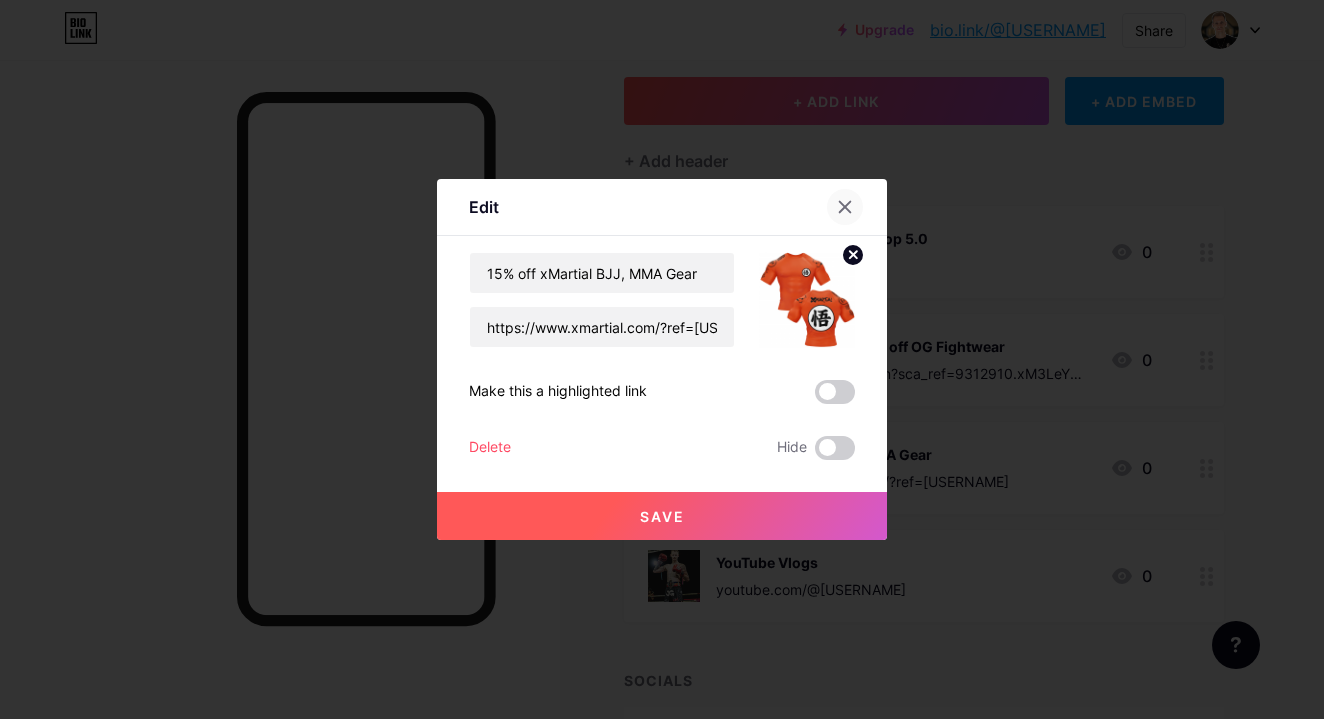click 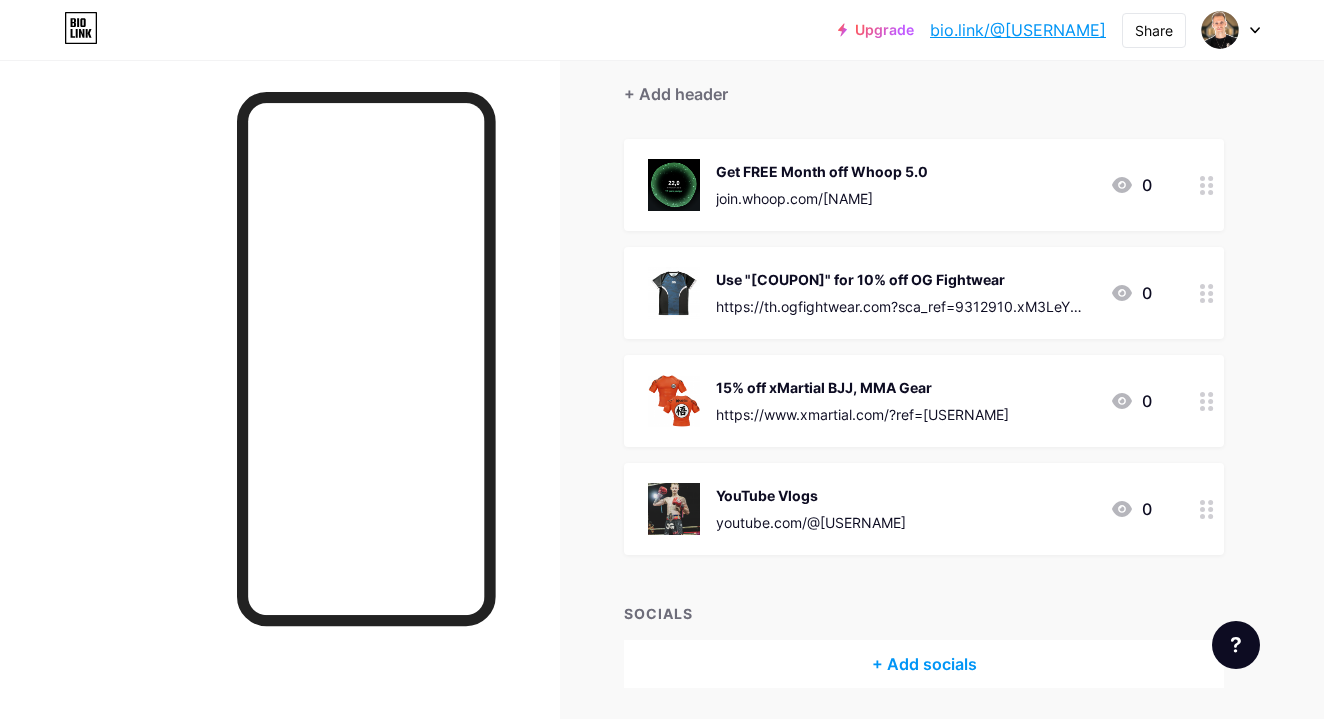 scroll, scrollTop: 179, scrollLeft: 0, axis: vertical 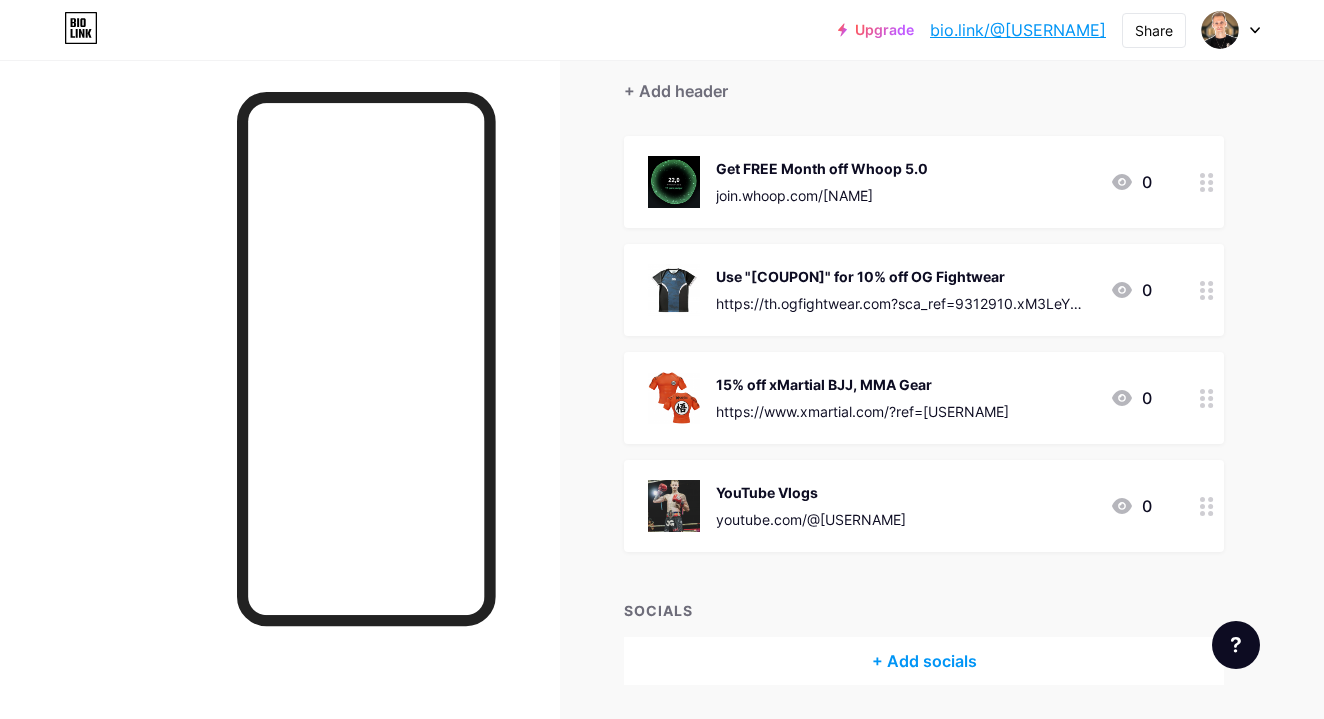 click on "+ Add socials" at bounding box center [924, 661] 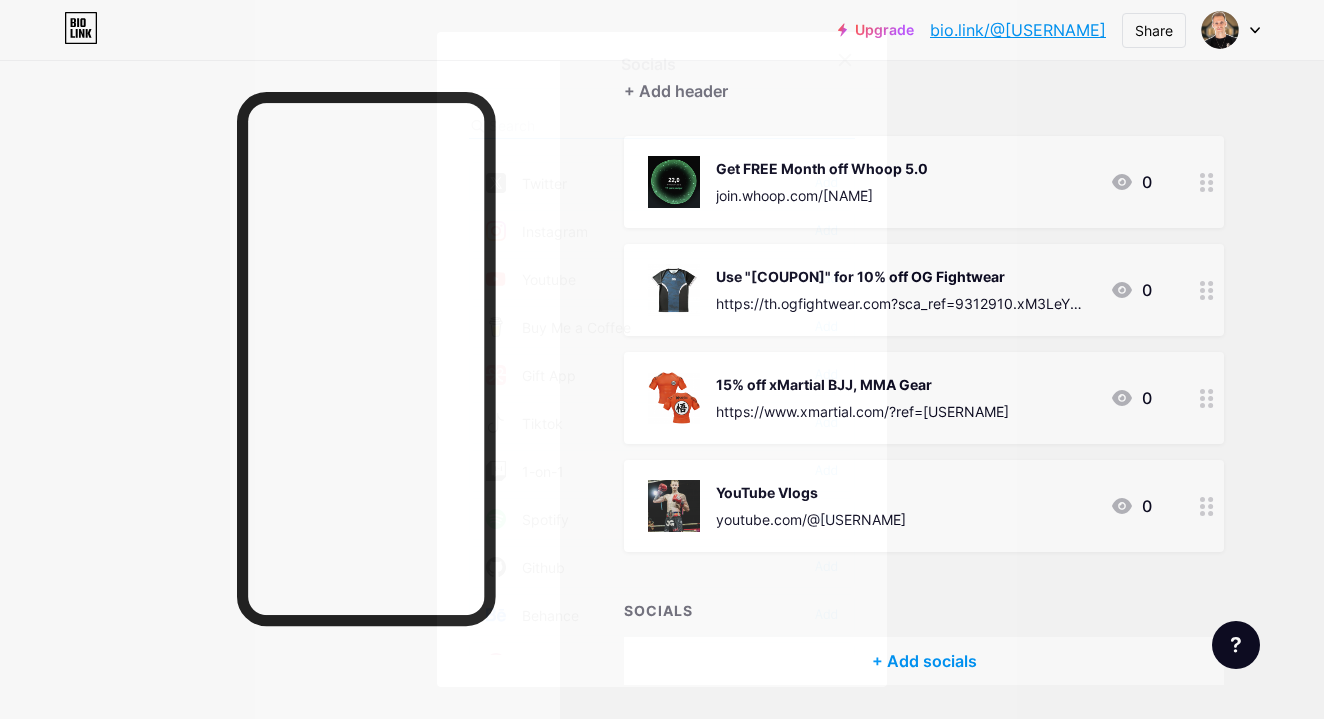 scroll, scrollTop: 95, scrollLeft: 0, axis: vertical 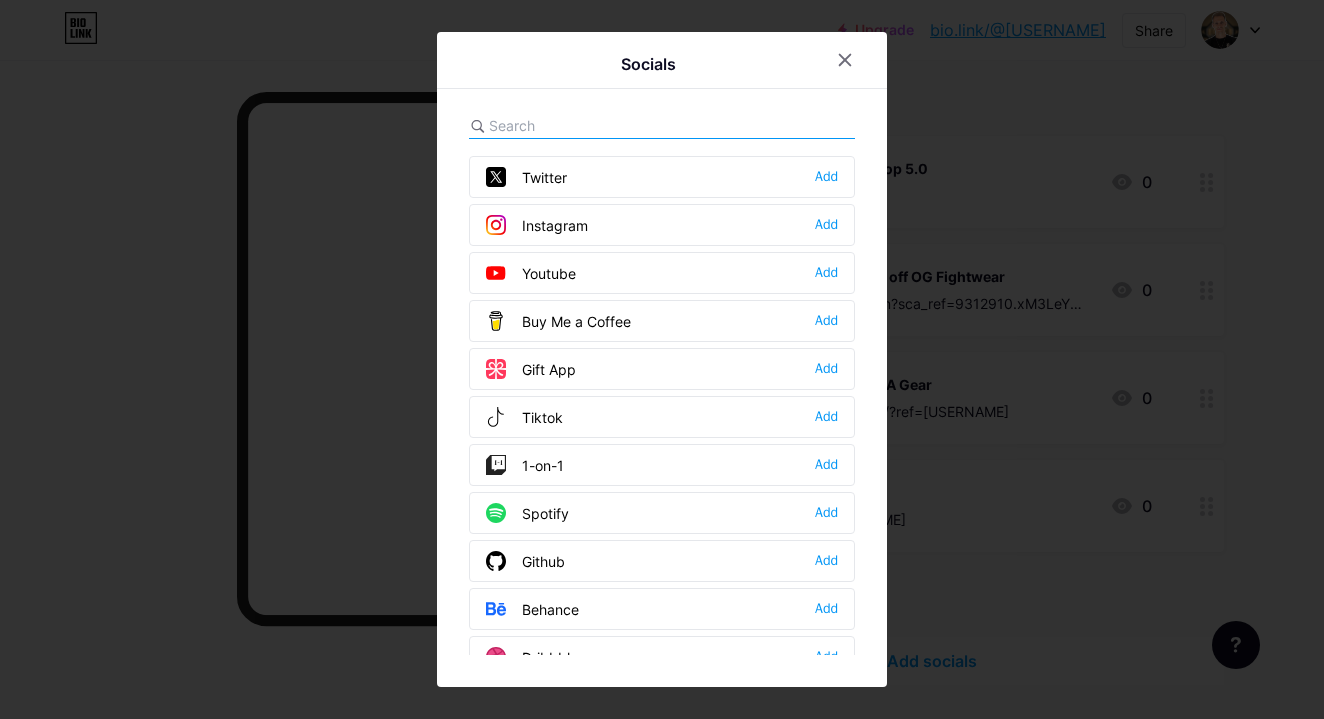 click on "Tiktok
Add" at bounding box center [662, 417] 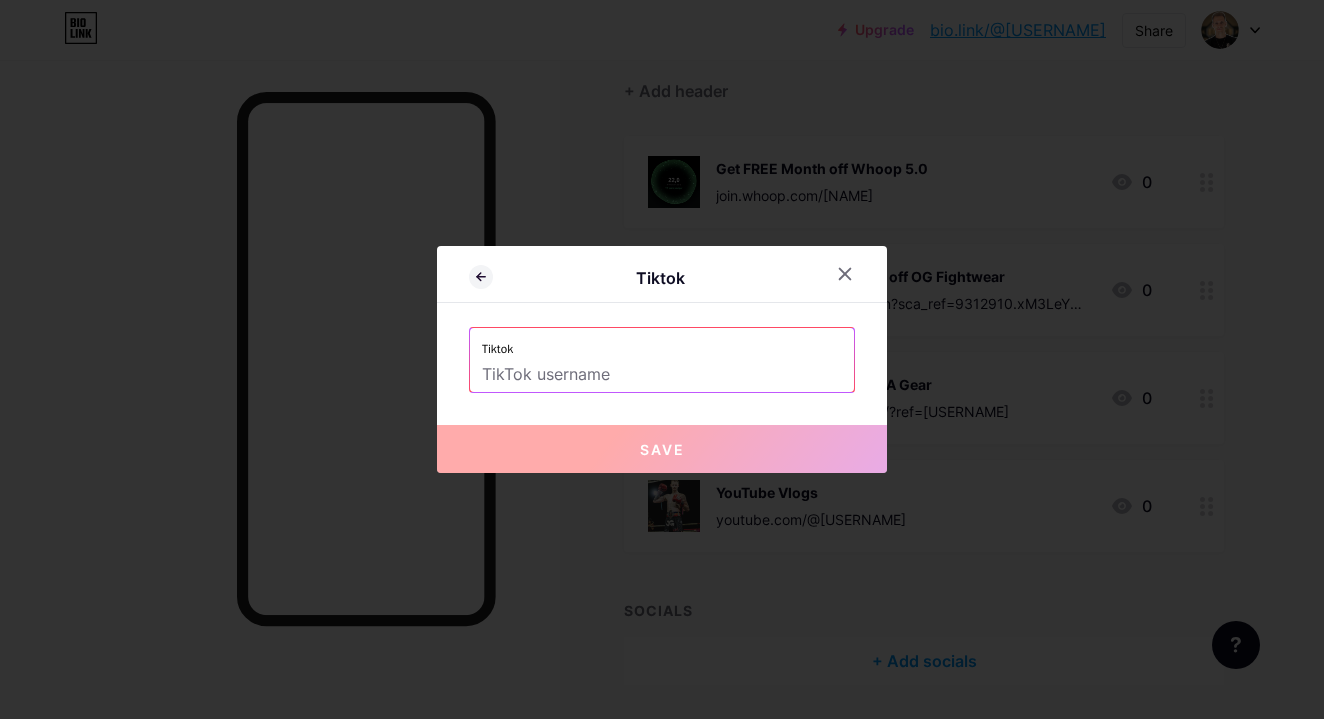 click at bounding box center [662, 375] 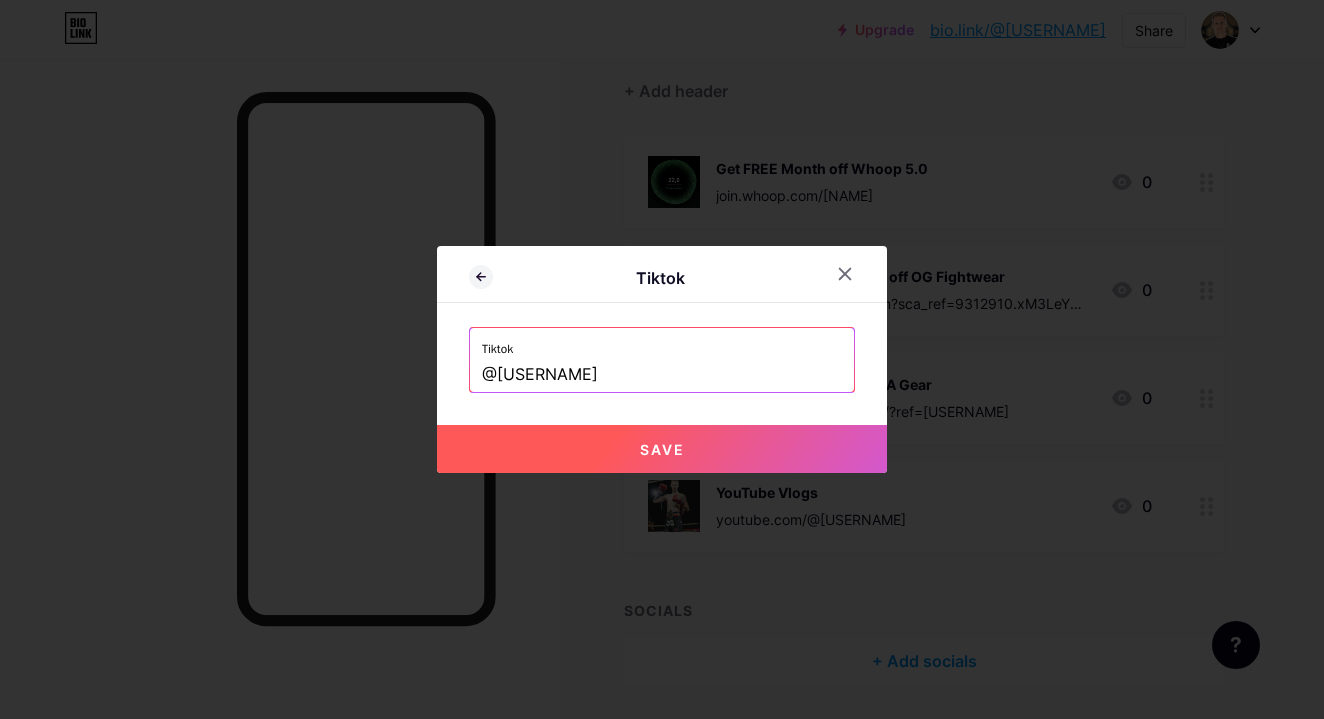 click on "Save" at bounding box center [662, 449] 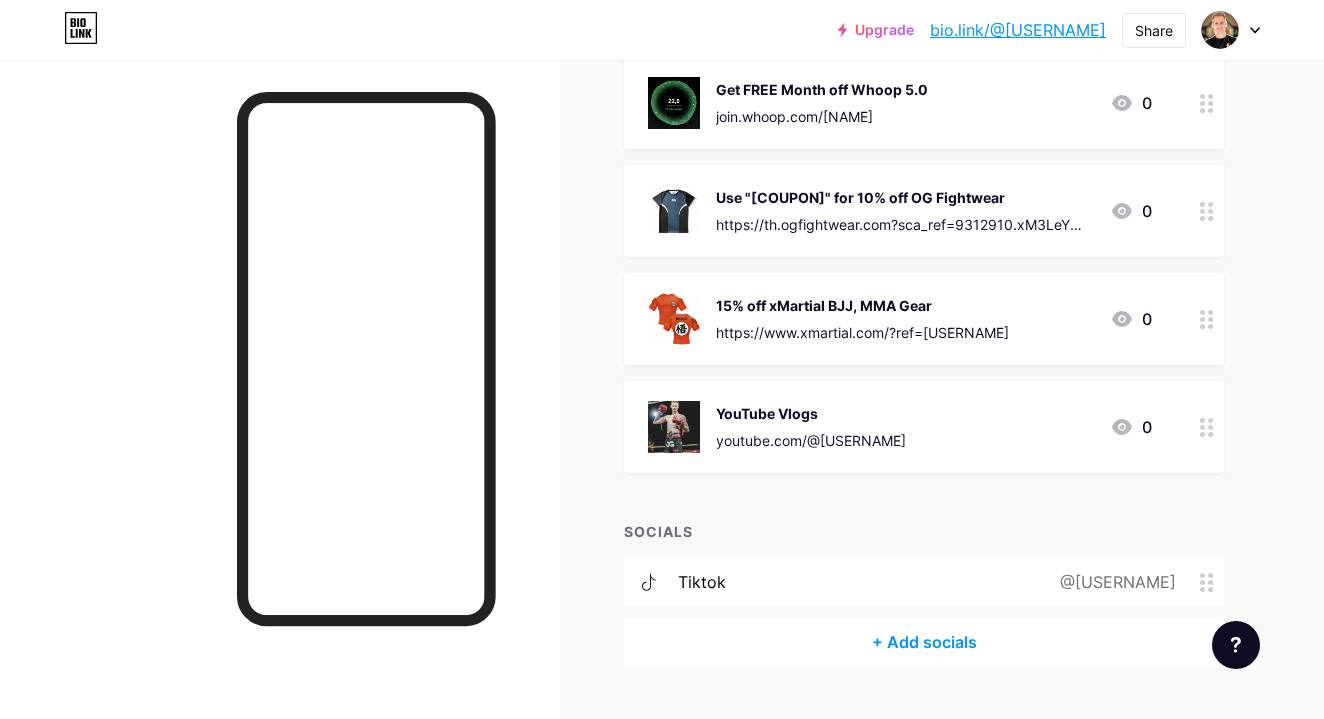 scroll, scrollTop: 304, scrollLeft: 0, axis: vertical 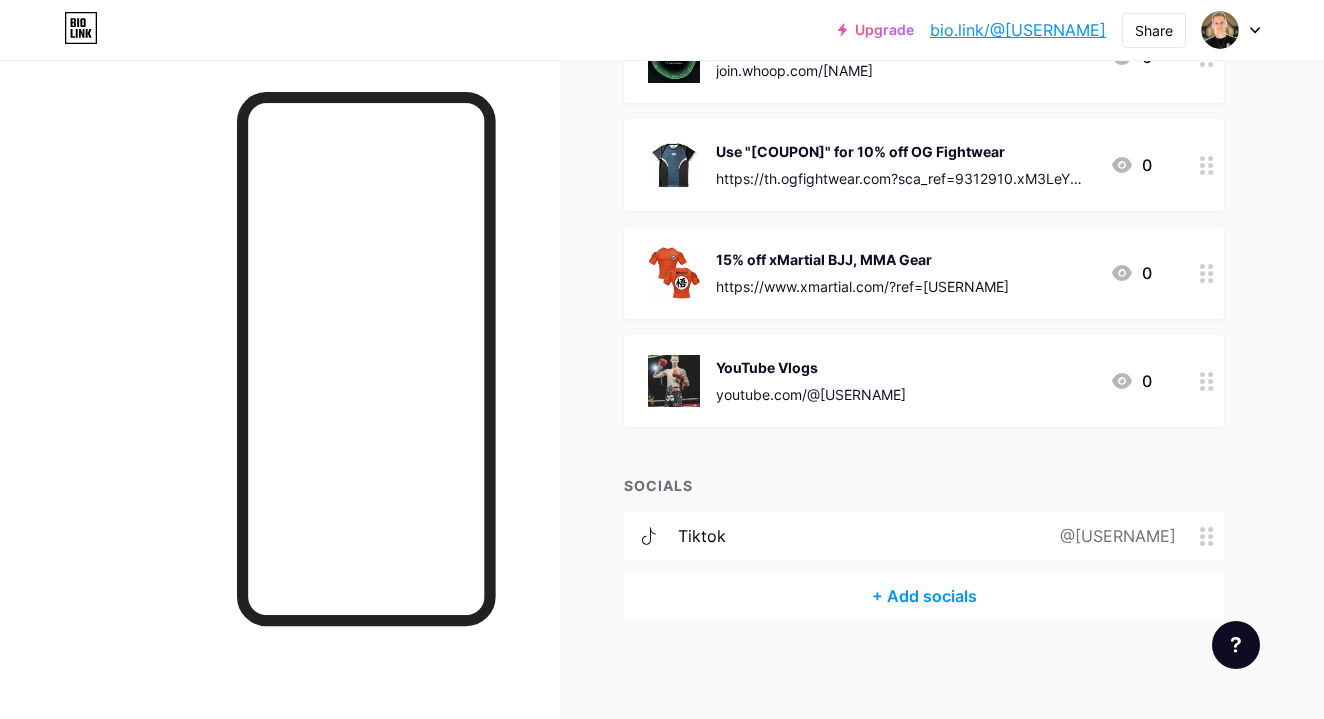 click at bounding box center [1207, 381] 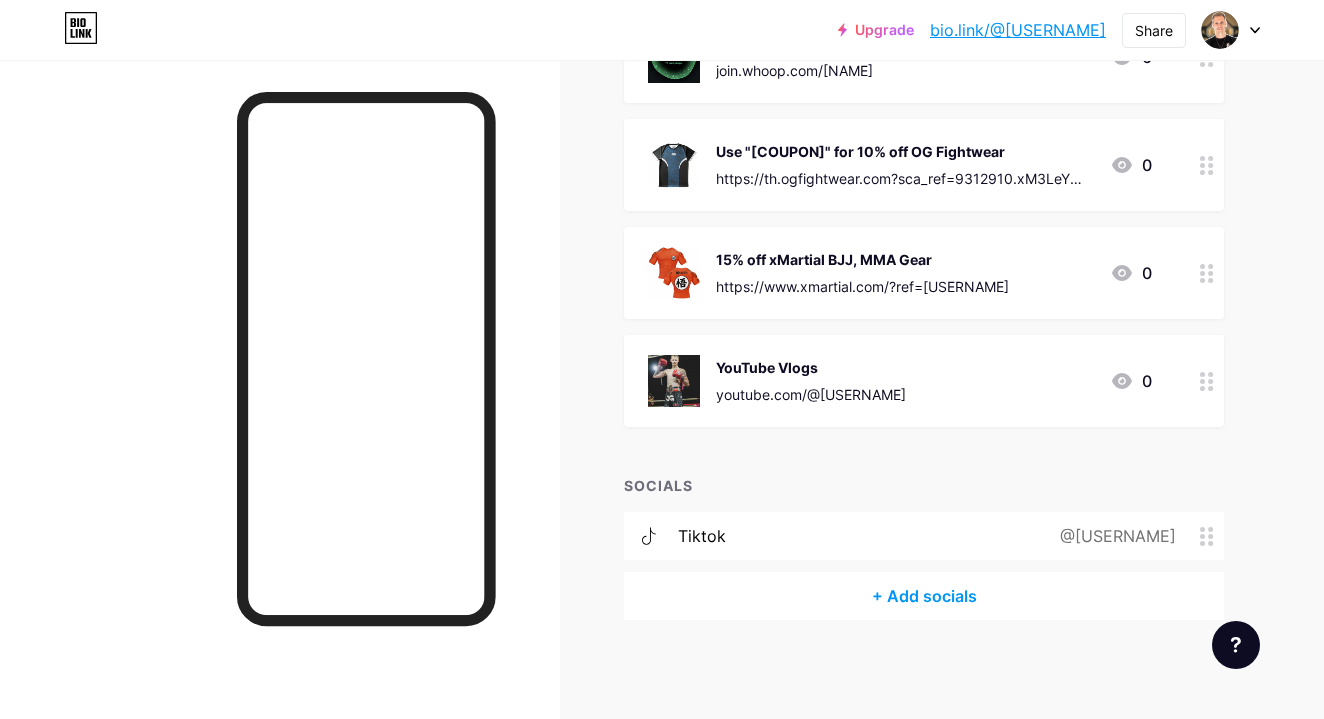 click on "Delete" at bounding box center (490, 448) 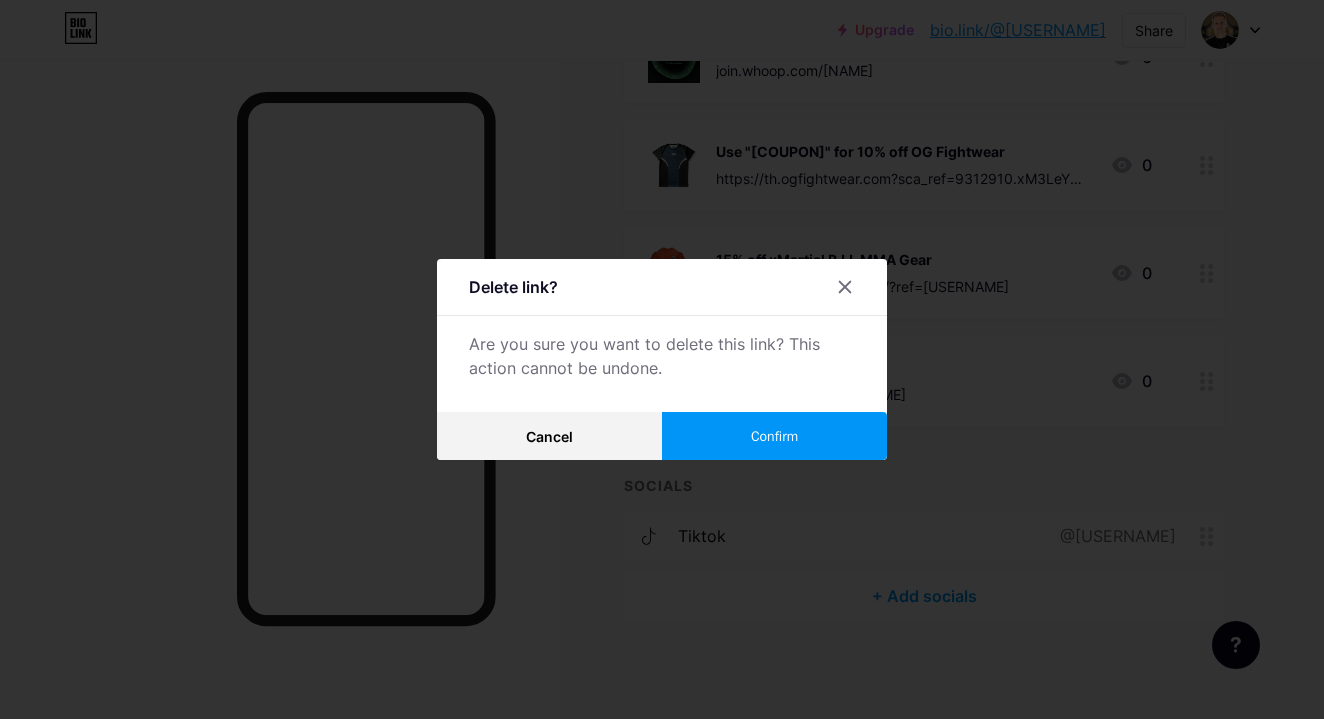 click on "Confirm" at bounding box center (774, 436) 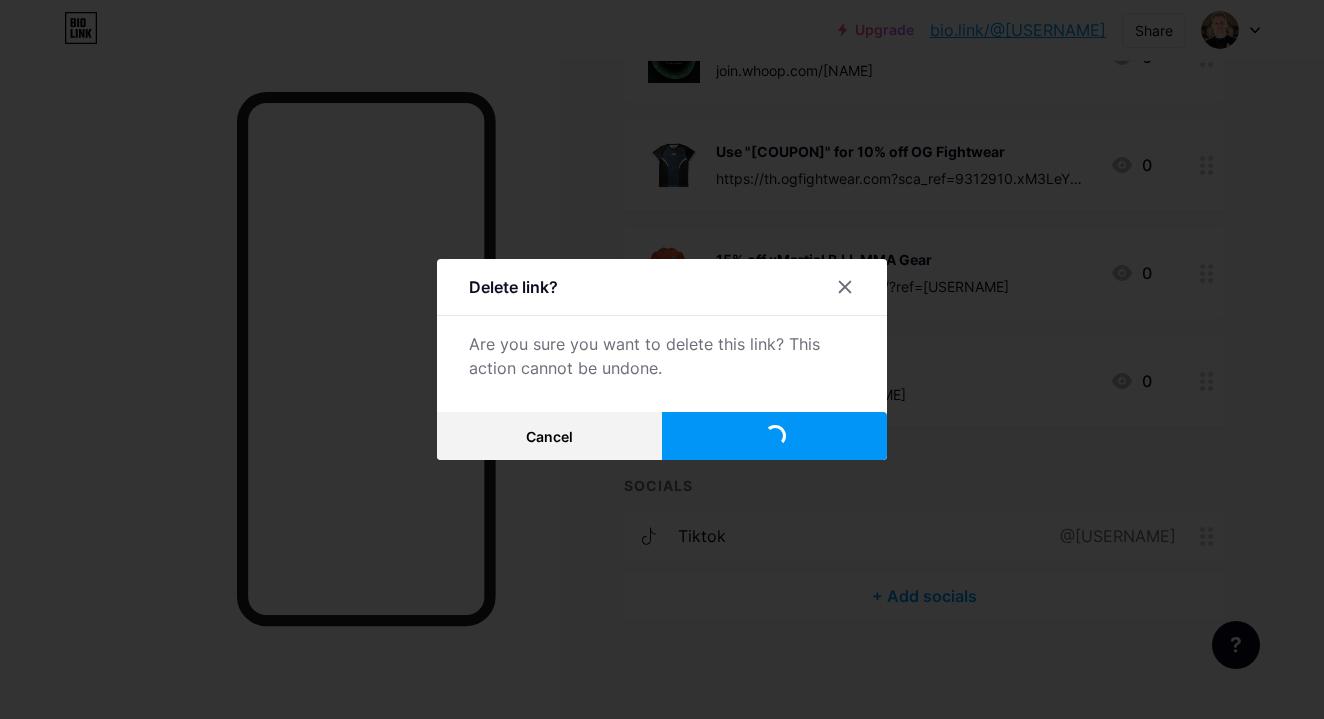 scroll, scrollTop: 196, scrollLeft: 0, axis: vertical 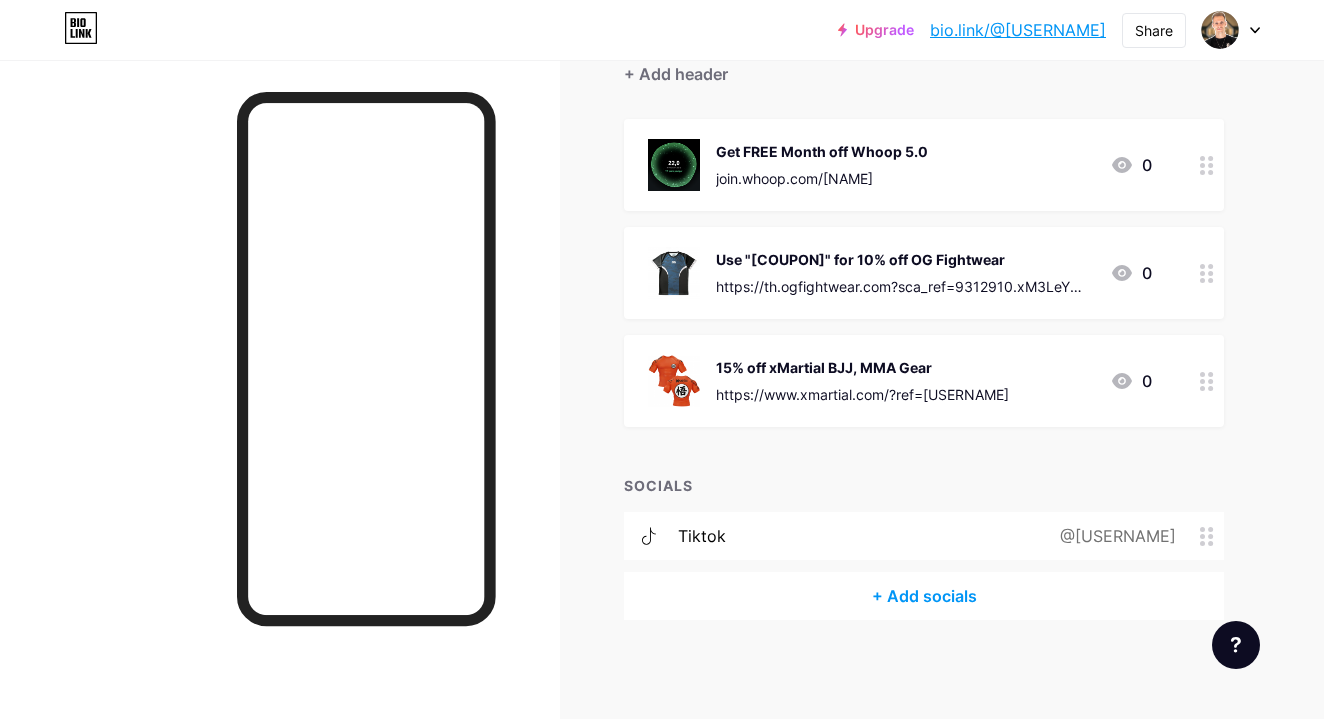 click on "+ Add socials" at bounding box center [924, 596] 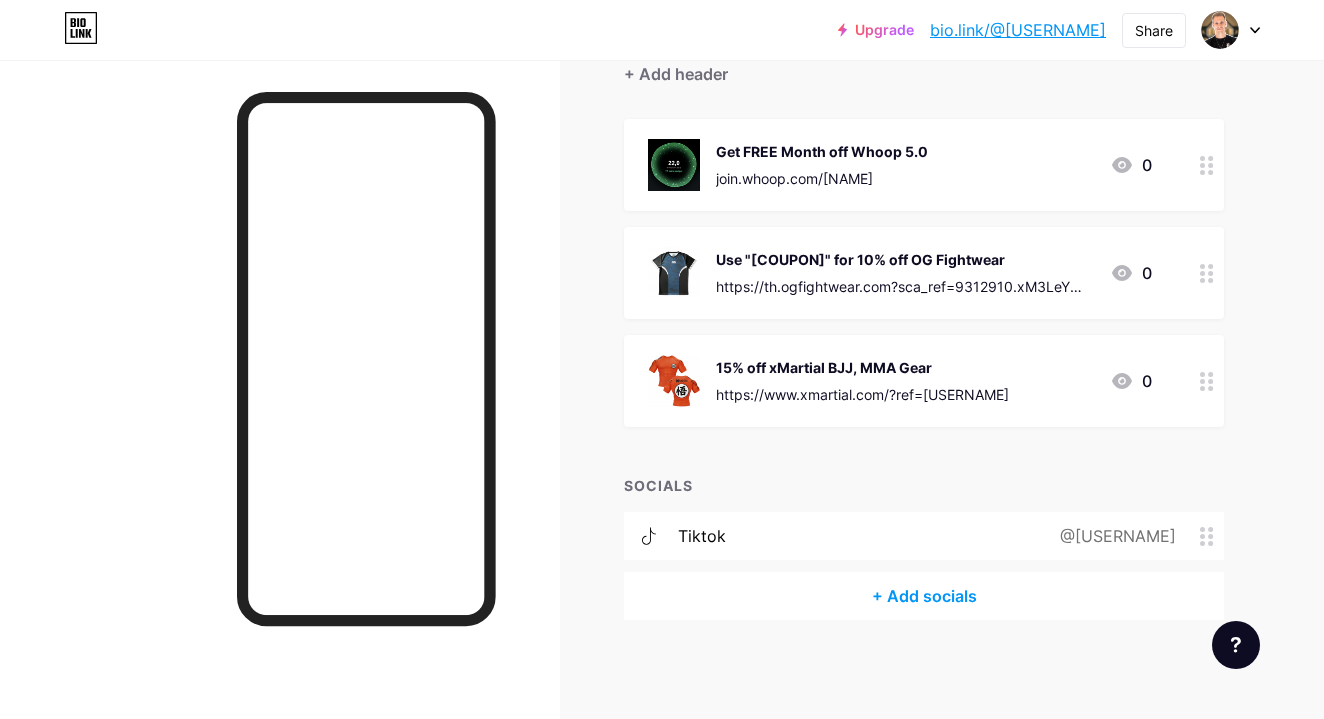 click on "Add" at bounding box center (826, 368) 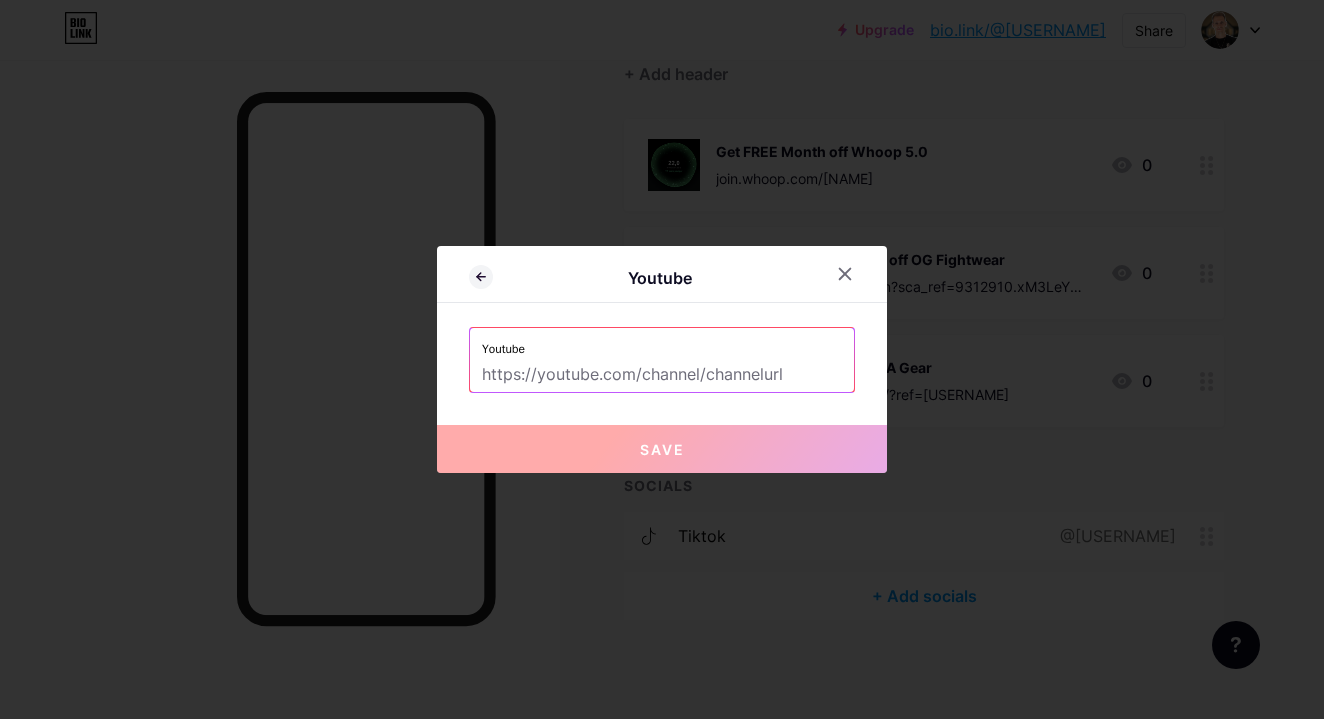 click at bounding box center [662, 375] 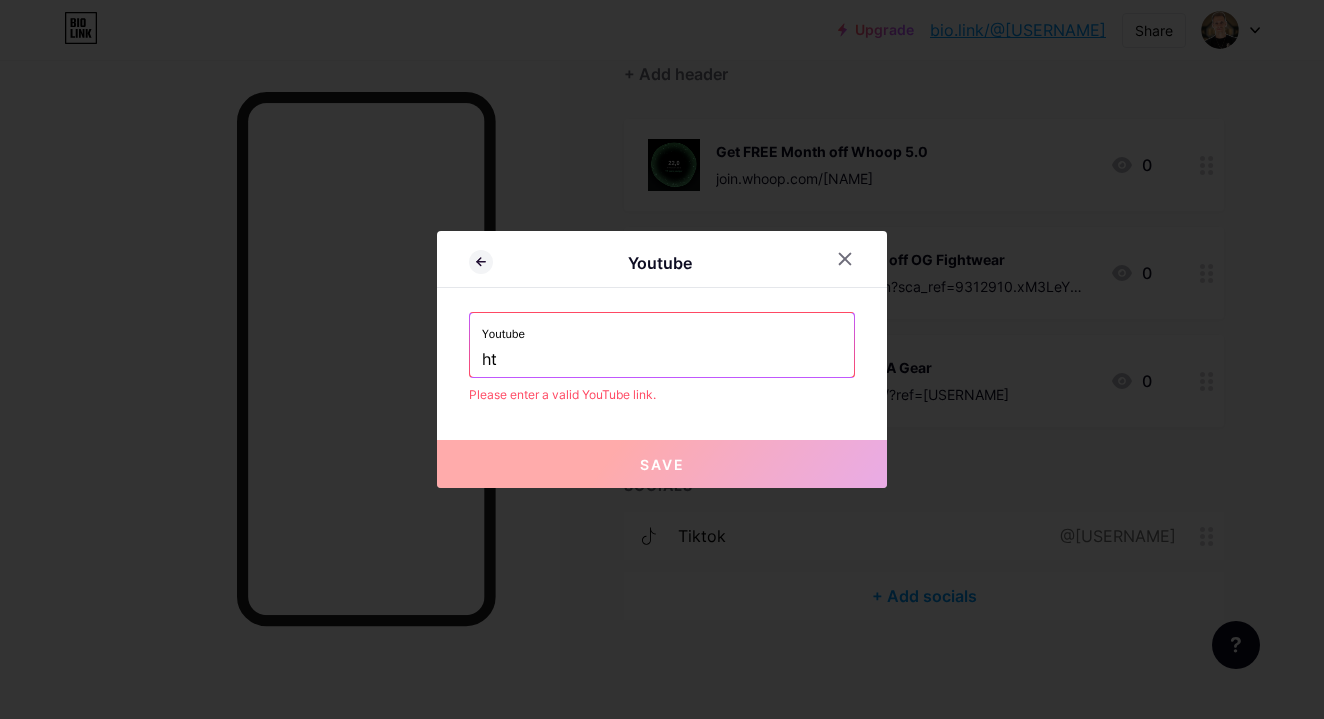 type on "h" 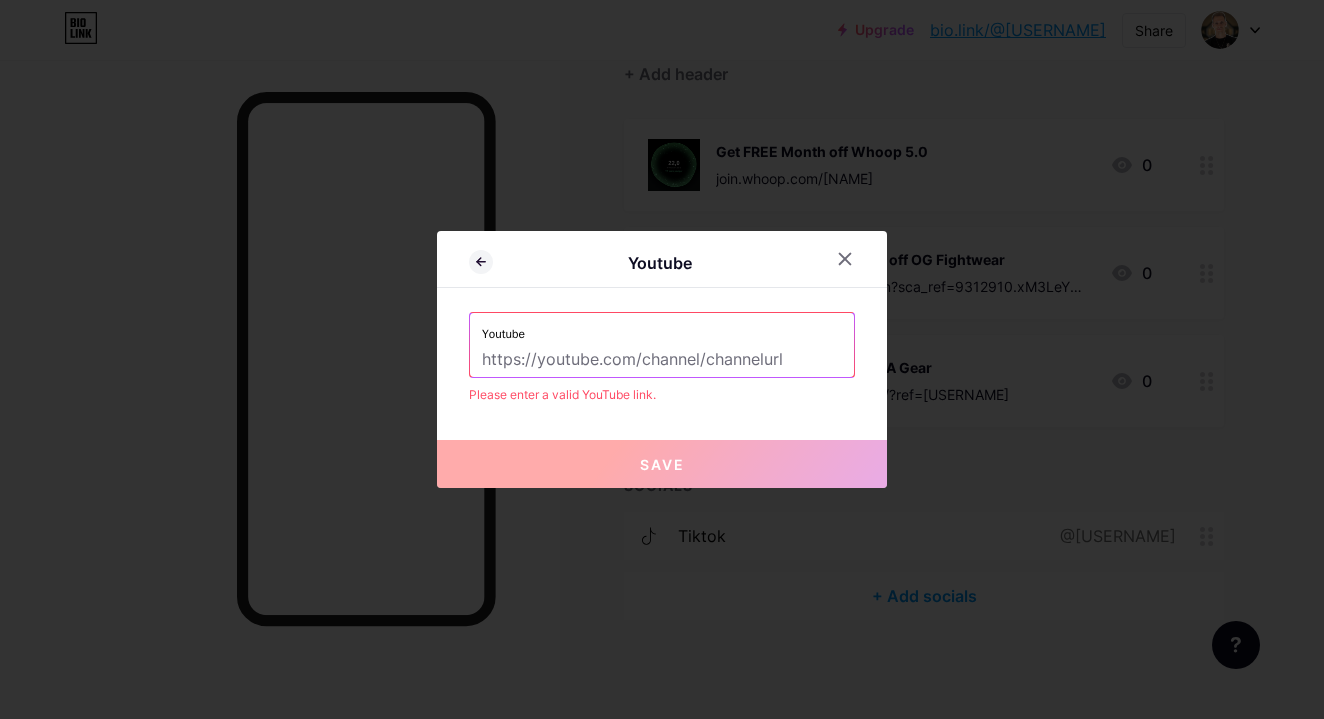 paste on "https://www.youtube.com/@[USERNAME]/videos" 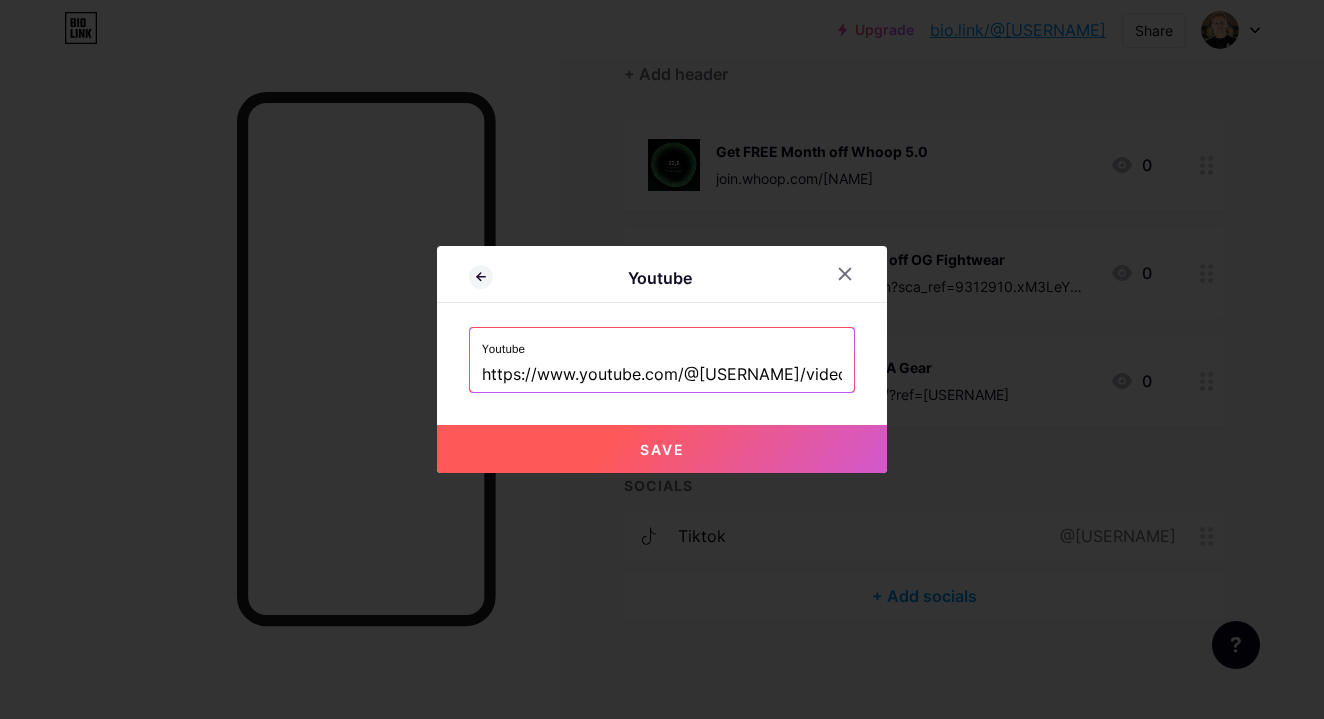 scroll, scrollTop: 0, scrollLeft: 11, axis: horizontal 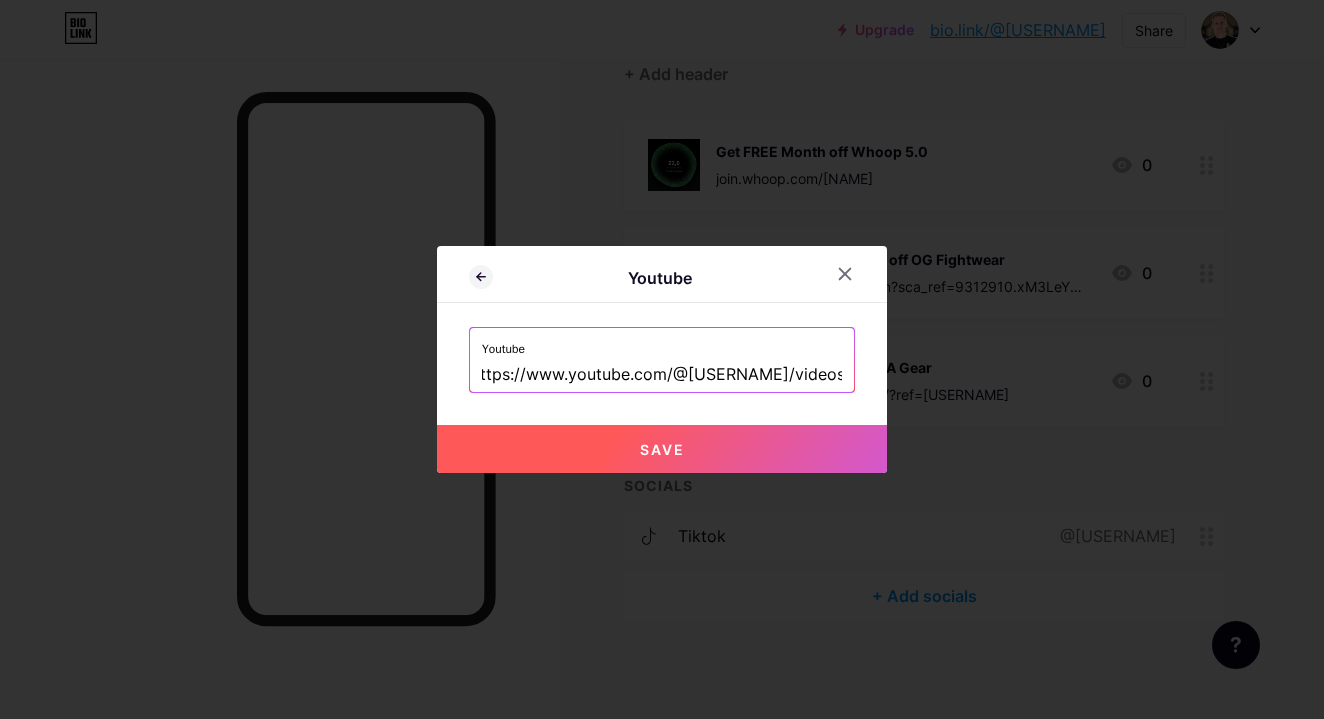 drag, startPoint x: 798, startPoint y: 370, endPoint x: 882, endPoint y: 370, distance: 84 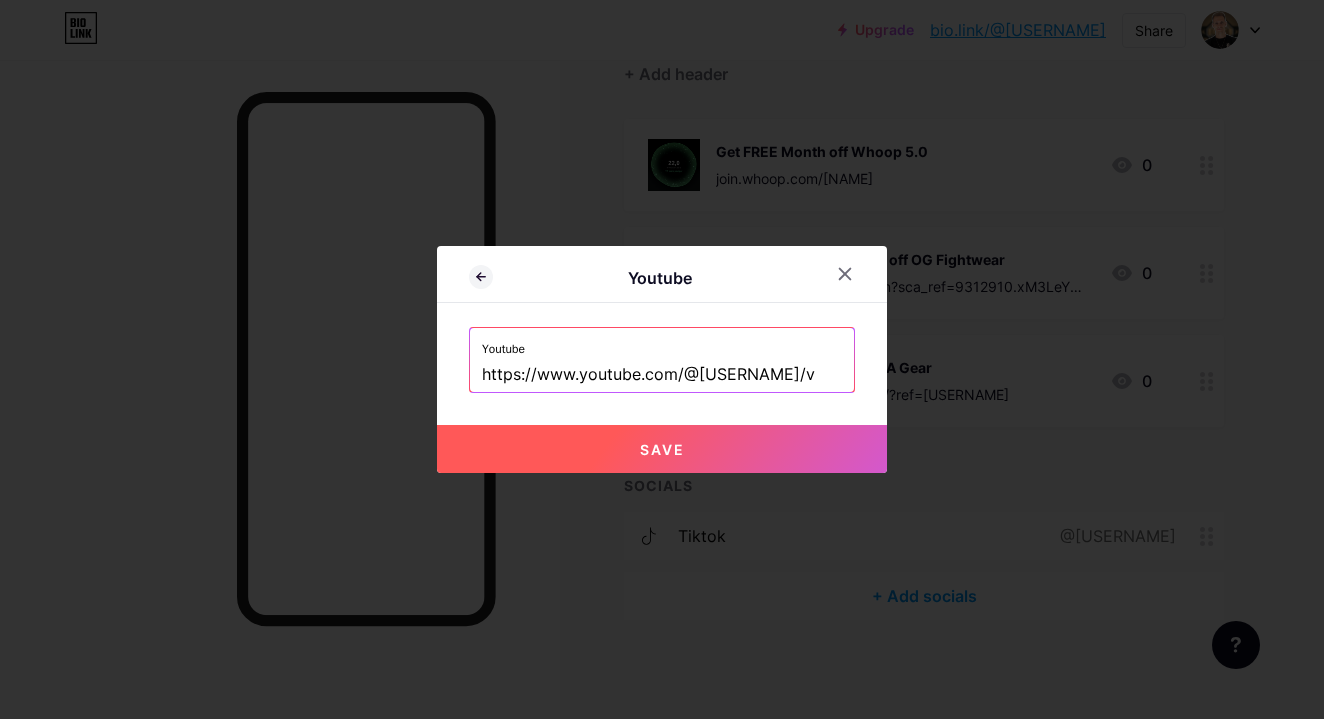 scroll, scrollTop: 0, scrollLeft: 0, axis: both 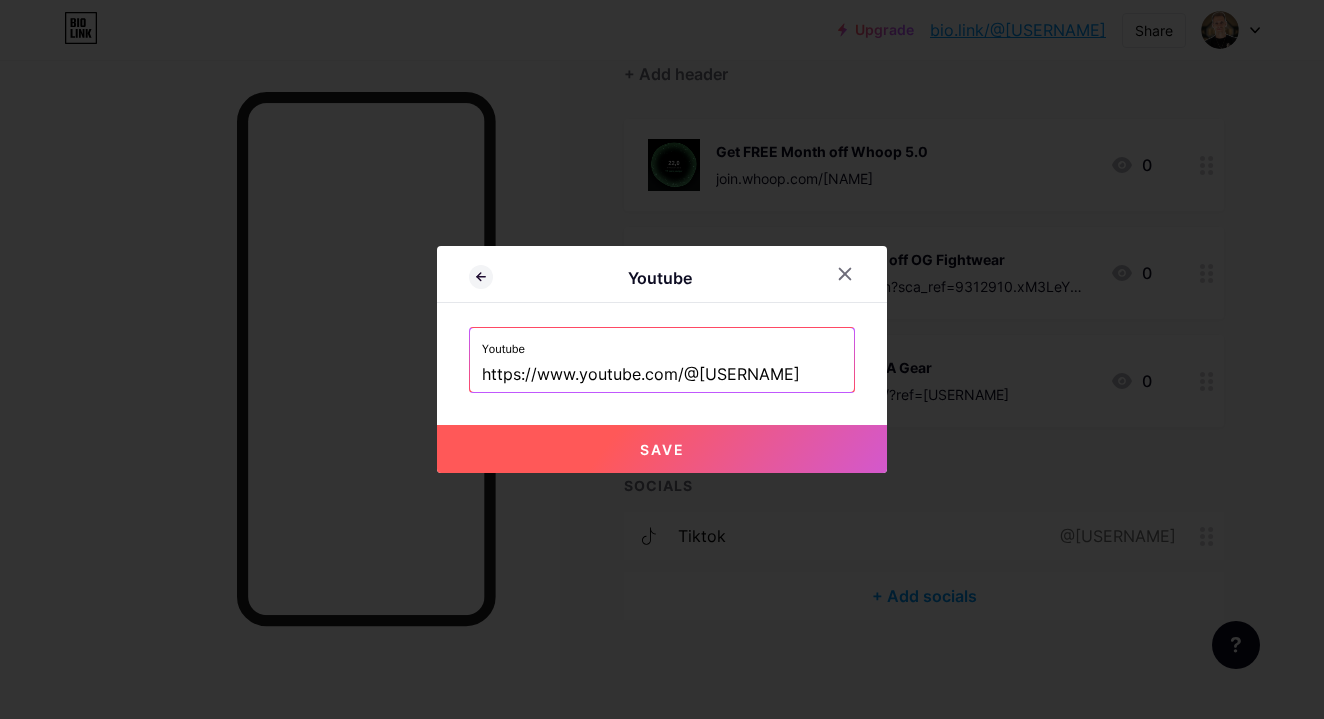 type on "https://www.youtube.com/@[USERNAME]" 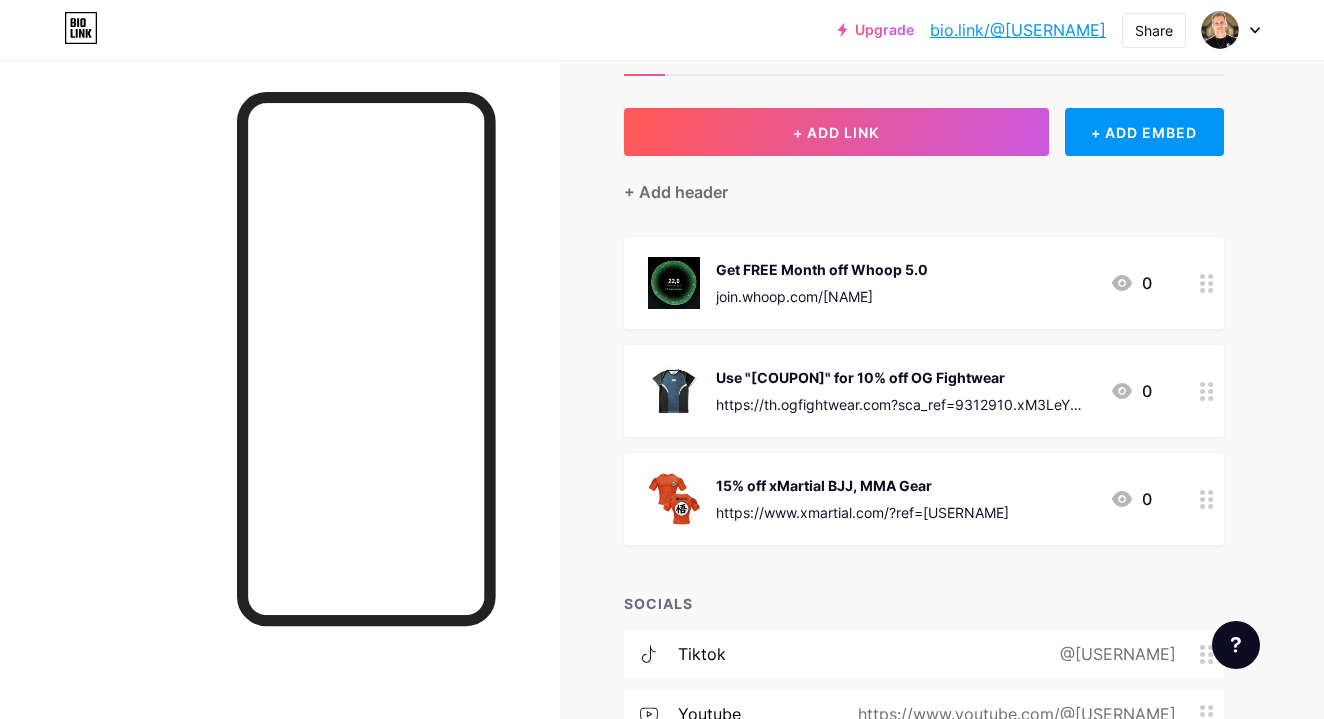 scroll, scrollTop: 0, scrollLeft: 0, axis: both 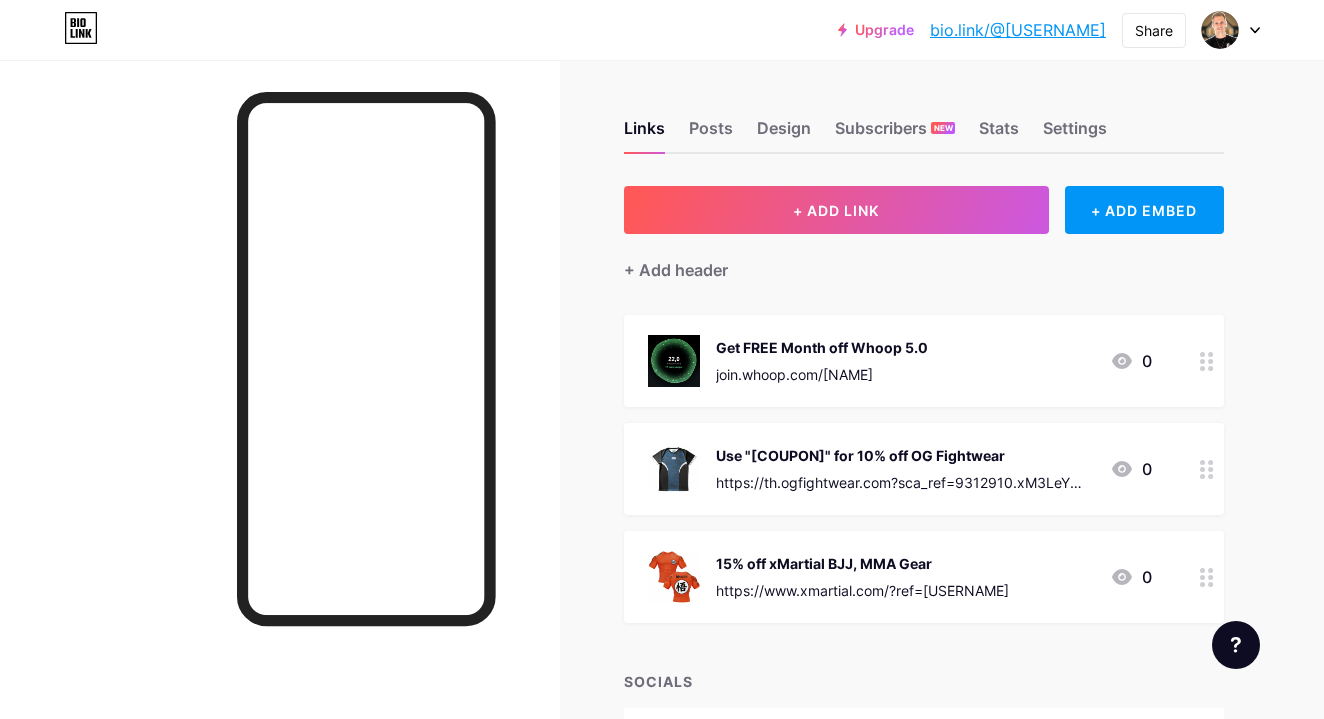 click on "Links
Posts
Design
Subscribers
NEW
Stats
Settings" at bounding box center [924, 119] 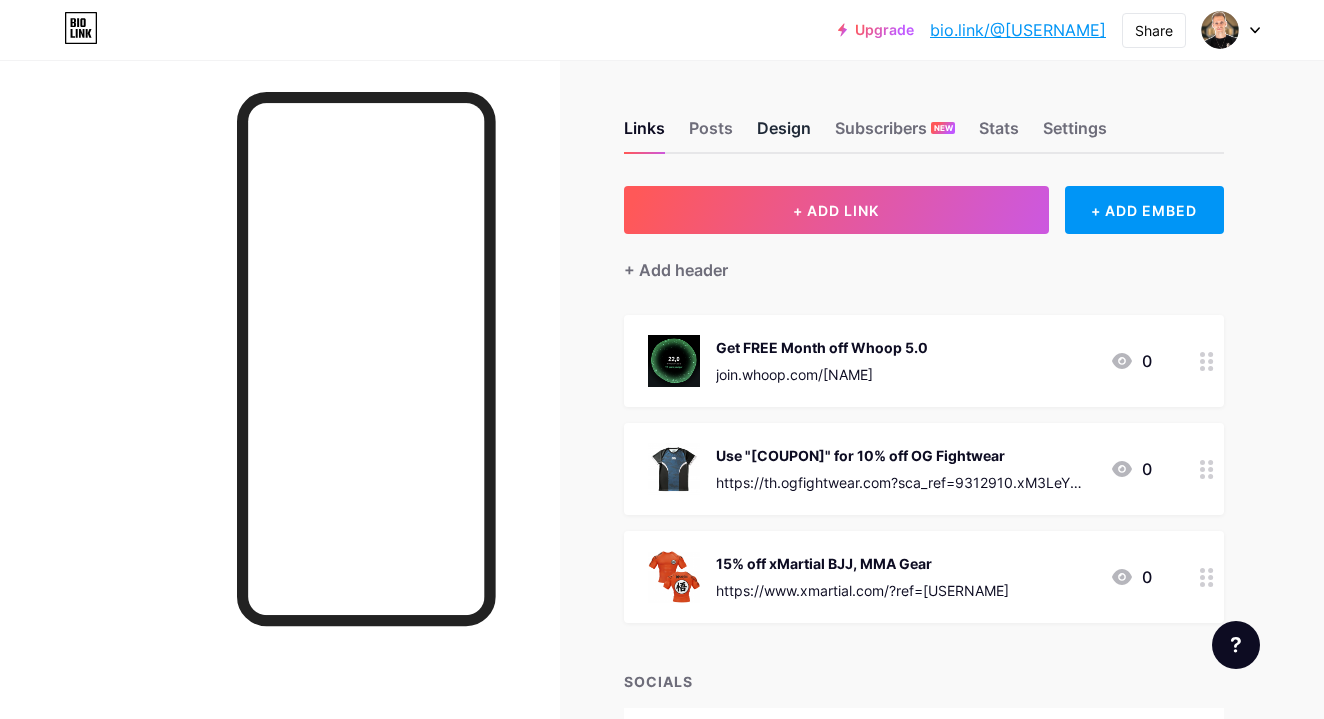 click on "Design" at bounding box center [784, 134] 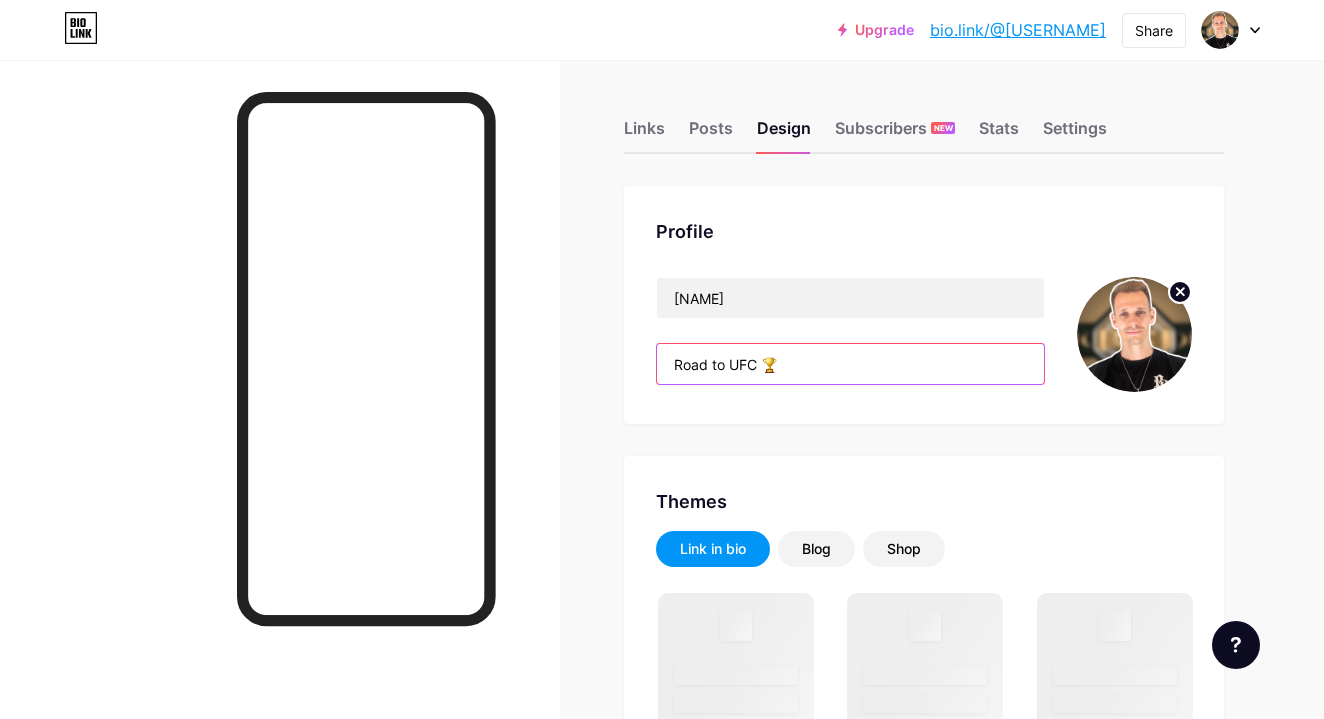 click on "Road to UFC 🏆" at bounding box center (850, 364) 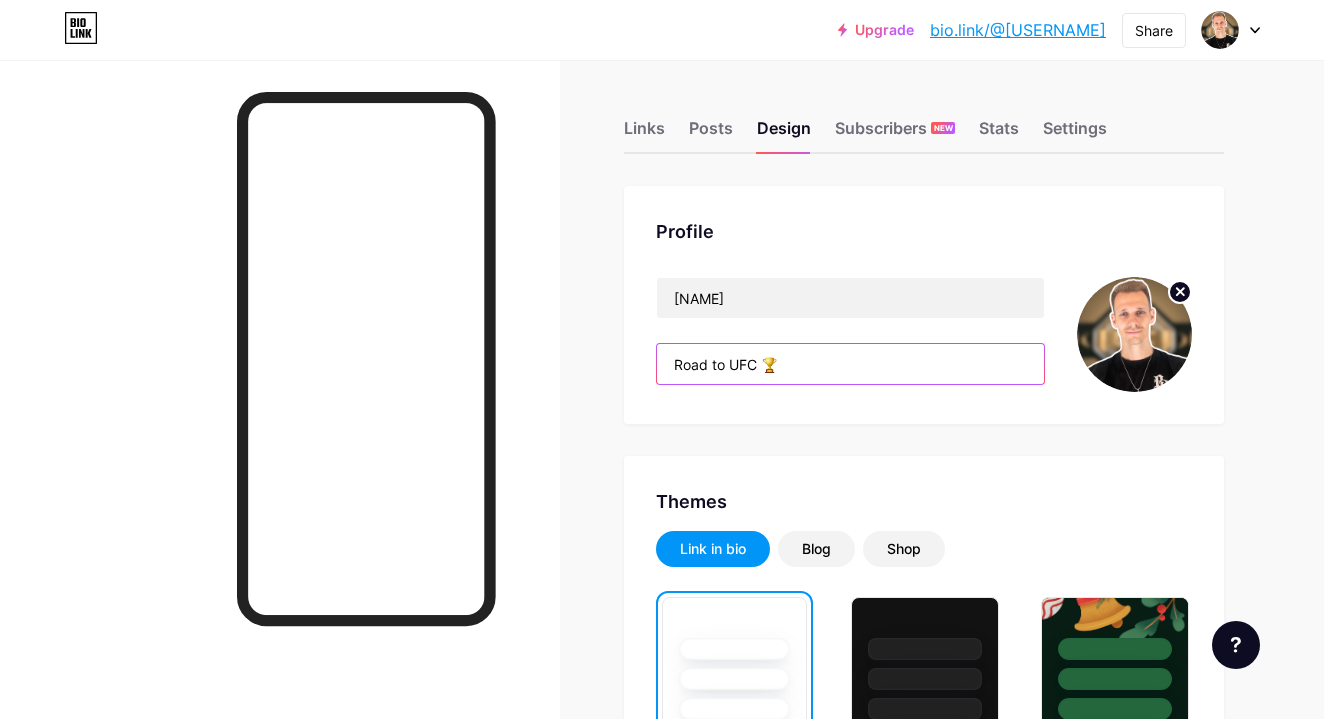 click on "Road to UFC 🏆" at bounding box center (850, 364) 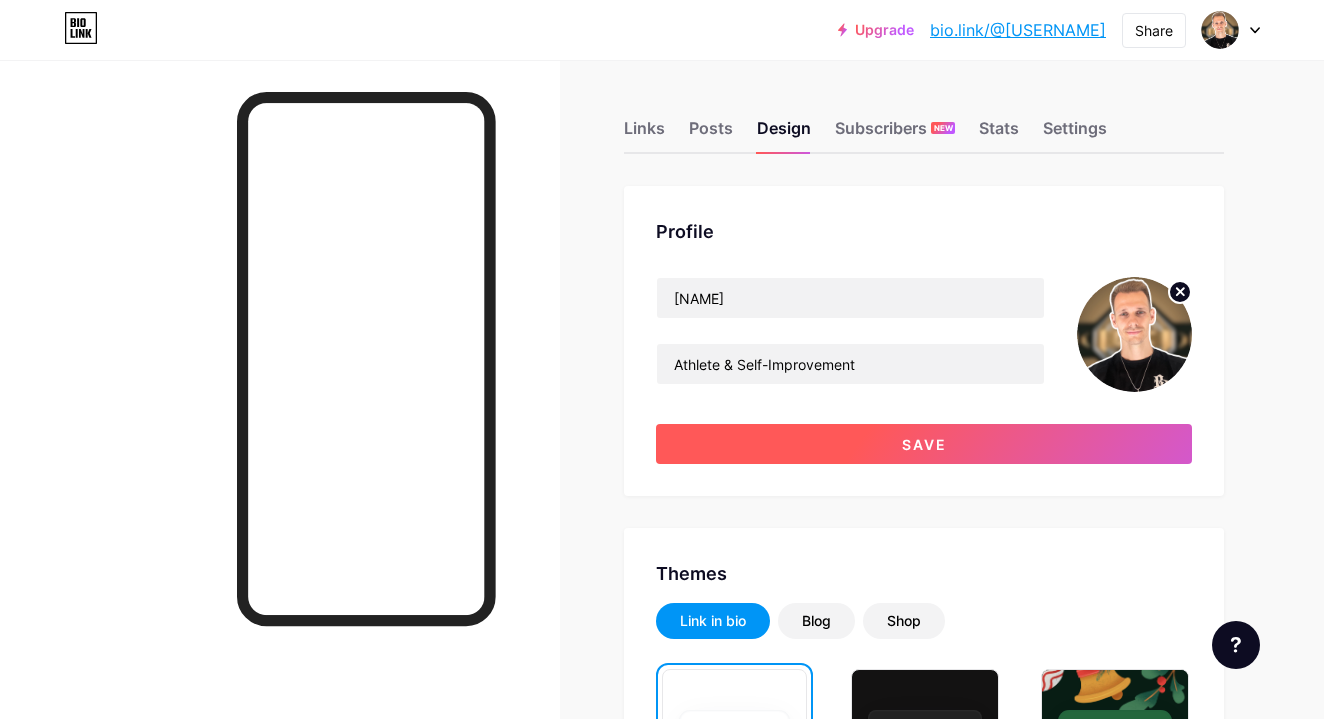 click on "Save" at bounding box center (924, 444) 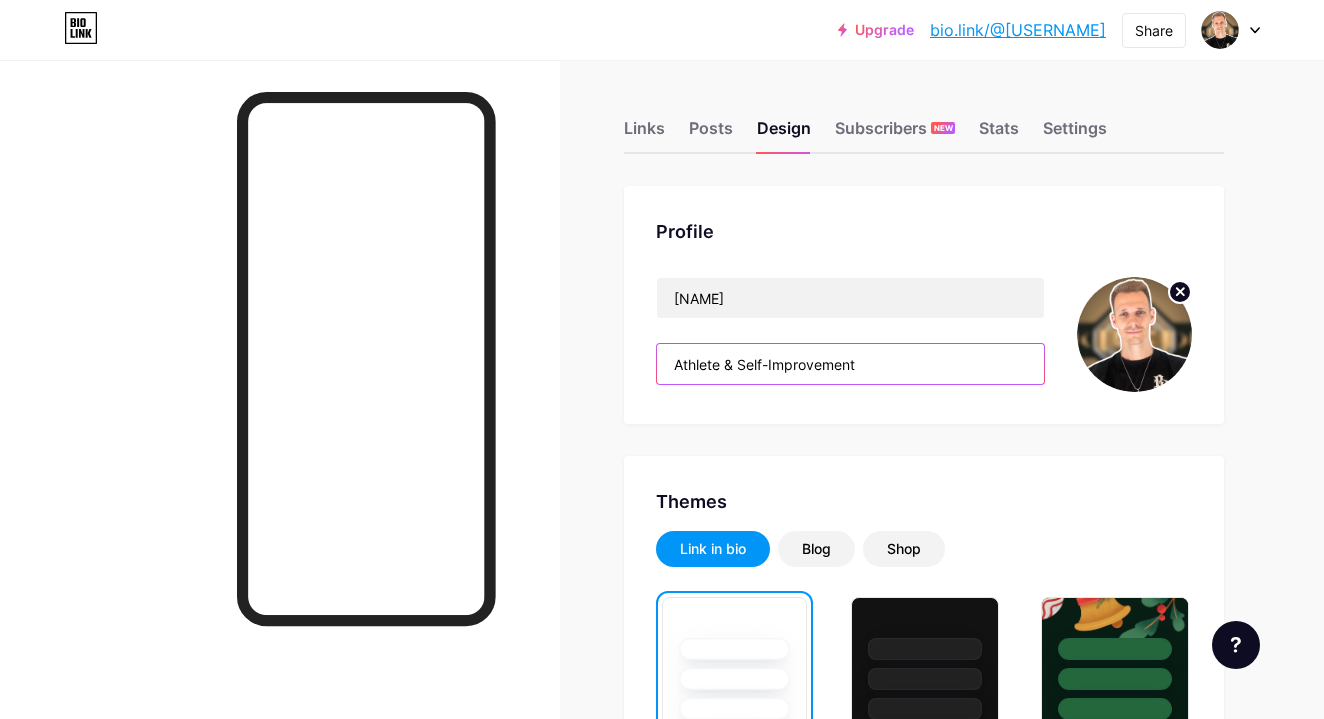click on "Athlete & Self-Improvement" at bounding box center [850, 364] 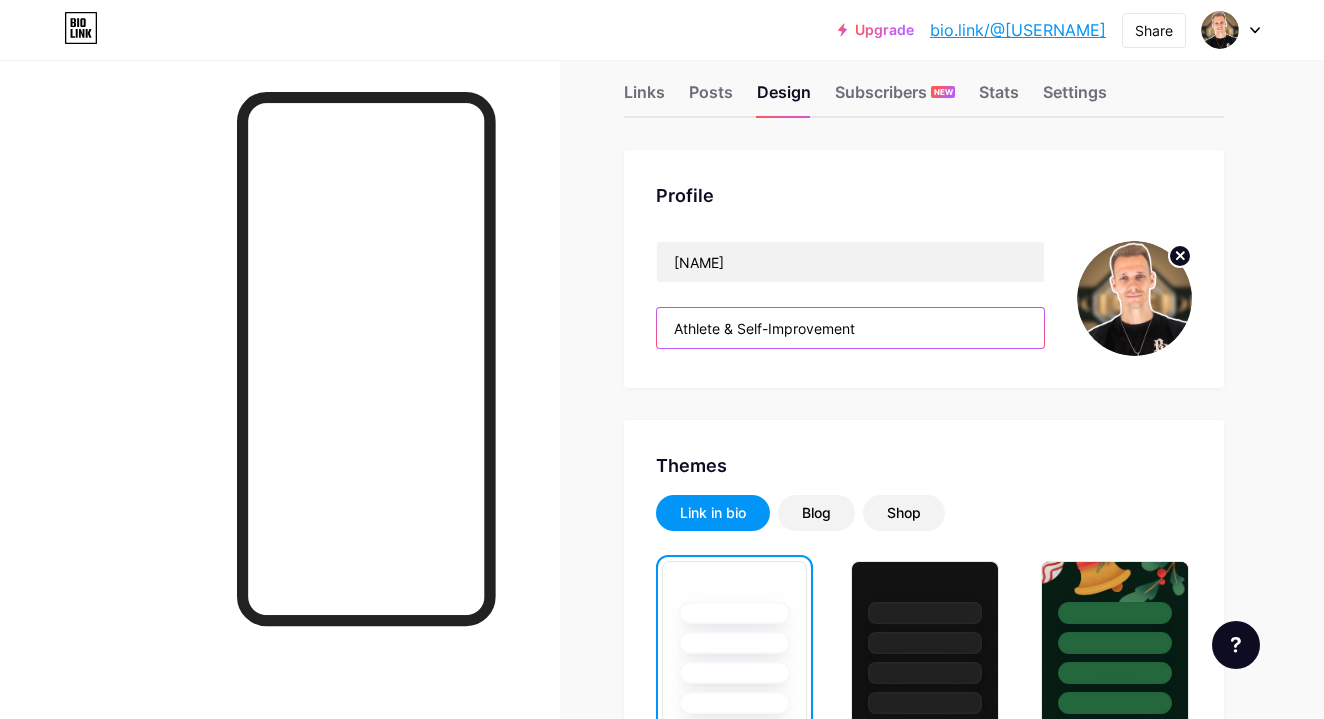 scroll, scrollTop: 59, scrollLeft: 0, axis: vertical 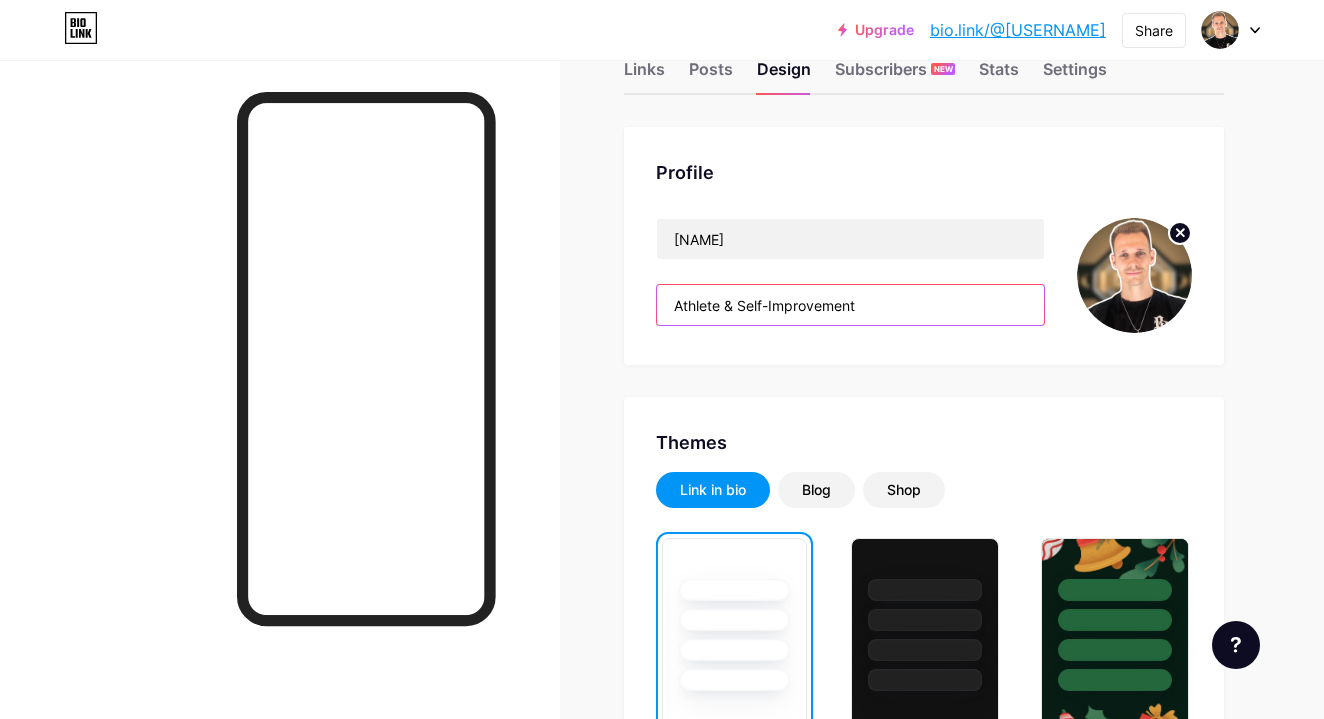 click on "Athlete & Self-Improvement" at bounding box center (850, 305) 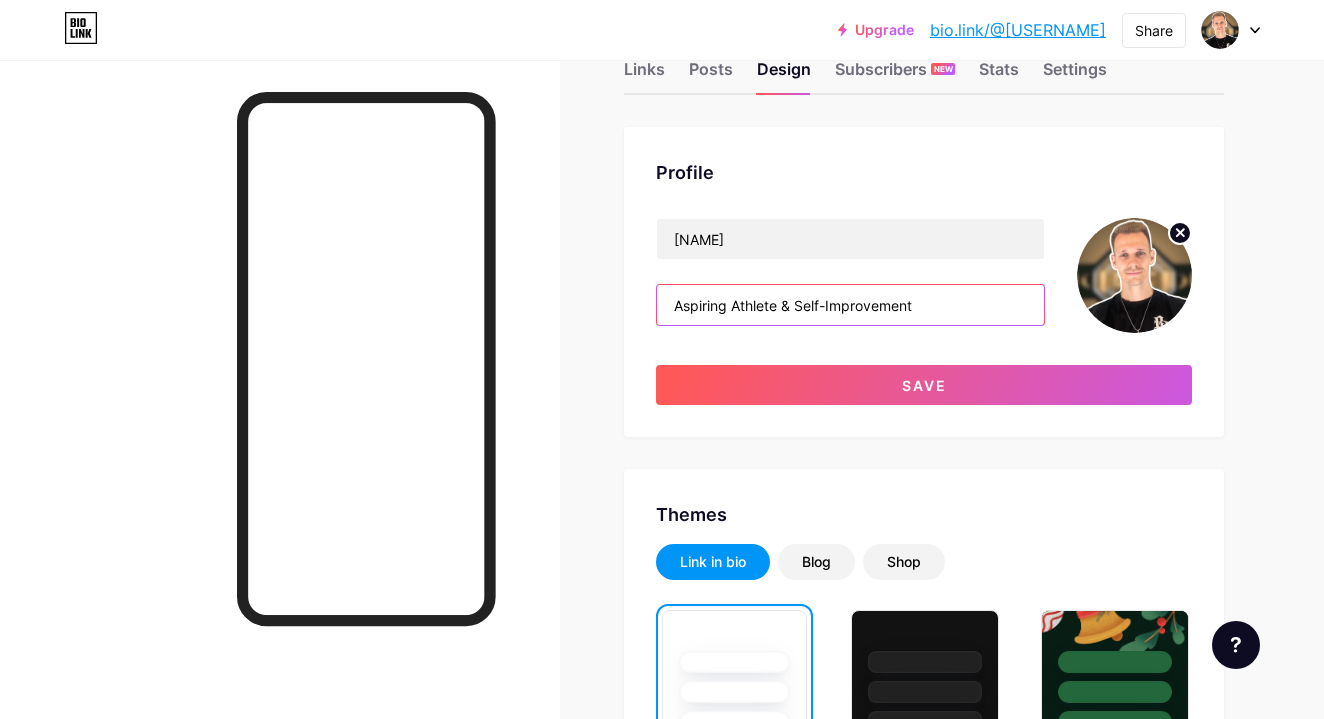 click on "Aspiring Athlete & Self-Improvement" at bounding box center (850, 305) 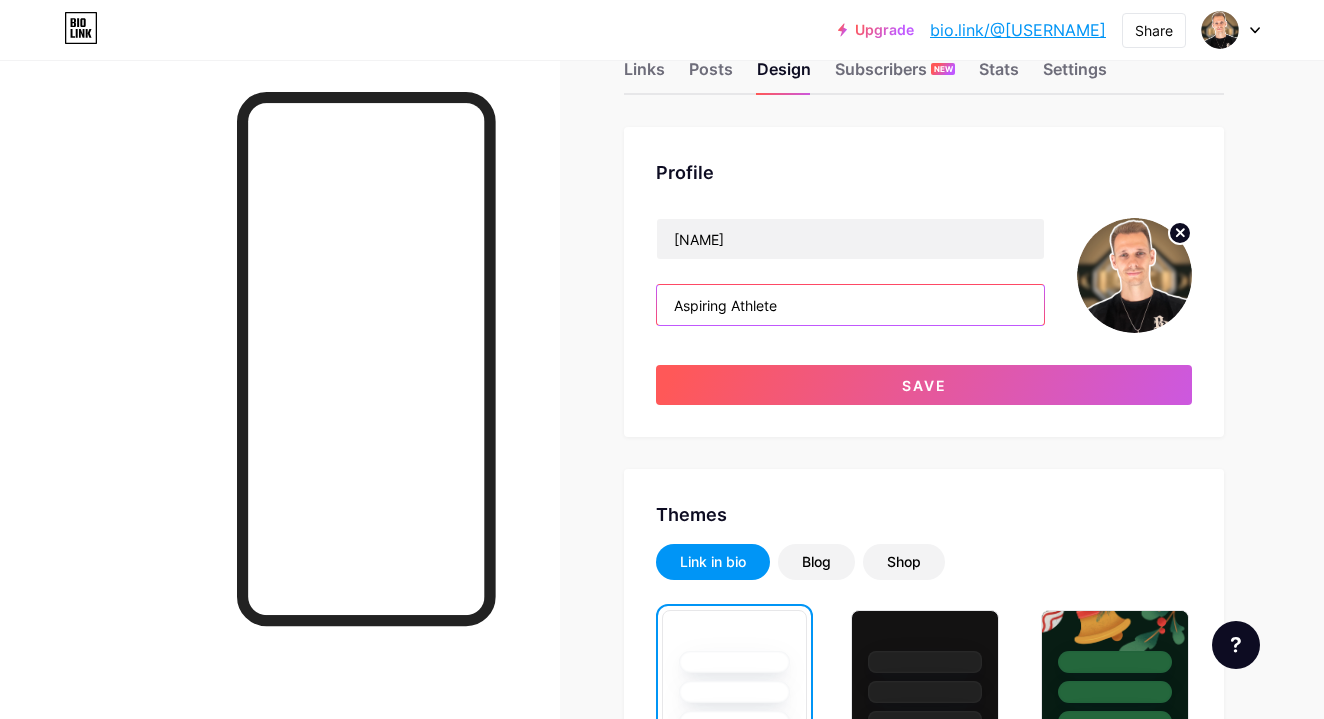 click on "Aspiring Athlete" at bounding box center [850, 305] 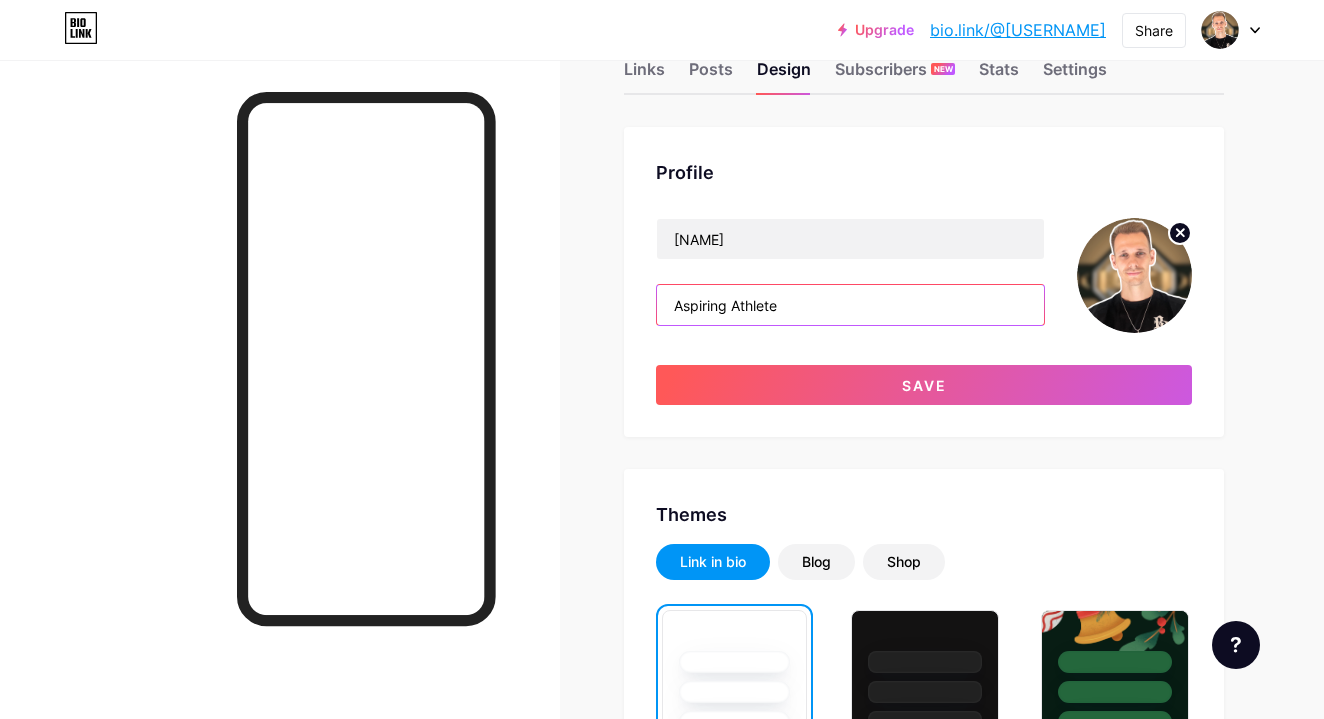 click on "Aspiring Athlete" at bounding box center (850, 305) 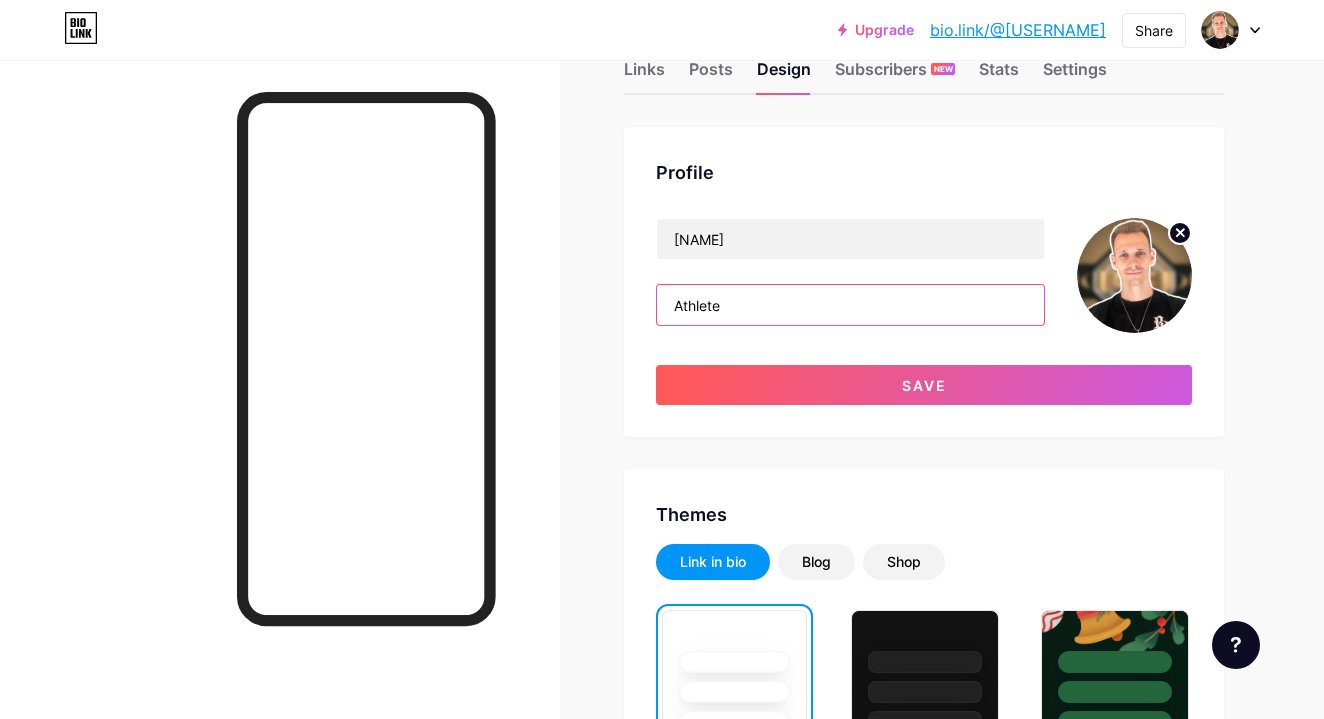 type on "Athlete" 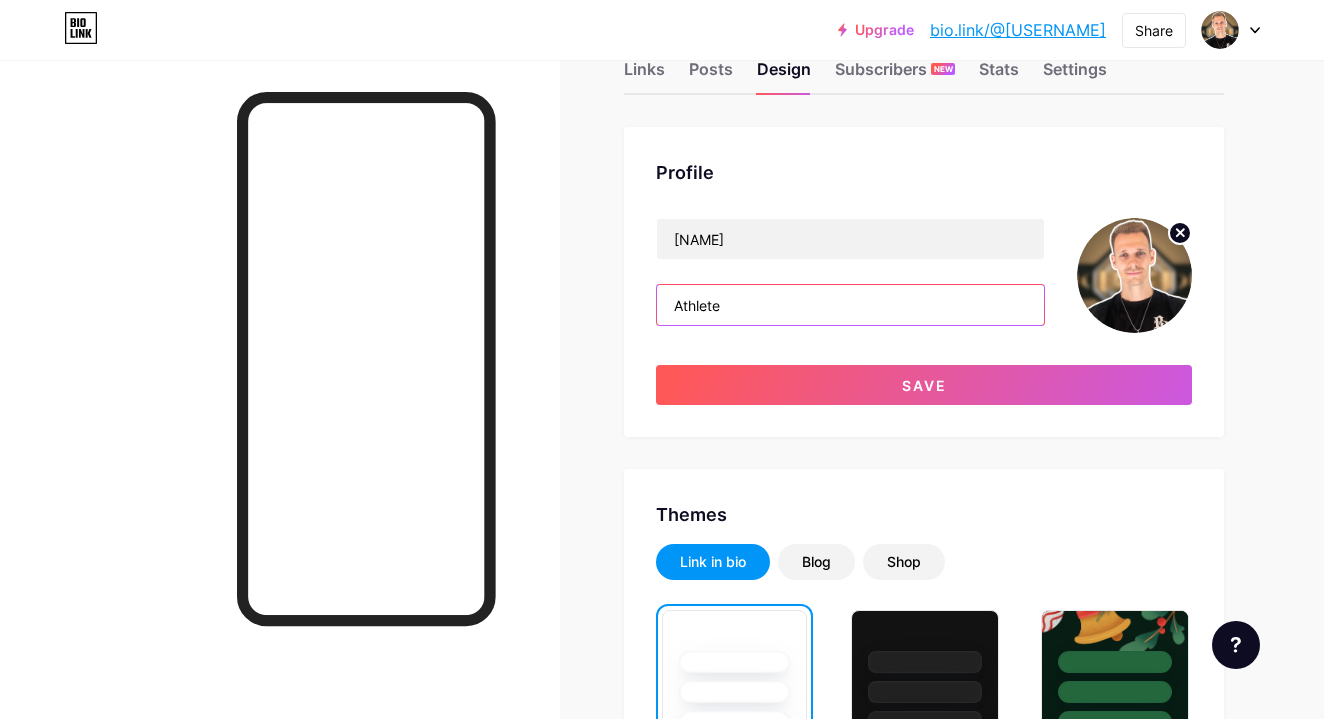click on "Athlete" at bounding box center (850, 305) 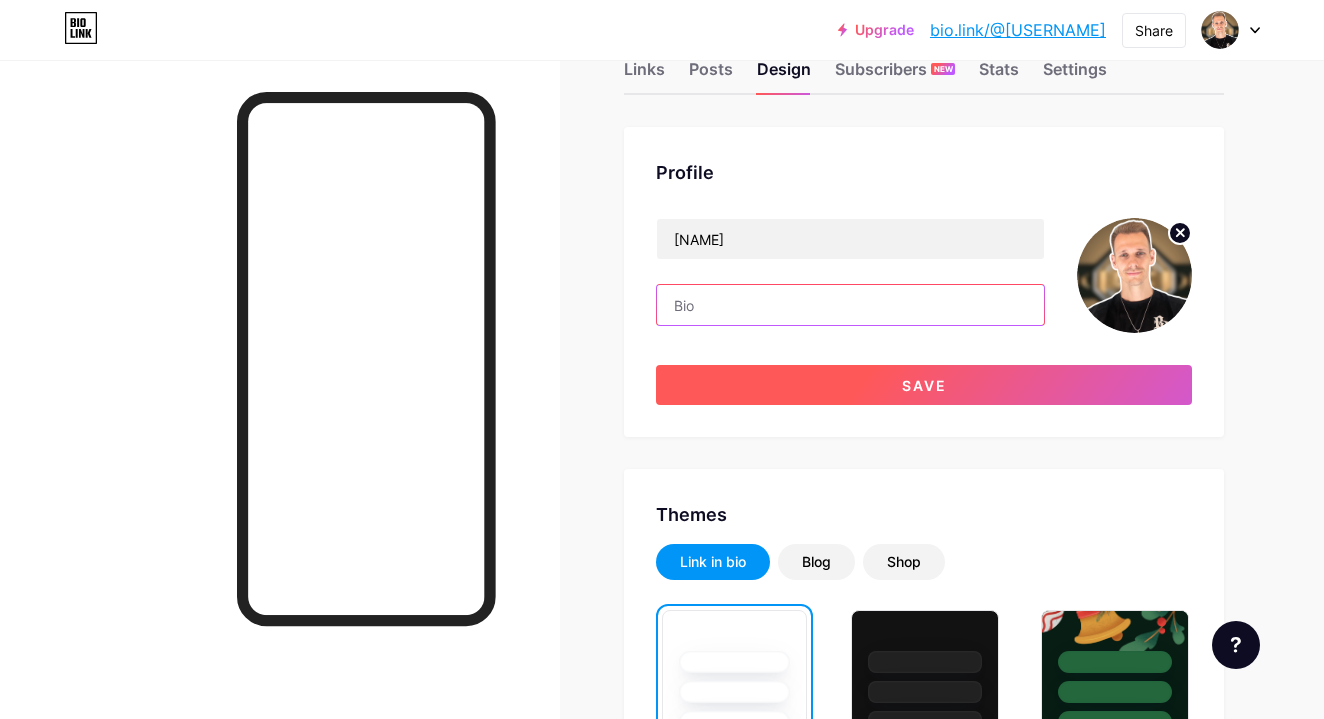 type 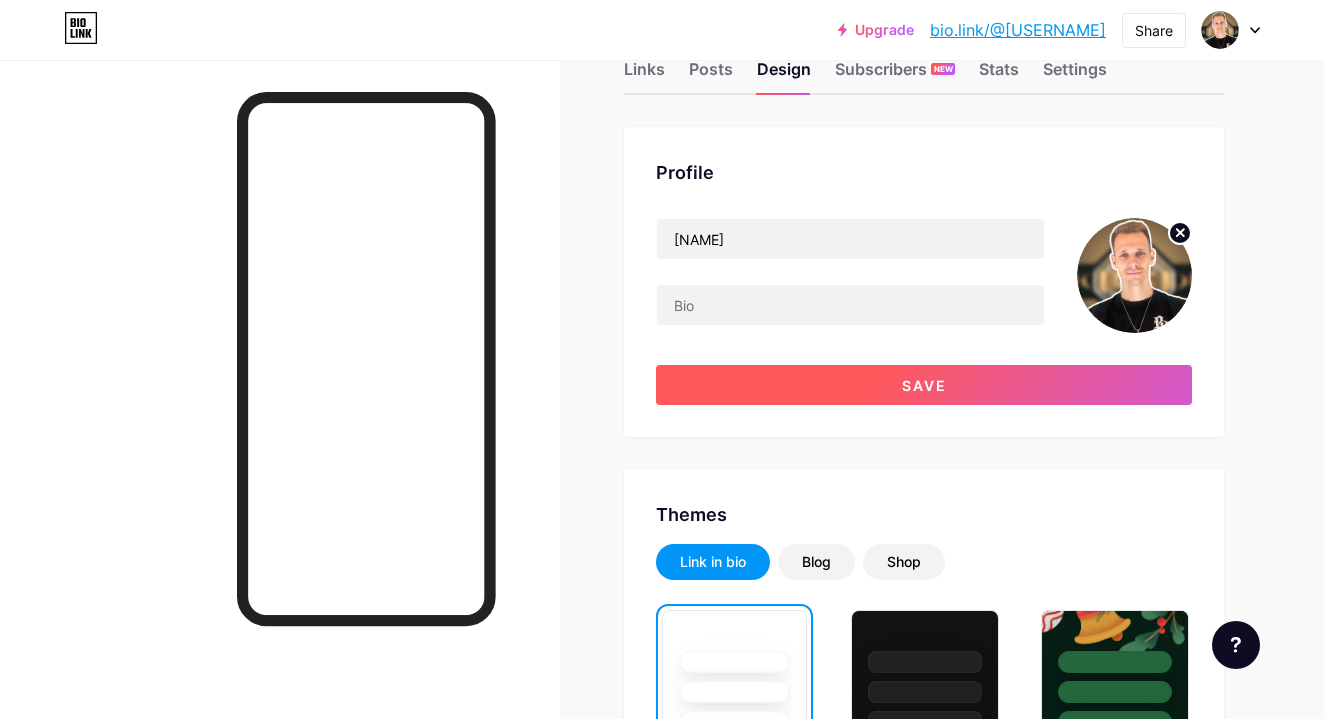 click on "Save" at bounding box center [924, 385] 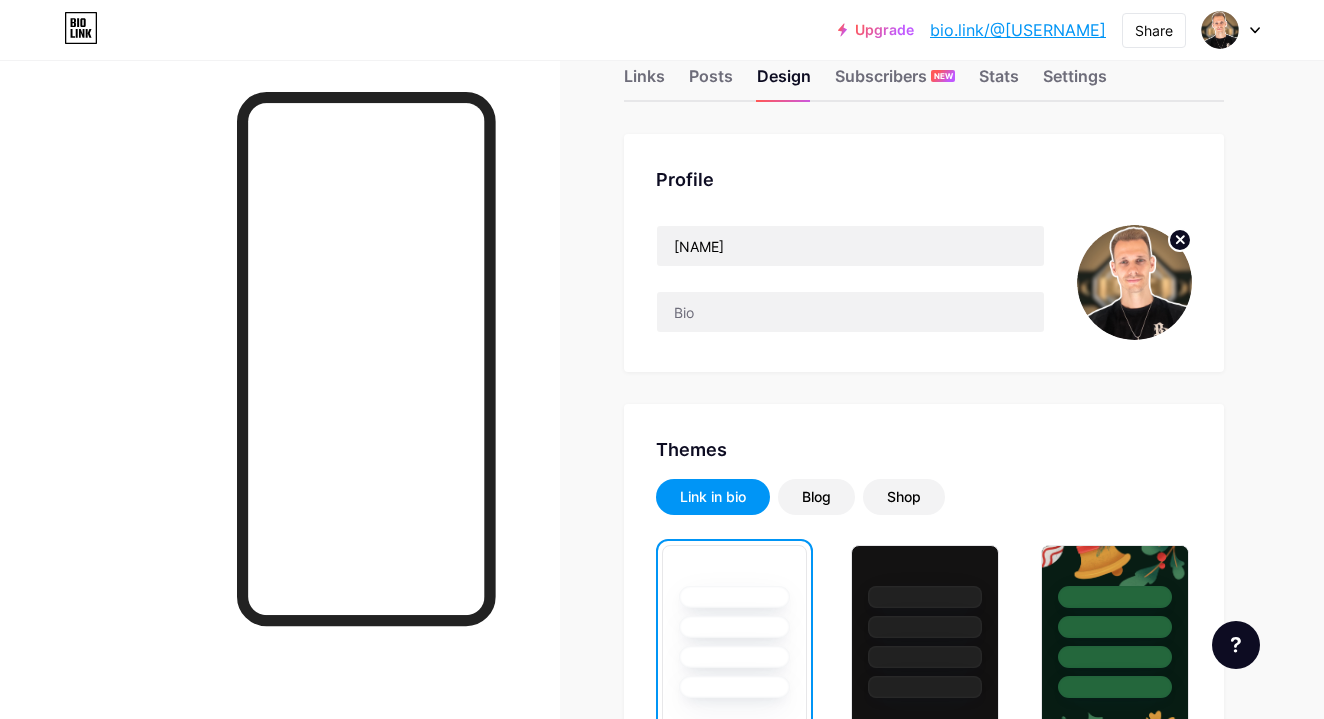 scroll, scrollTop: 42, scrollLeft: 0, axis: vertical 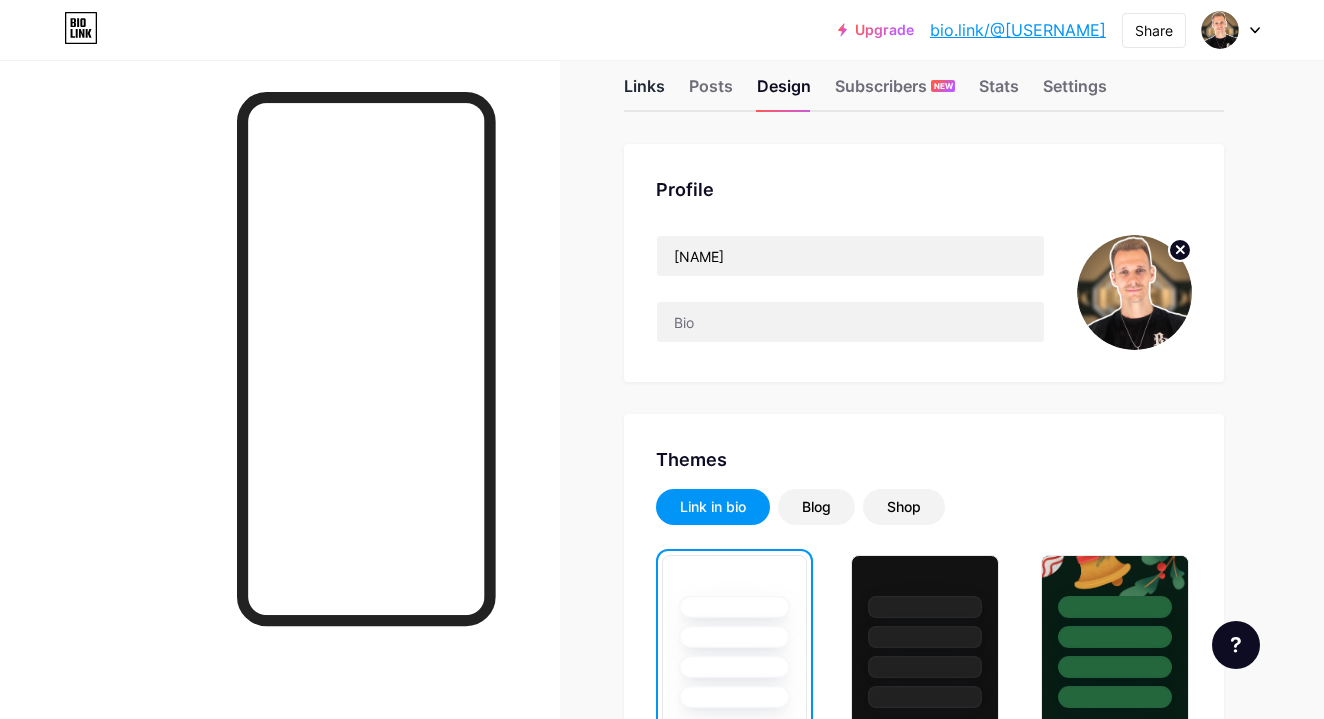 click on "Links" at bounding box center (644, 92) 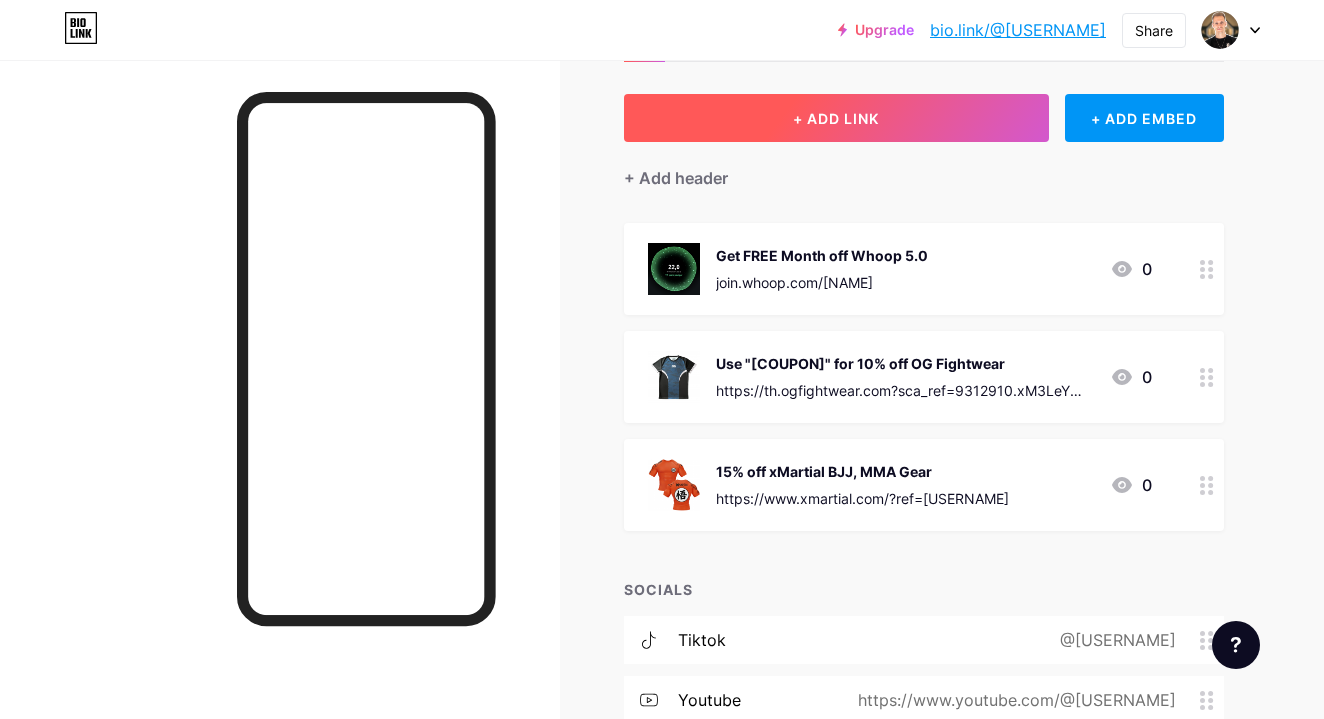 scroll, scrollTop: 198, scrollLeft: 0, axis: vertical 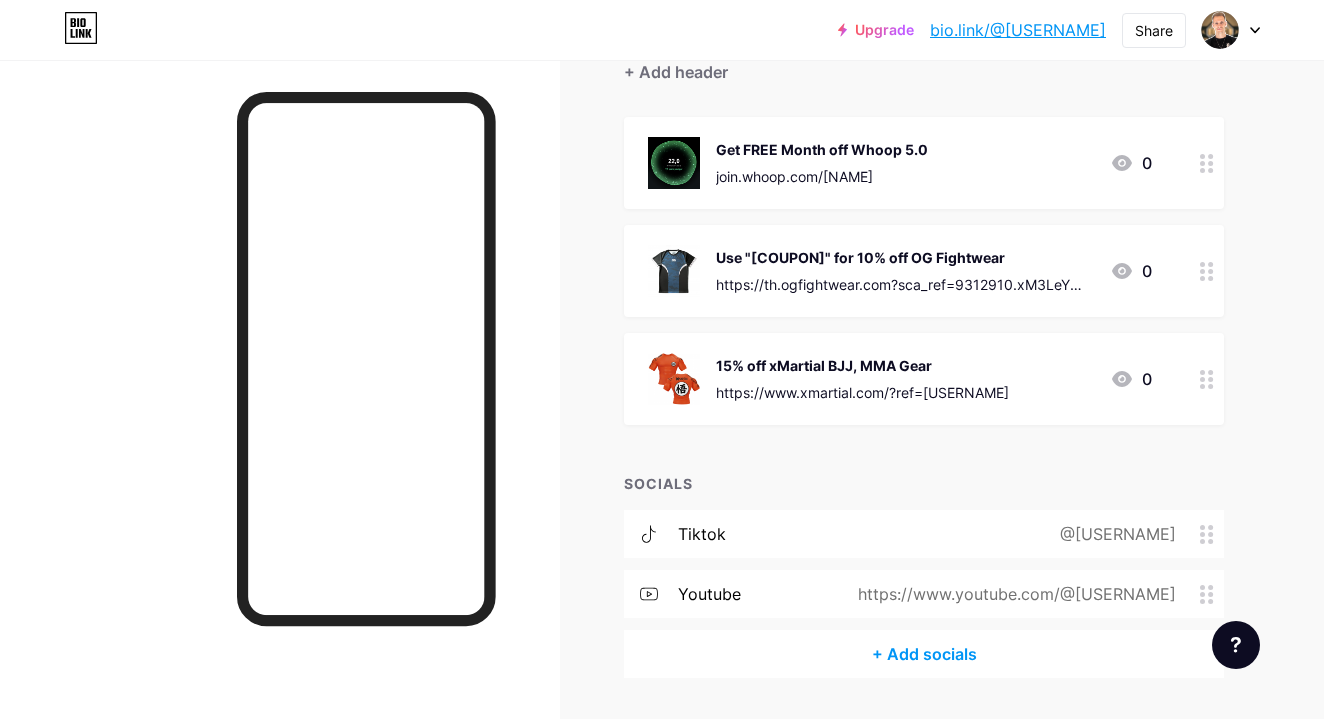 click 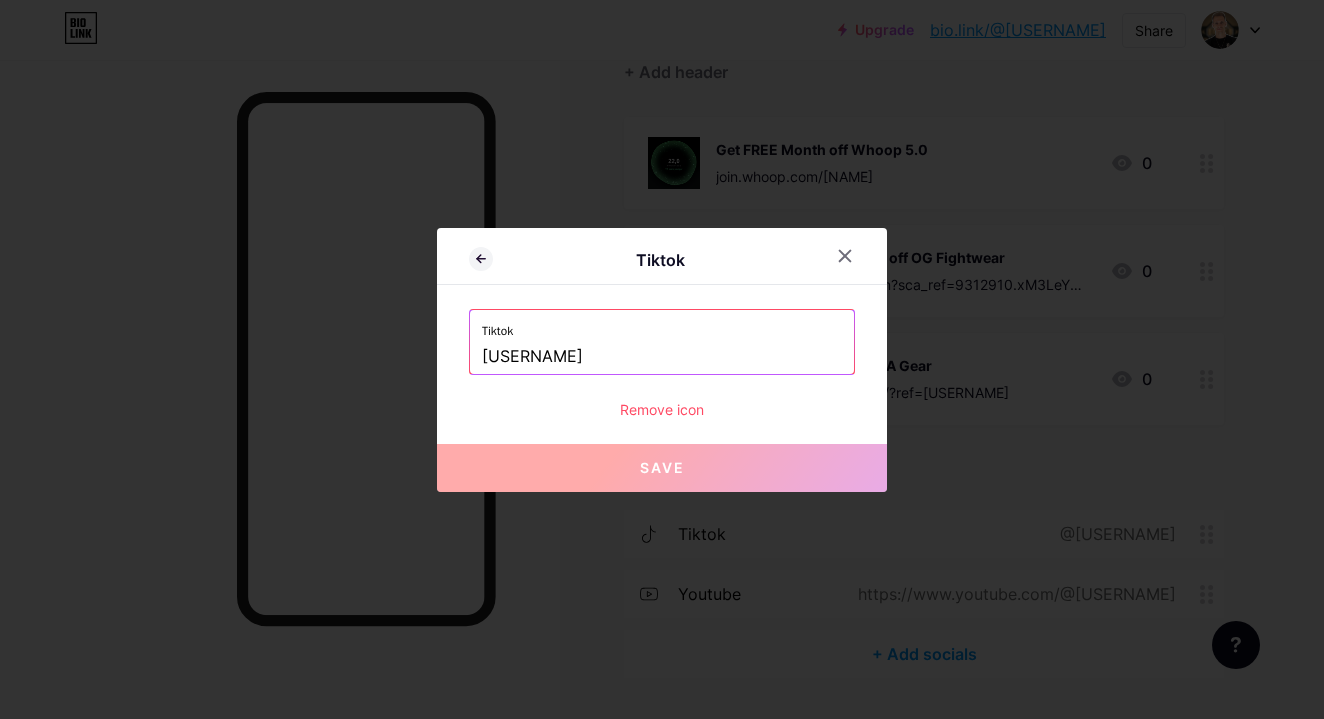 click on "Remove icon" at bounding box center (662, 409) 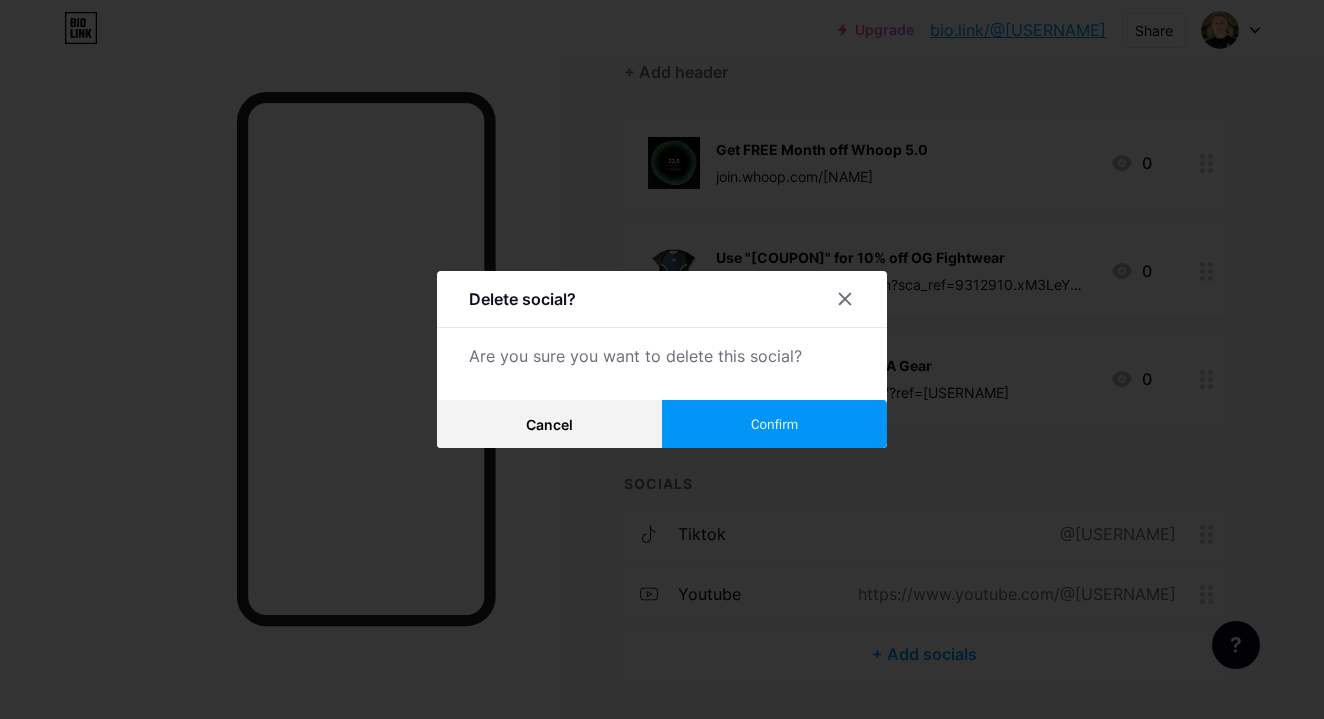 click on "Confirm" at bounding box center (774, 424) 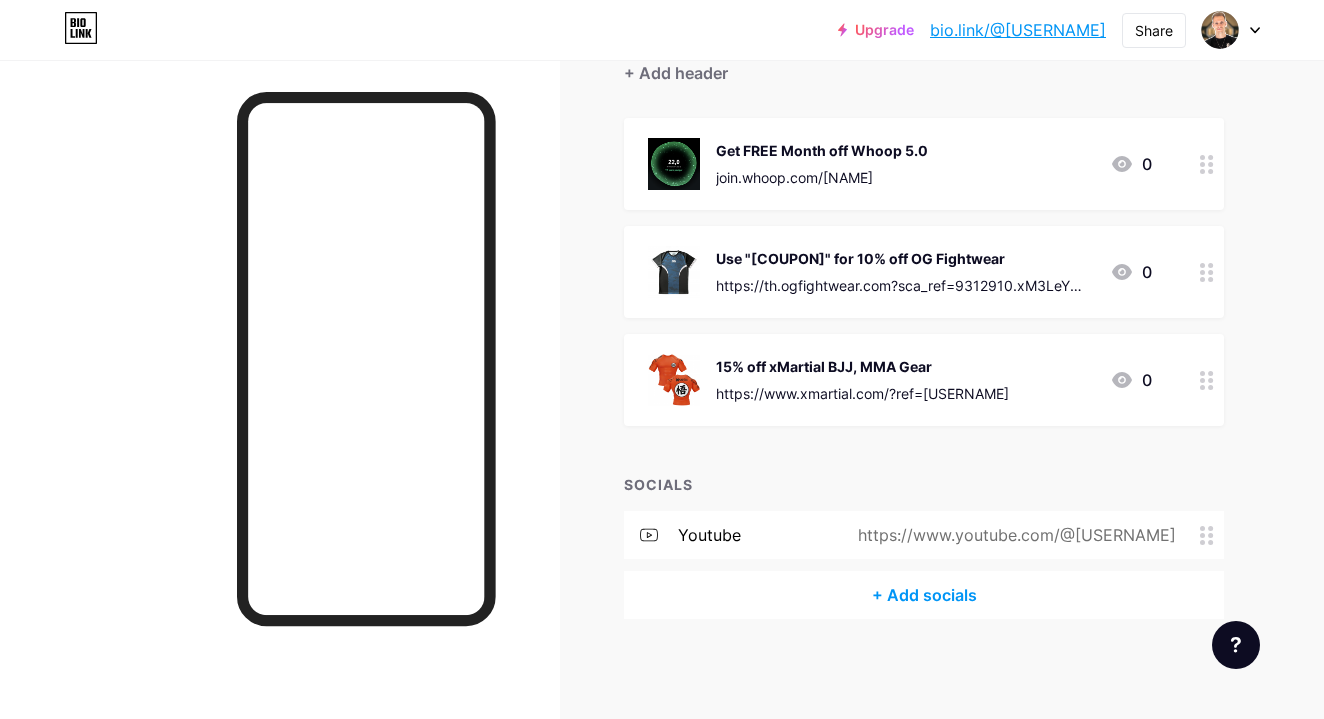 scroll, scrollTop: 196, scrollLeft: 0, axis: vertical 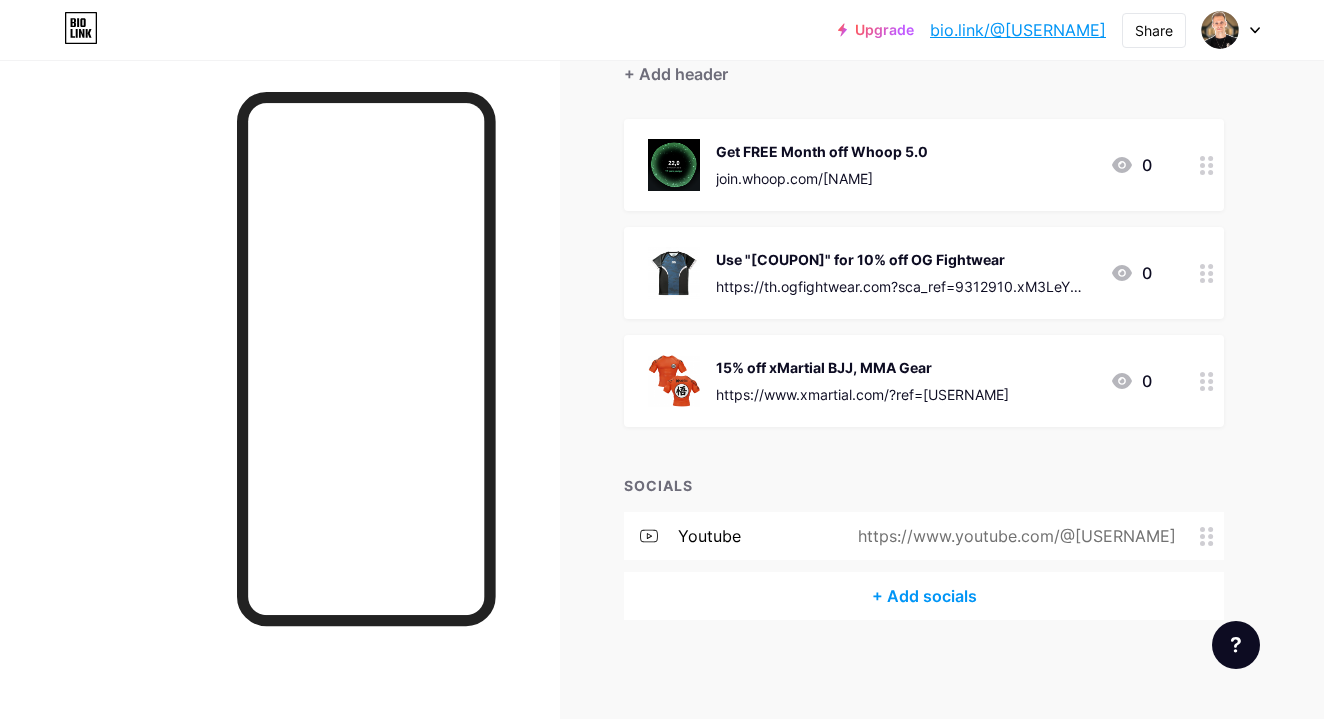 click 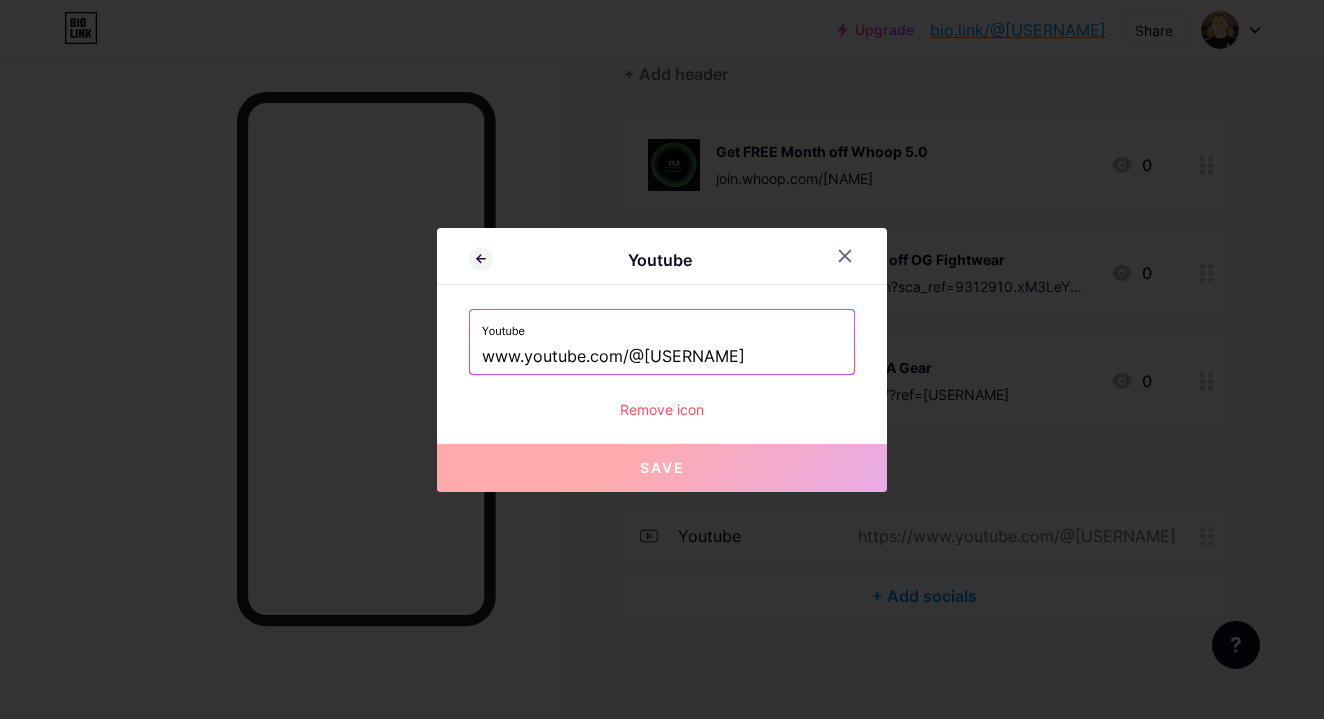 click on "www.youtube.com/@[USERNAME]" at bounding box center (662, 357) 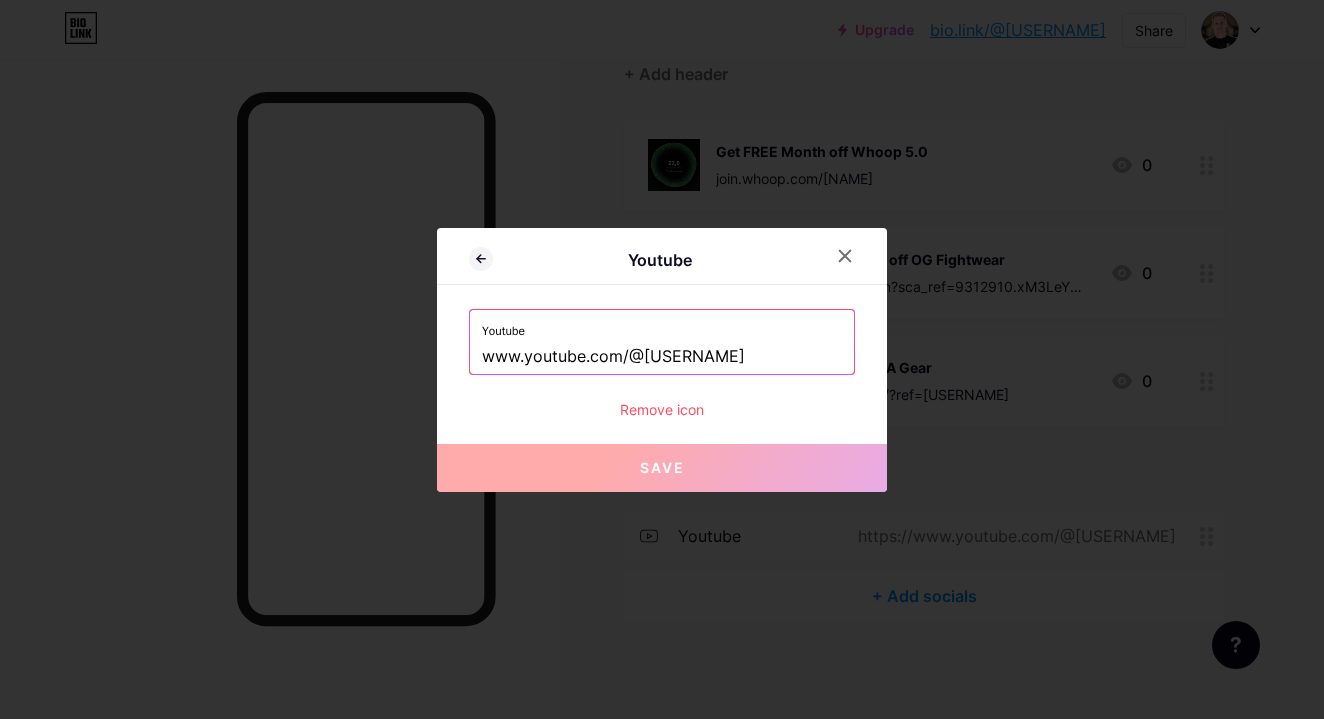 click on "Remove icon" at bounding box center (662, 409) 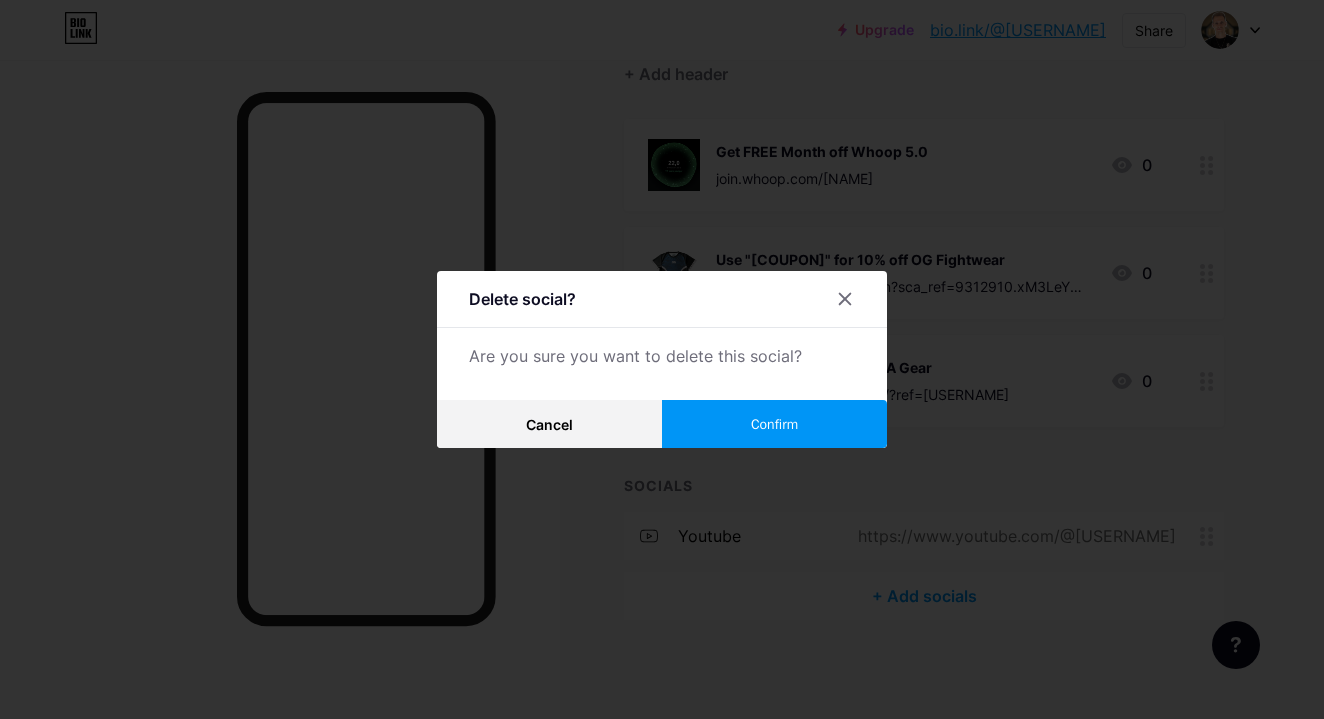 click on "Confirm" at bounding box center (774, 424) 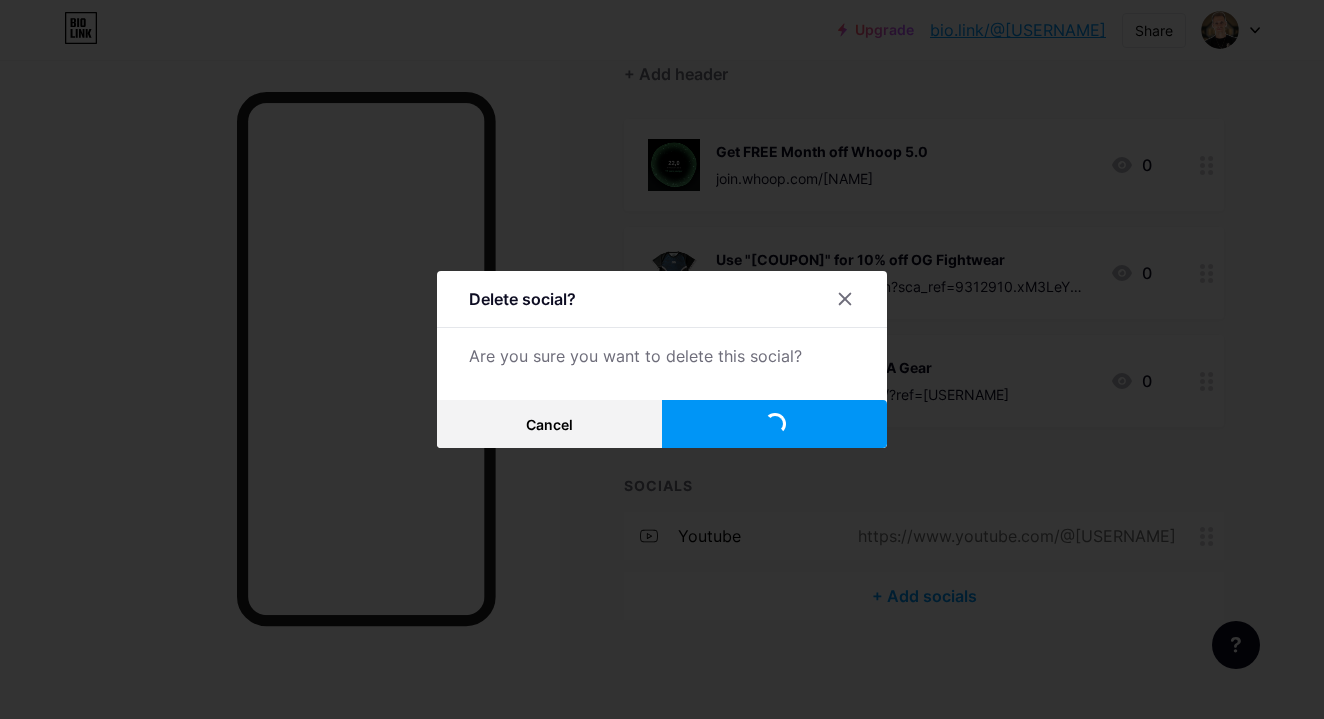scroll, scrollTop: 136, scrollLeft: 0, axis: vertical 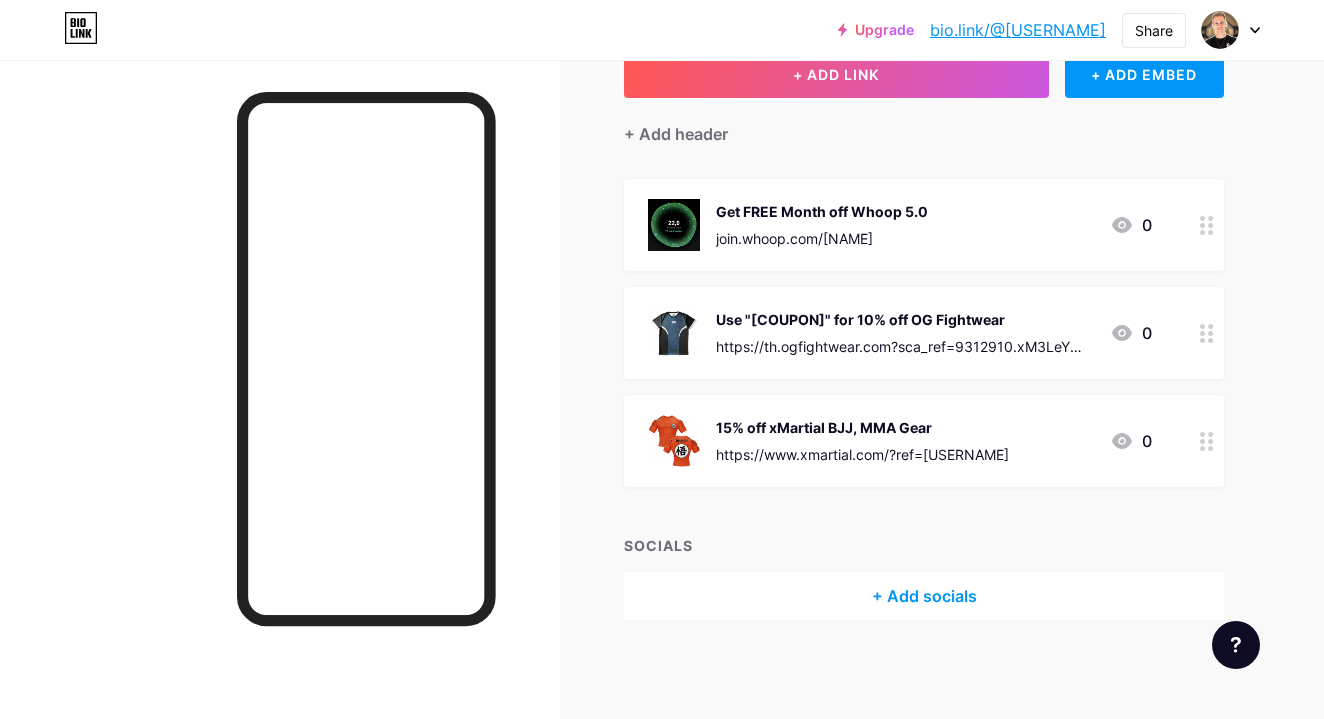 click on "+ Add socials" at bounding box center [924, 596] 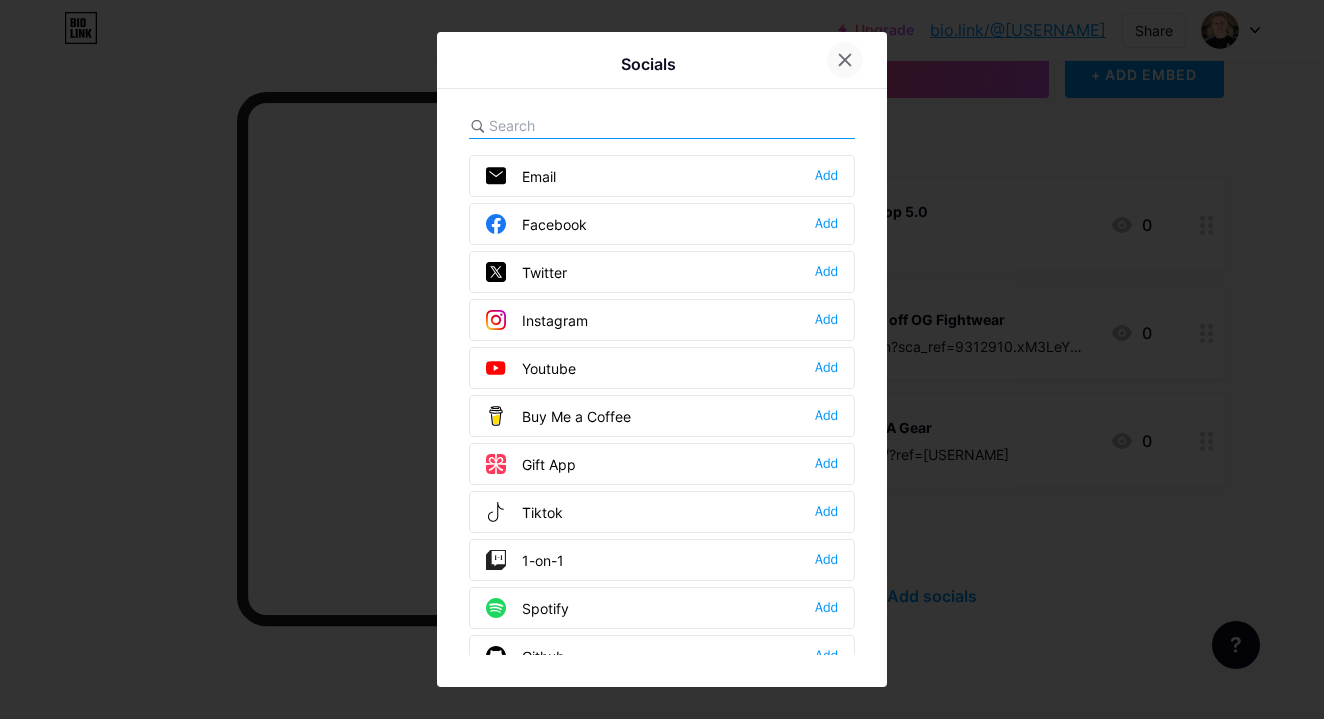 click at bounding box center [845, 60] 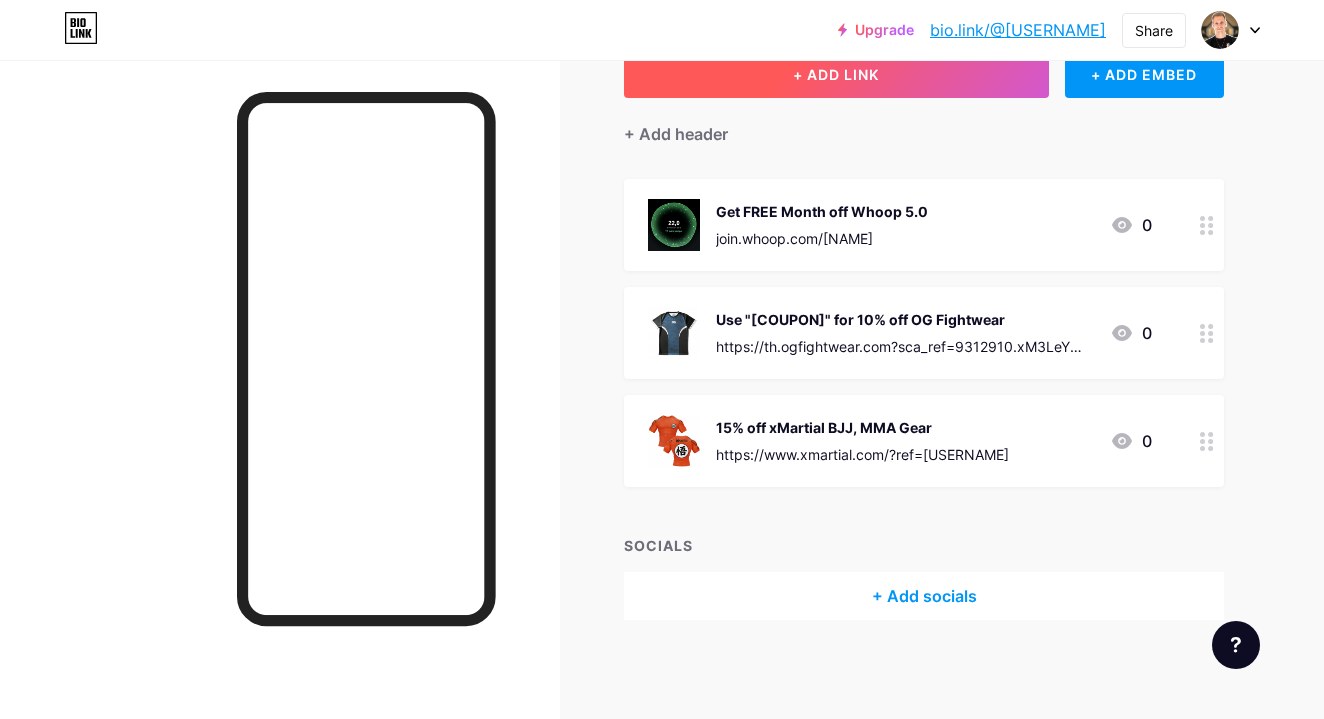 click on "+ ADD LINK" at bounding box center (836, 74) 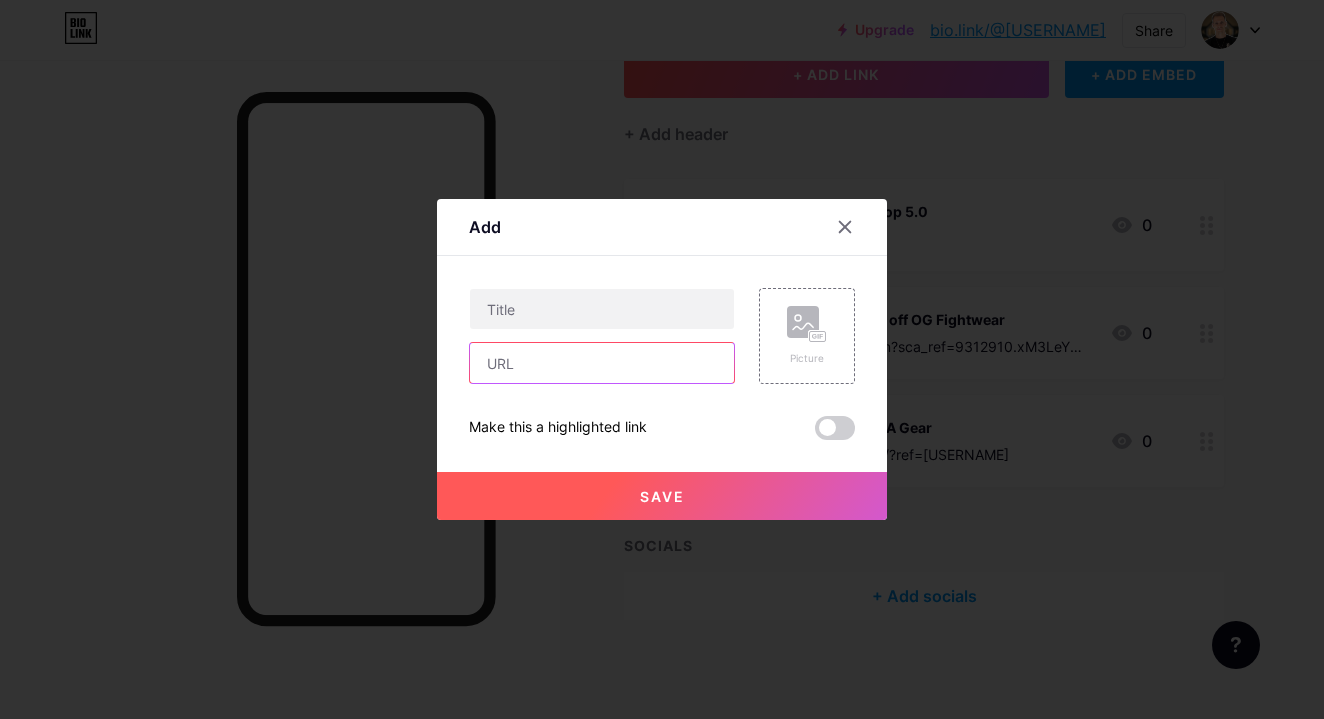 click at bounding box center (602, 363) 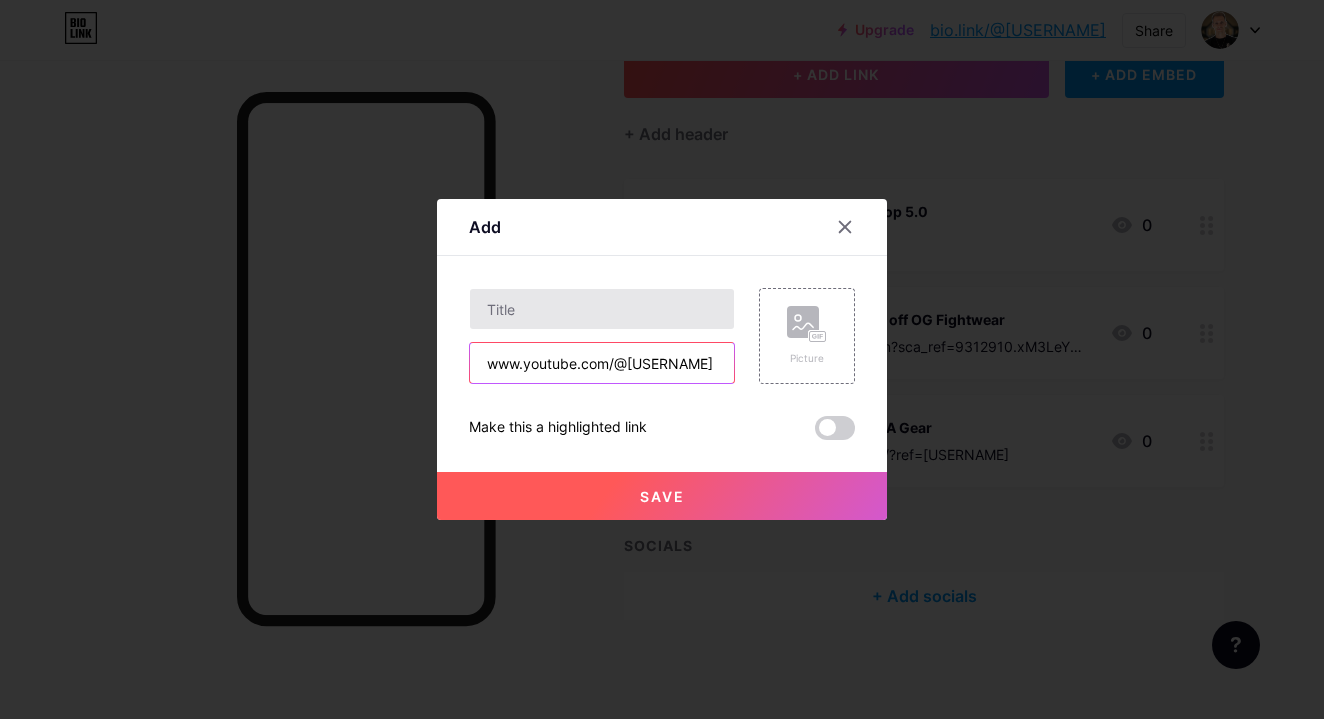 type on "www.youtube.com/@[USERNAME]" 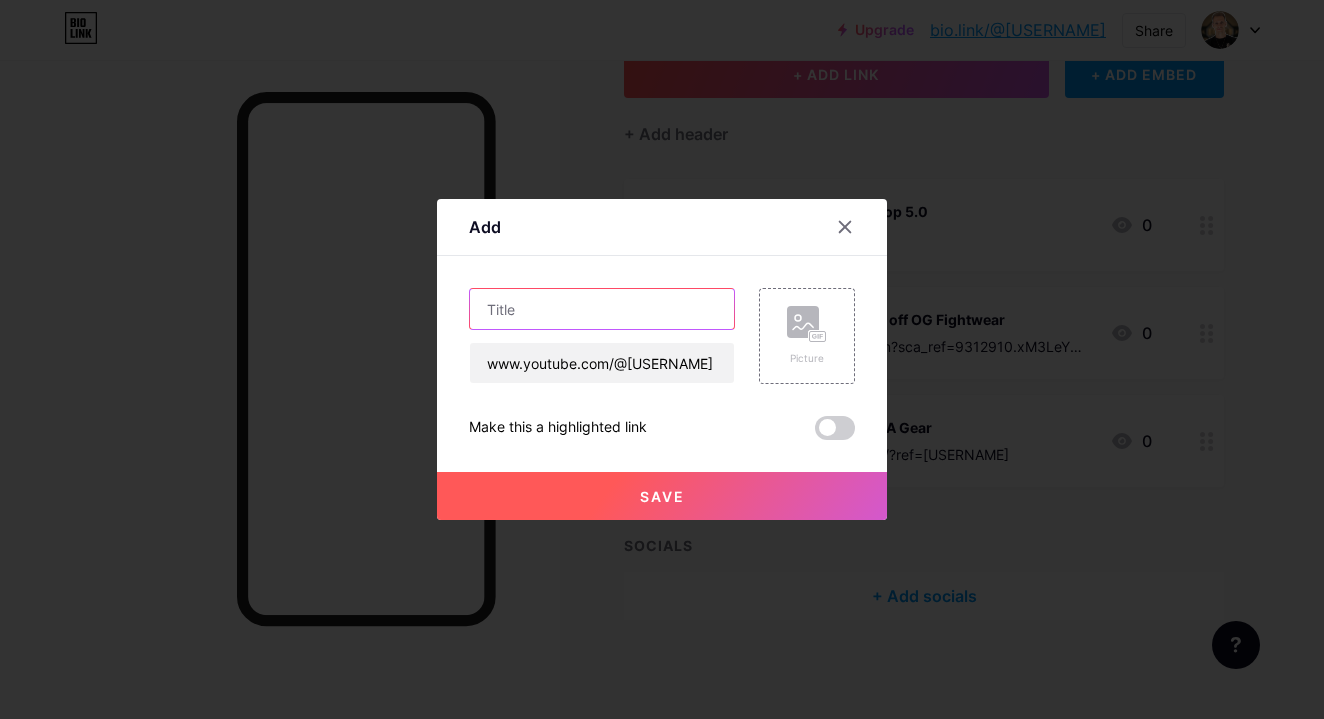 click at bounding box center [602, 309] 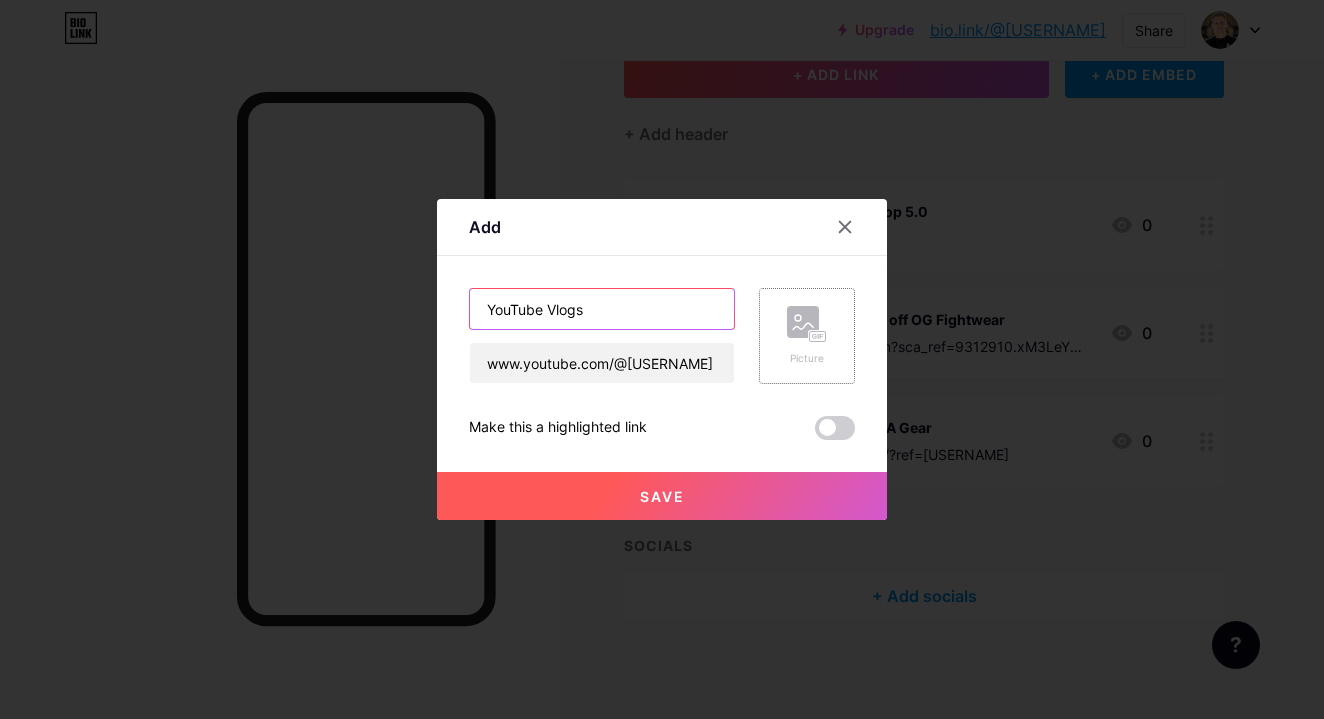 type on "YouTube Vlogs" 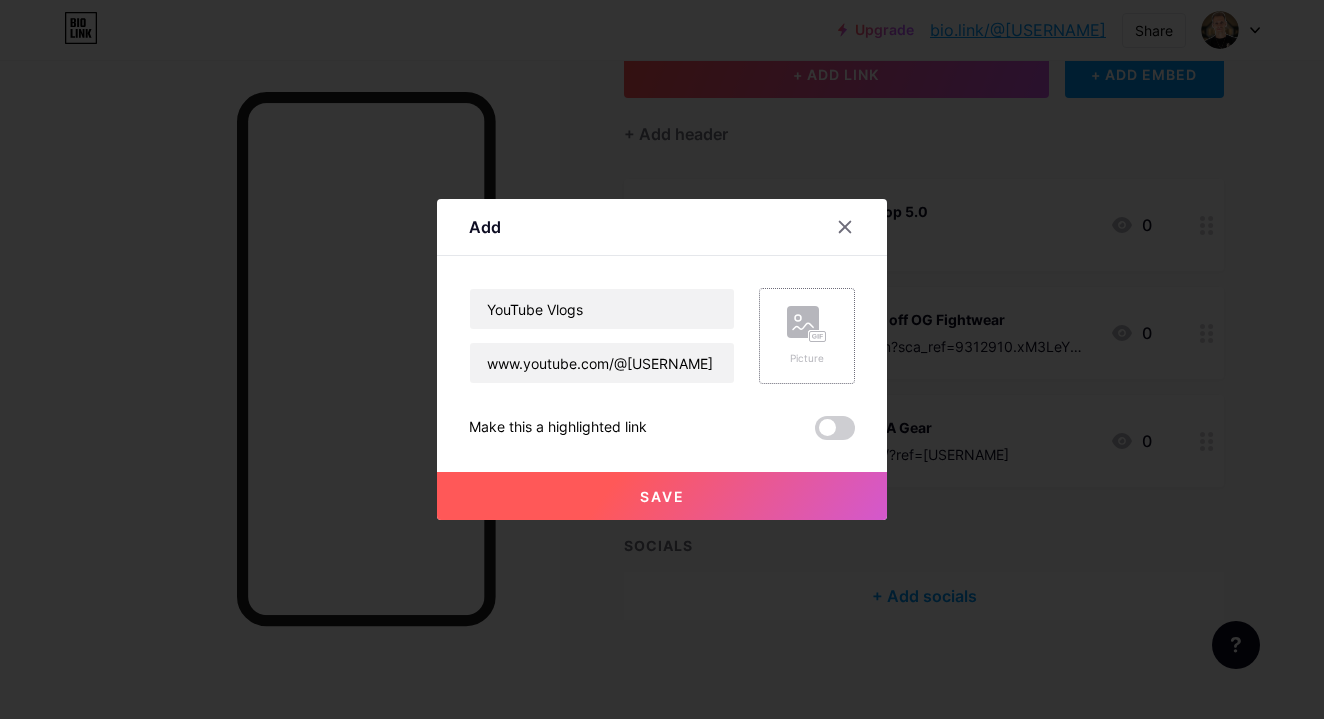 click 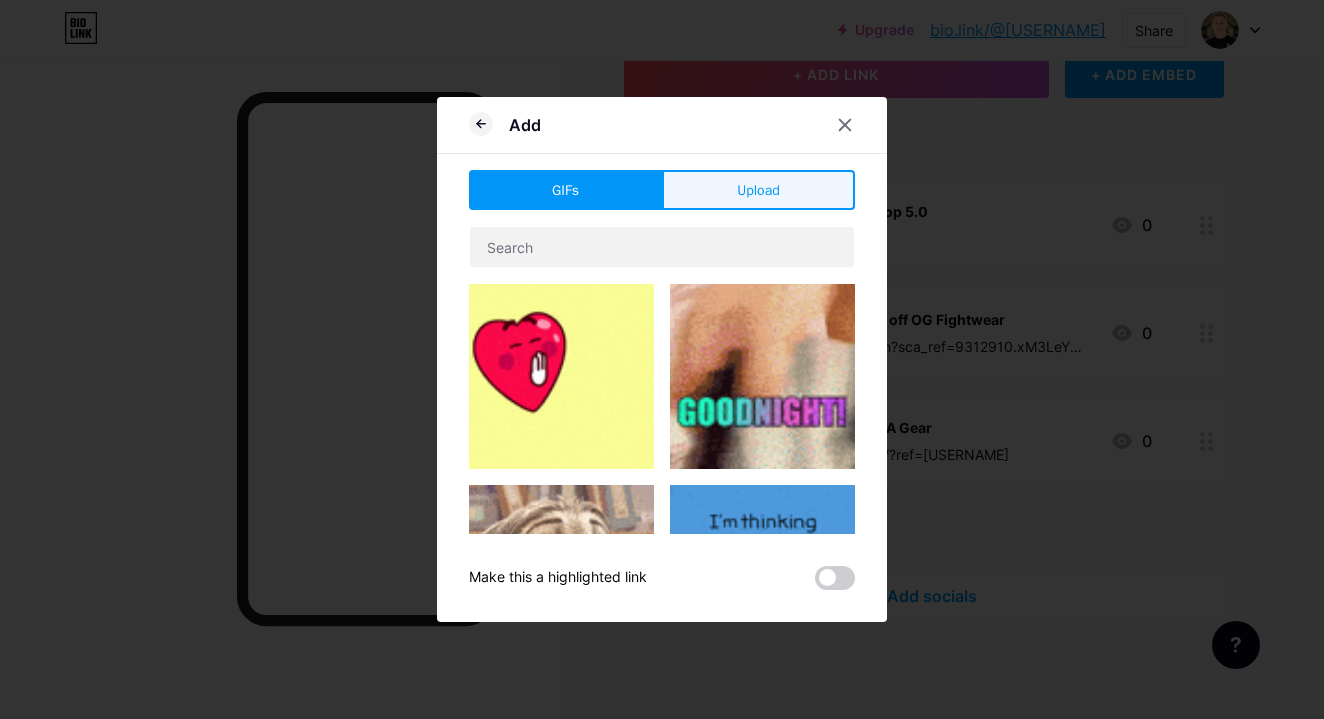 click on "Upload" at bounding box center (758, 190) 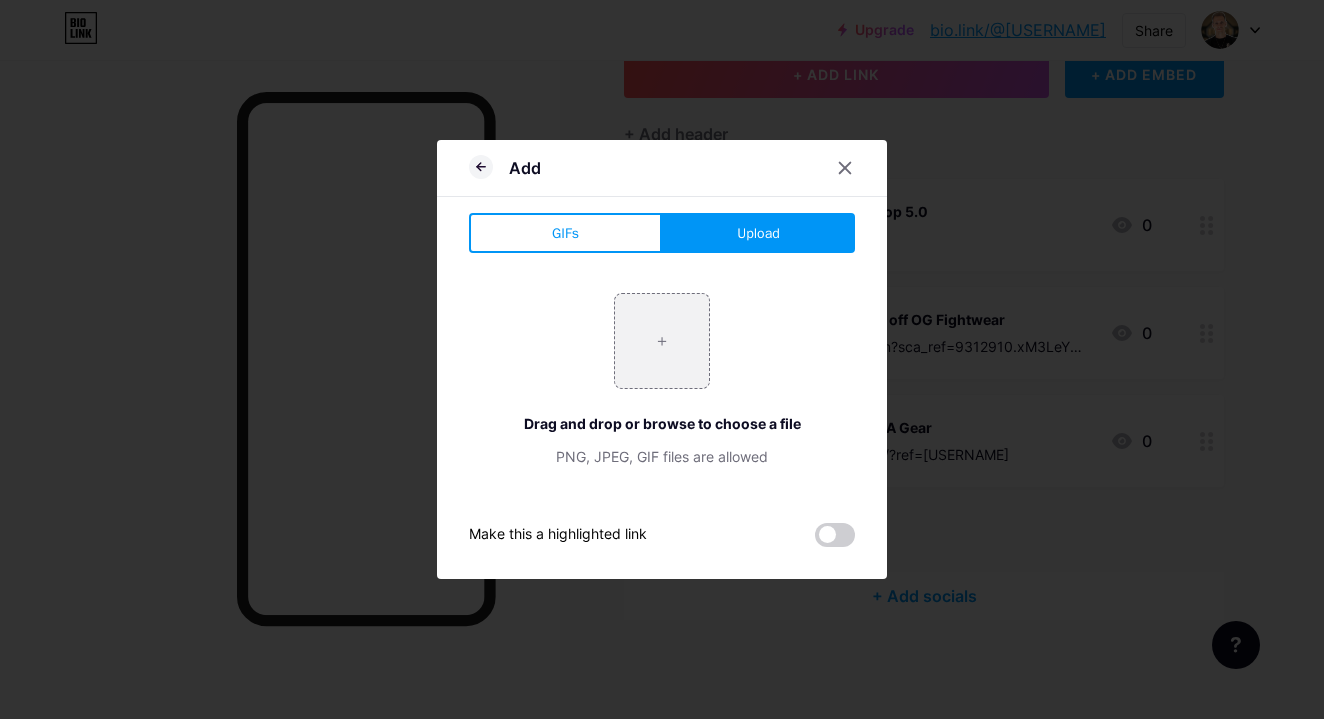 click on "Add       GIFs     Upload       Content
YouTube
Play YouTube video without leaving your page.
ADD
Vimeo
Play Vimeo video without leaving your page.
ADD
Tiktok
Grow your TikTok following
ADD
Tweet
Embed a tweet.
ADD
Reddit
Showcase your Reddit profile
ADD
Spotify
Embed Spotify to play the preview of a track.
ADD
Twitch
Play Twitch video without leaving your page.
ADD
ADD" at bounding box center (662, 359) 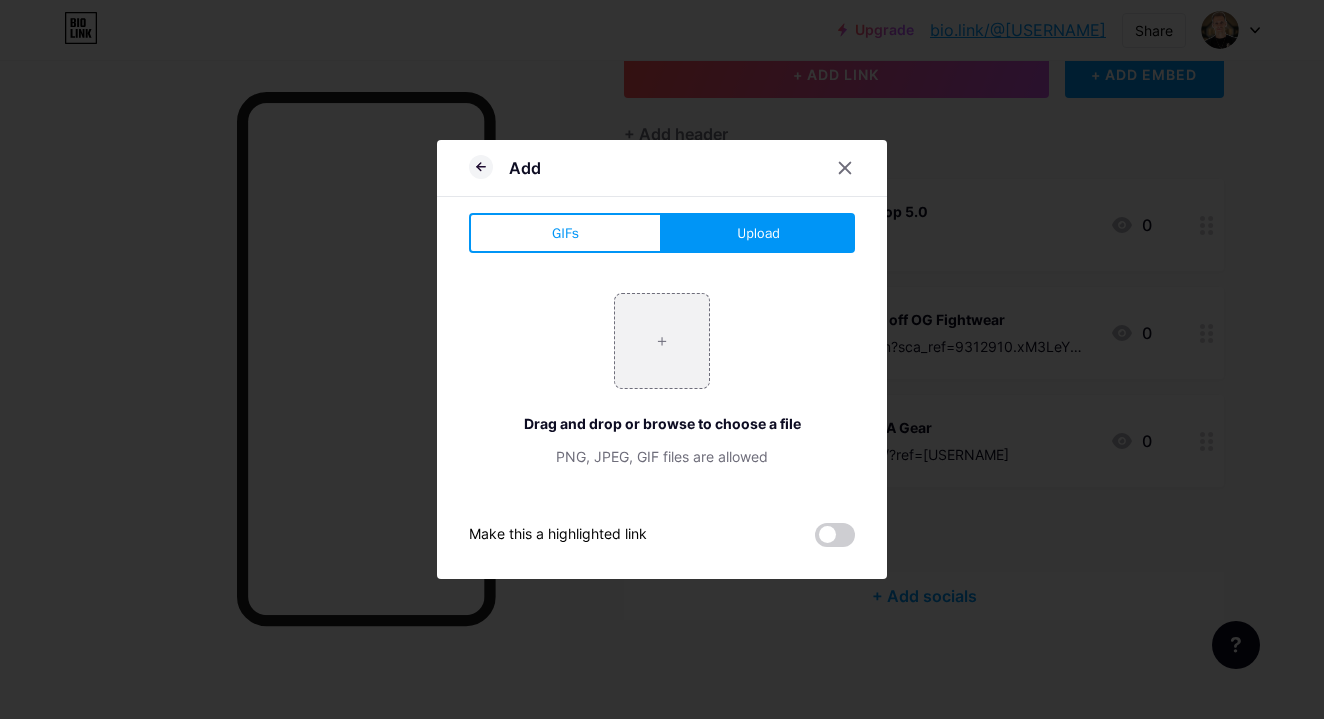 click on "Upload" at bounding box center [758, 233] 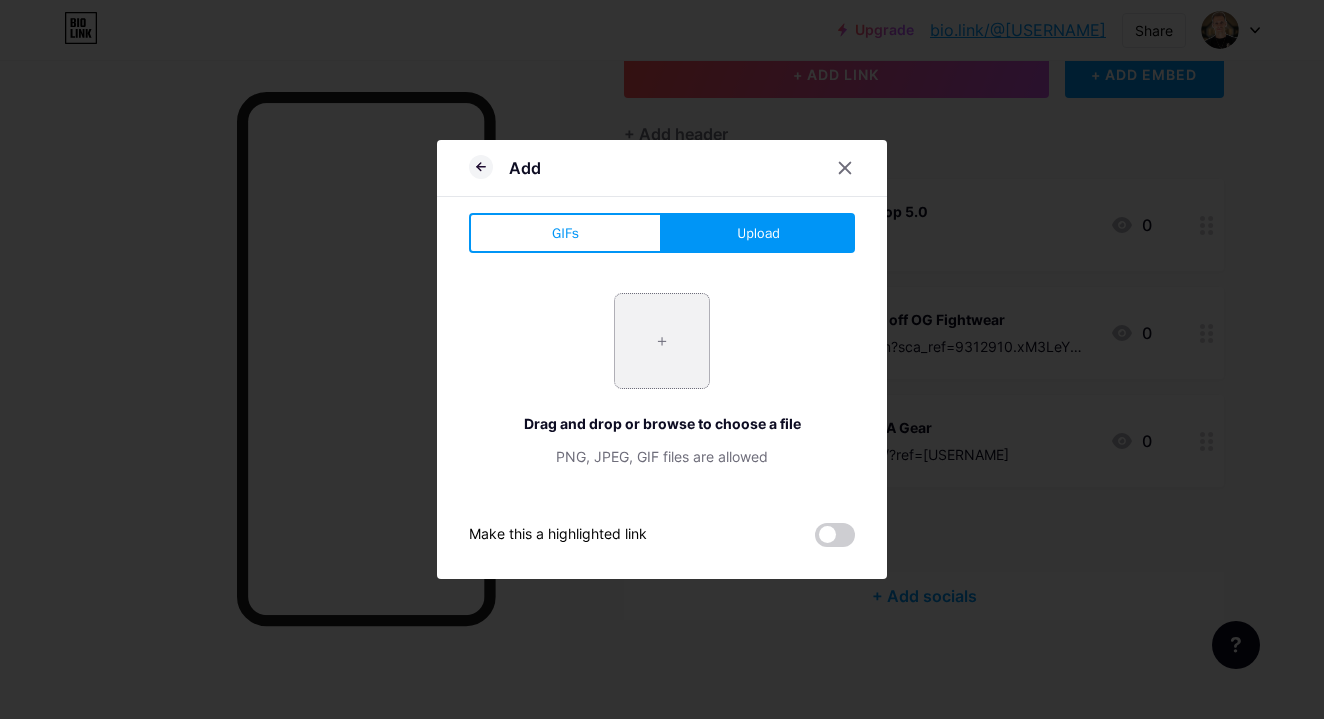 click at bounding box center (662, 341) 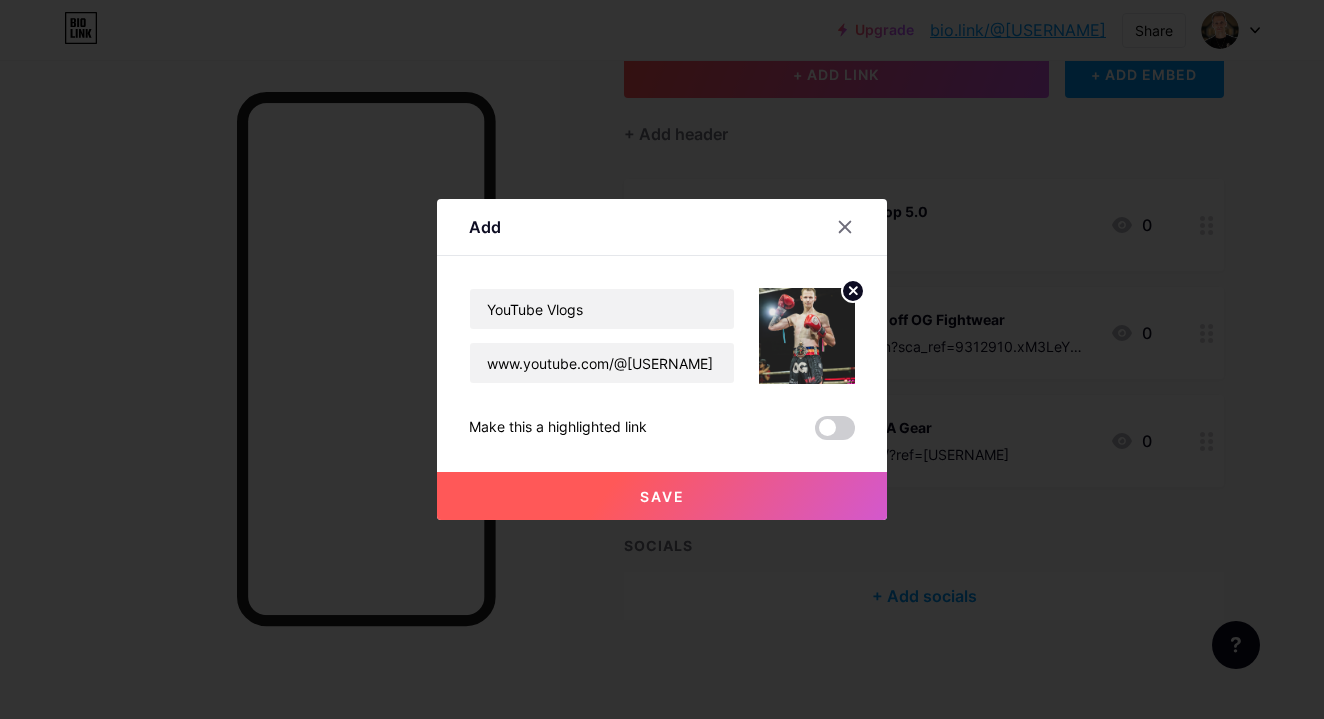 click on "Save" at bounding box center [662, 496] 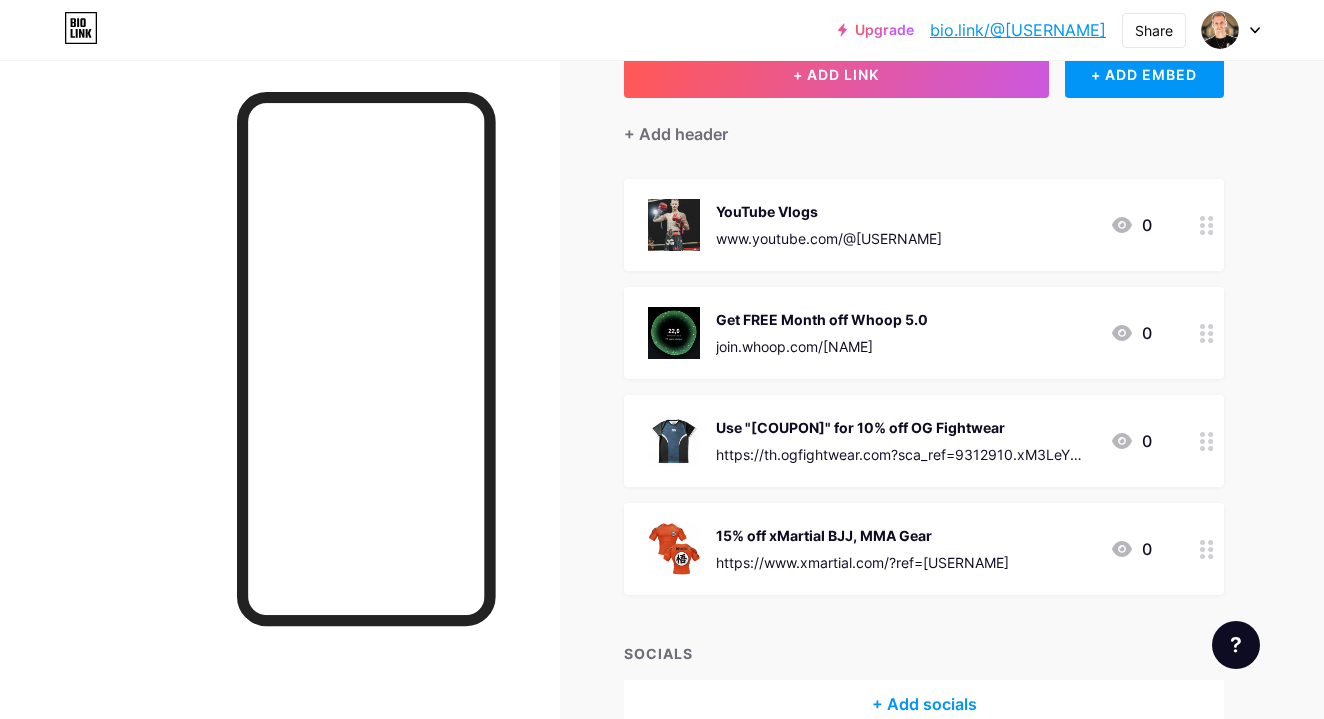 scroll, scrollTop: 107, scrollLeft: 0, axis: vertical 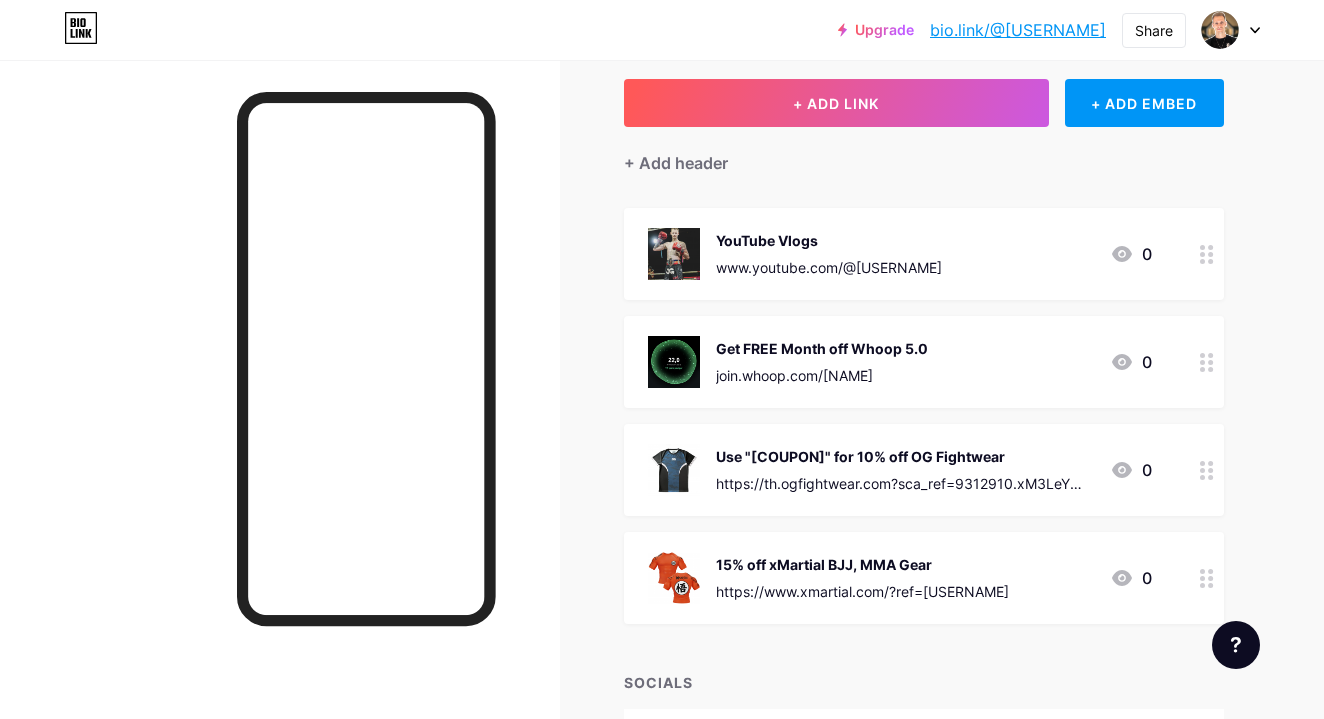 type 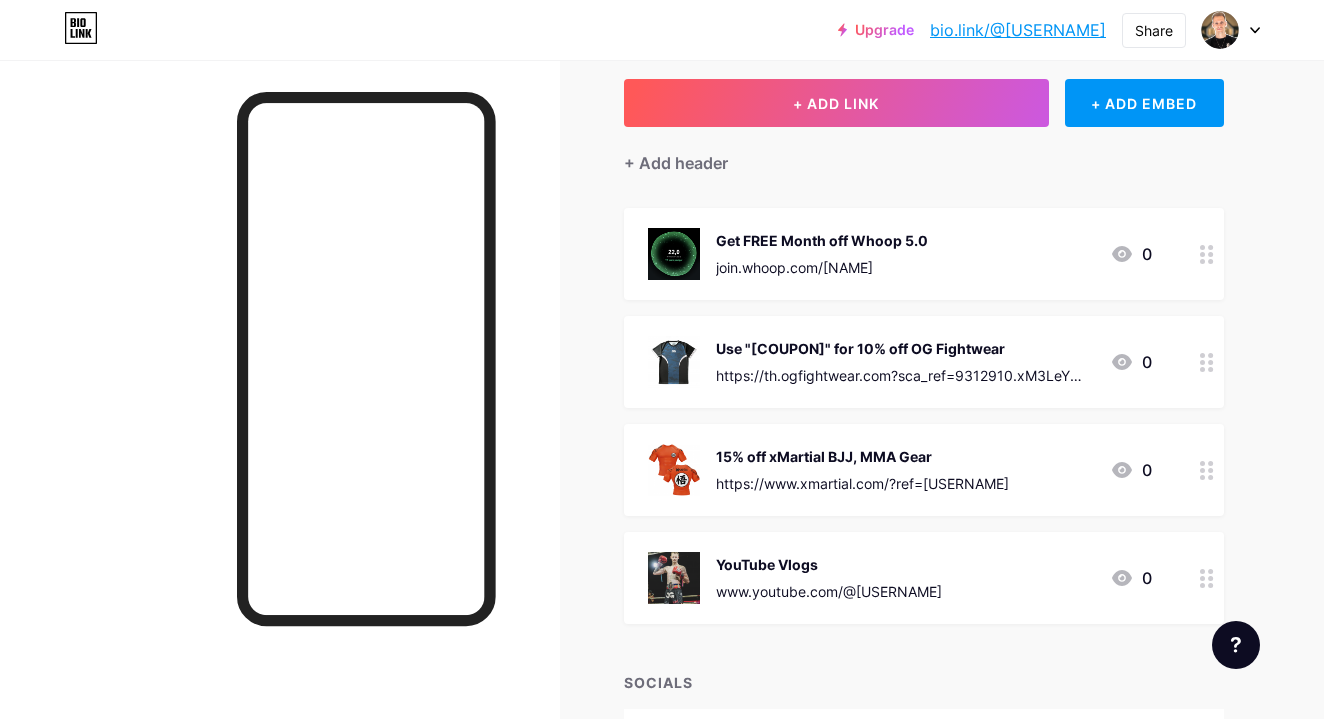 click 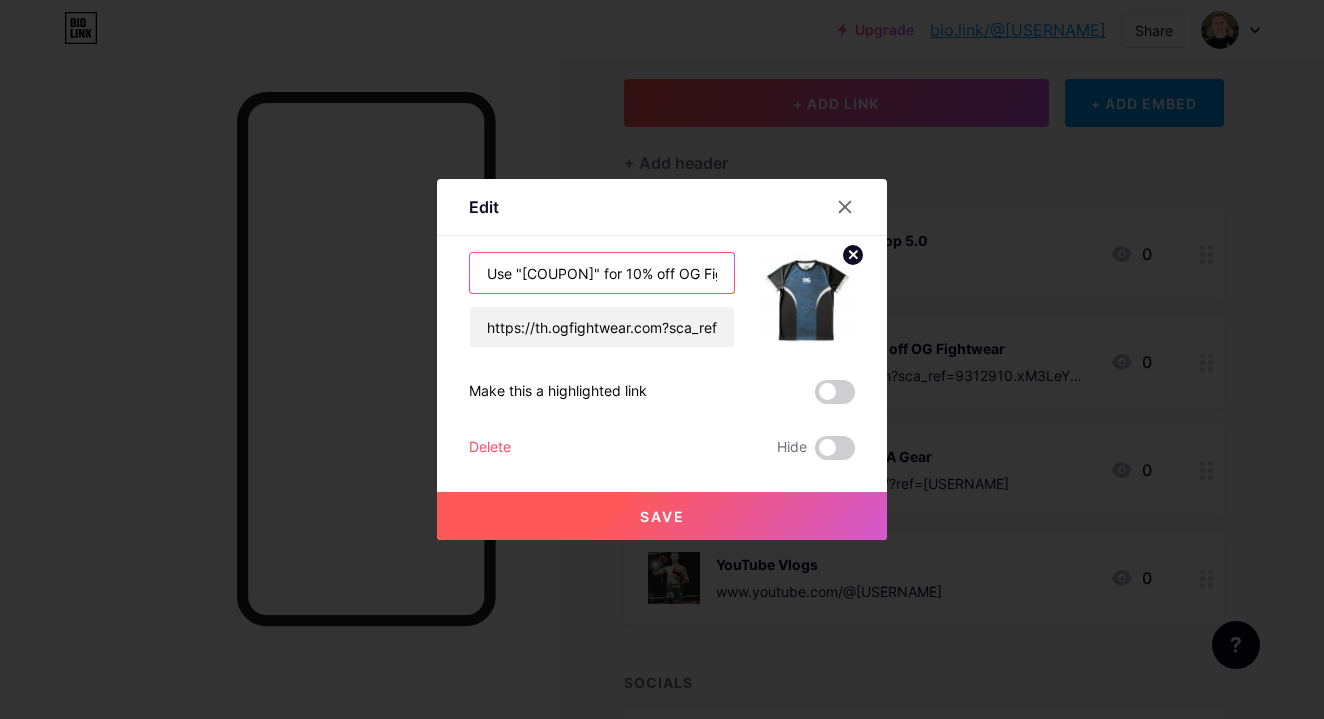 click on "Use "[COUPON]" for 10% off OG Fightwear" at bounding box center (602, 273) 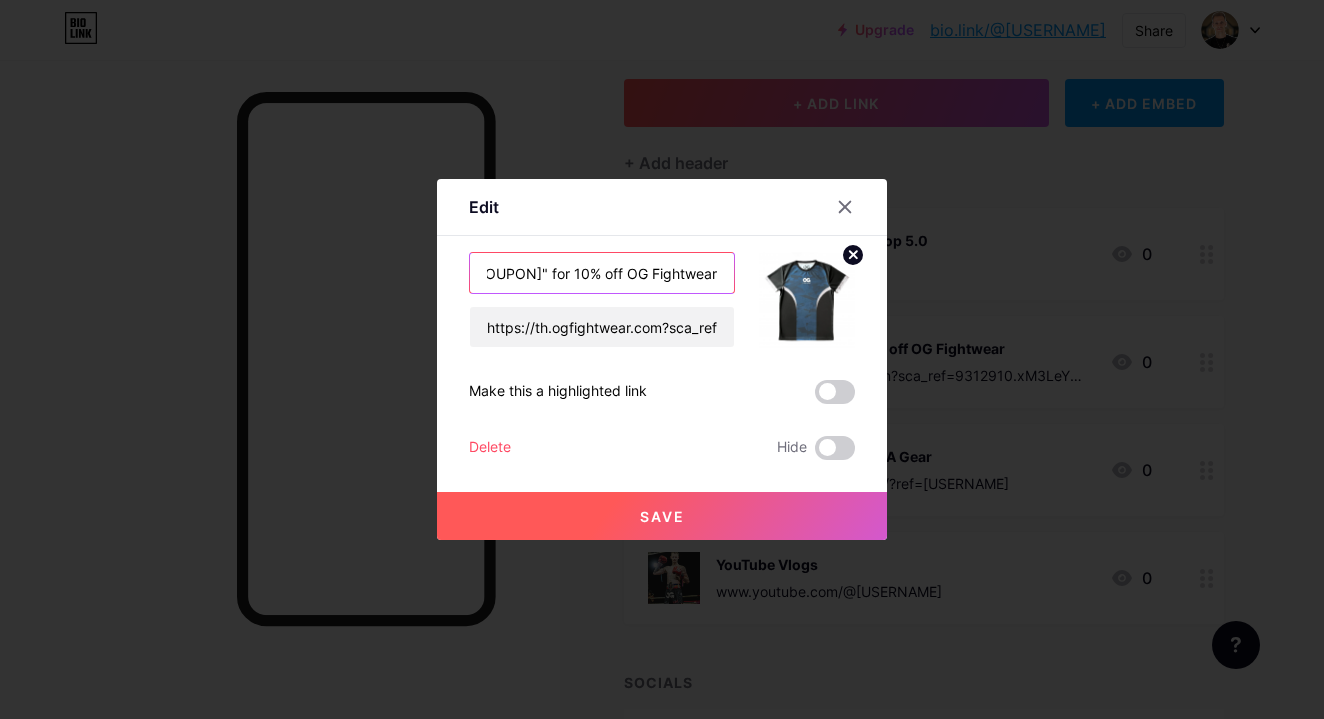 drag, startPoint x: 653, startPoint y: 273, endPoint x: 776, endPoint y: 273, distance: 123 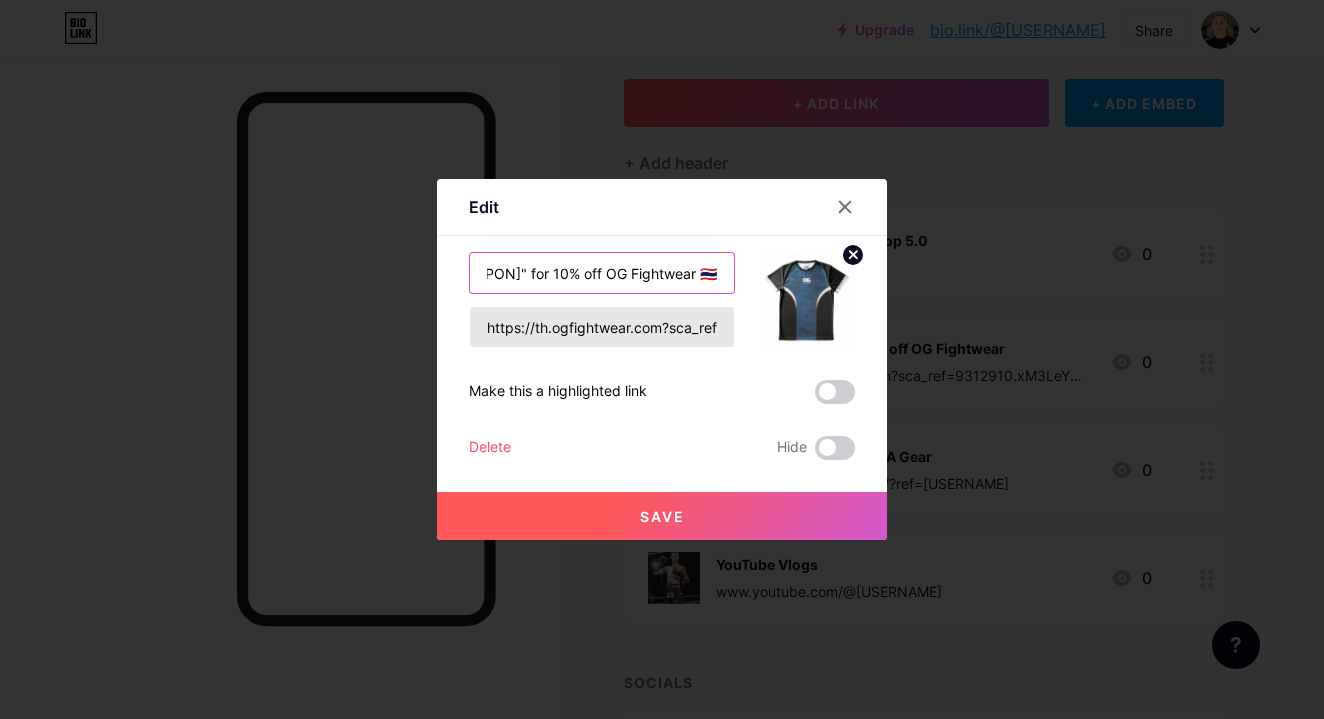 scroll, scrollTop: 0, scrollLeft: 100, axis: horizontal 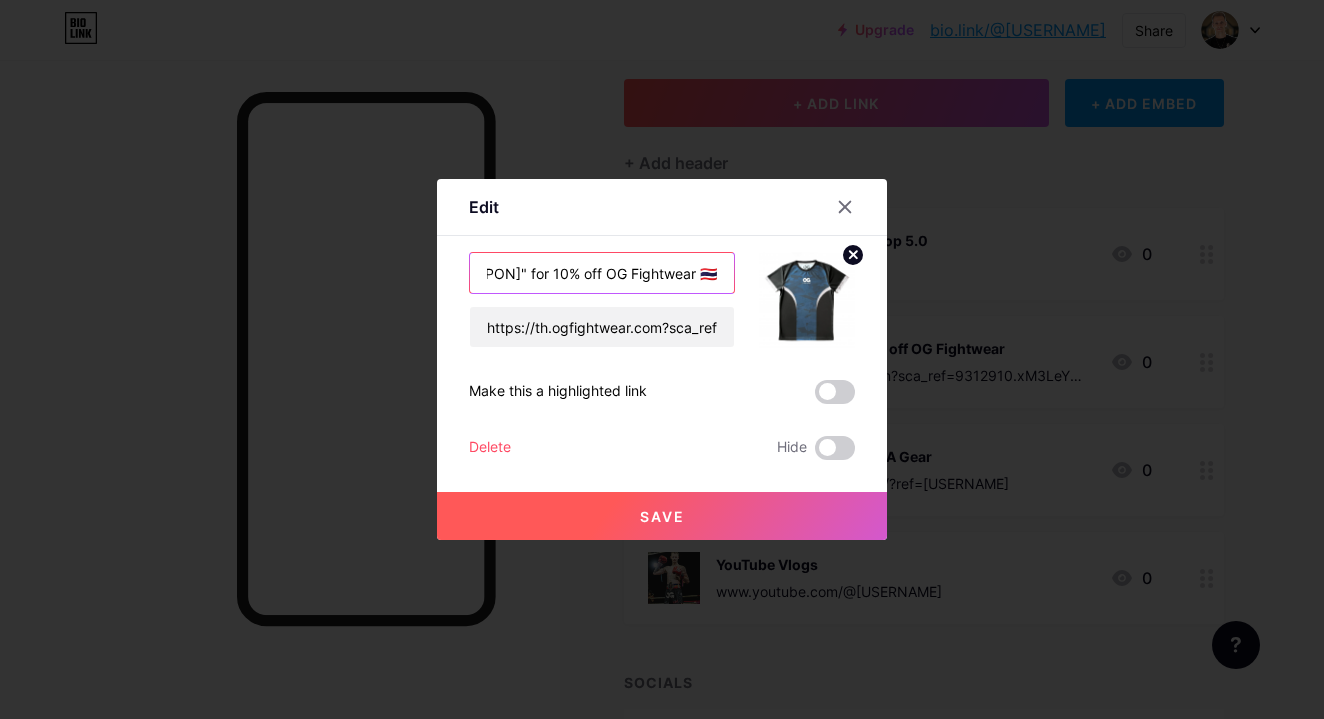 click on "Use "[COUPON]" for 10% off OG Fightwear 🇹🇭" at bounding box center [602, 273] 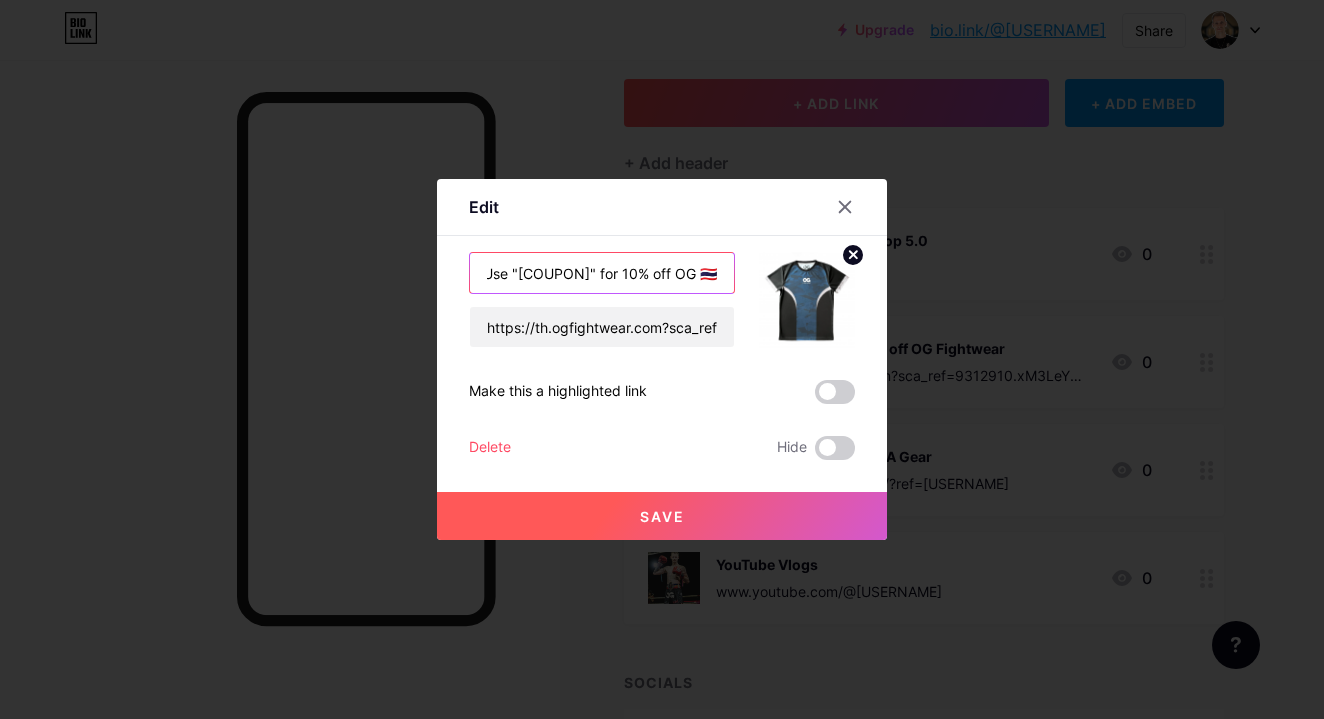 scroll, scrollTop: 0, scrollLeft: 31, axis: horizontal 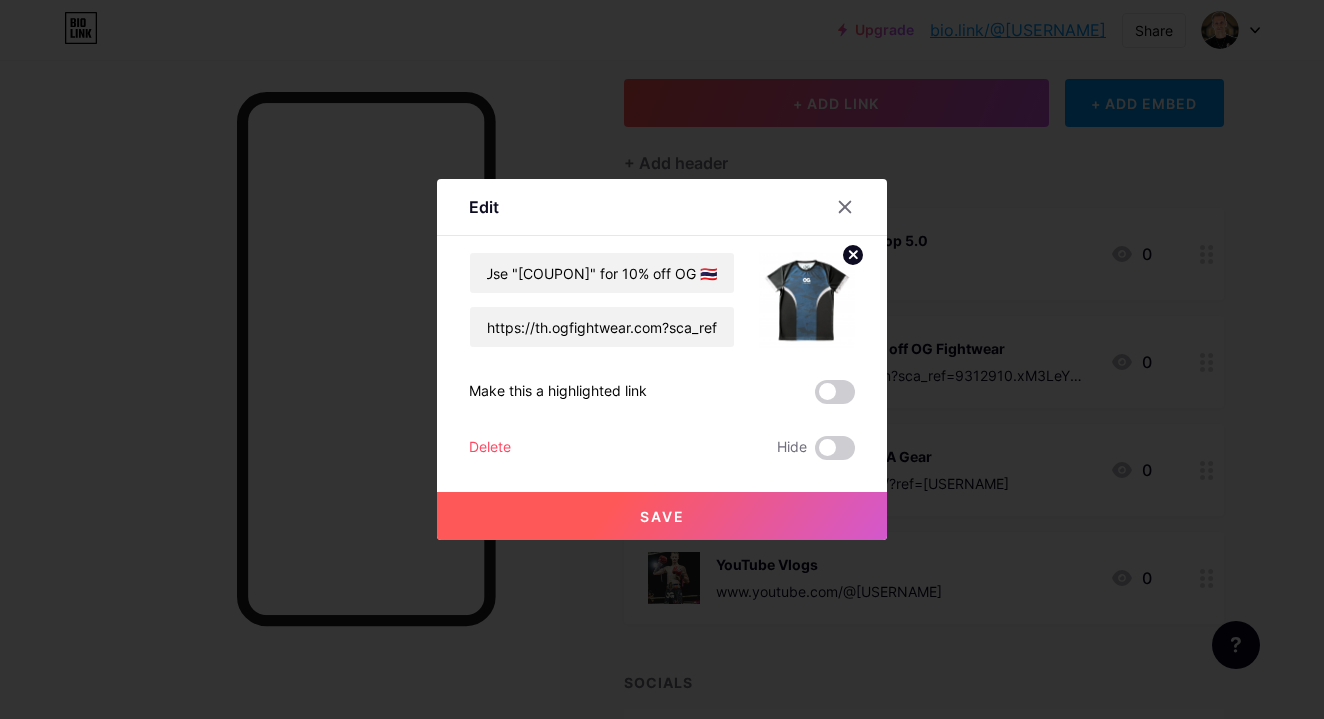 click on "Save" at bounding box center [662, 516] 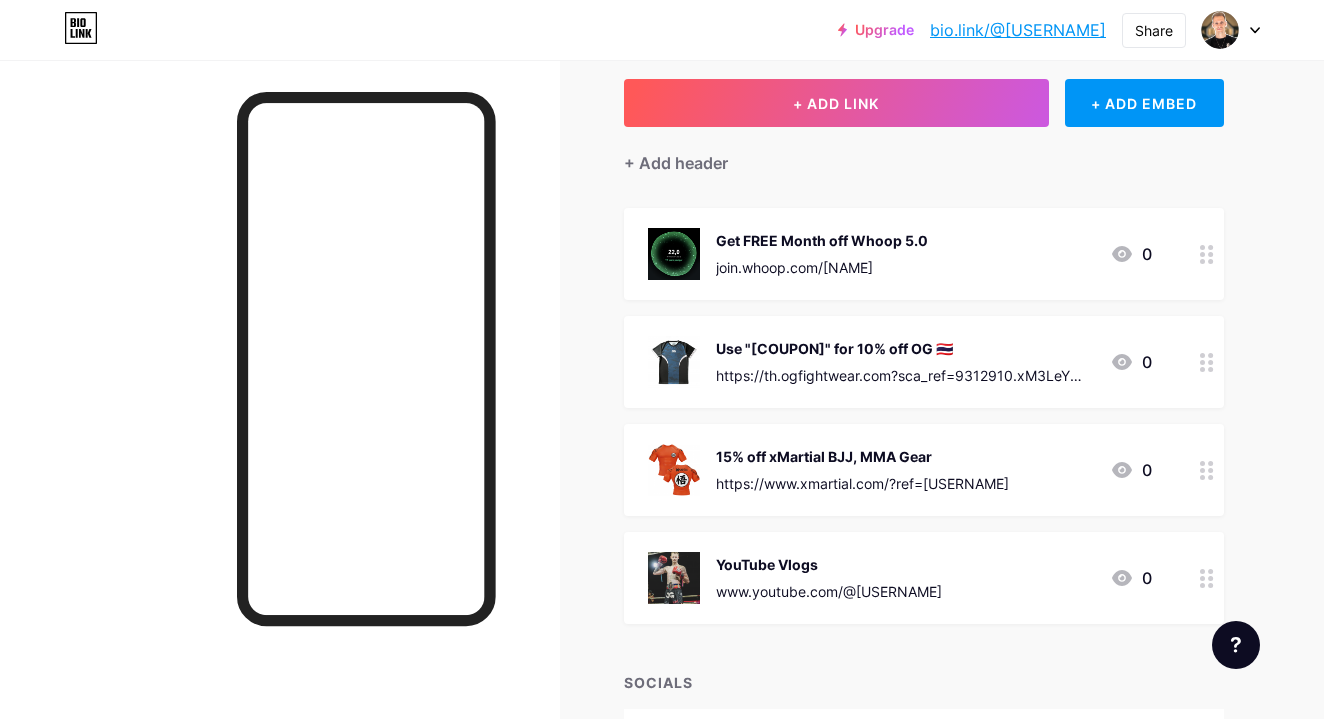 click 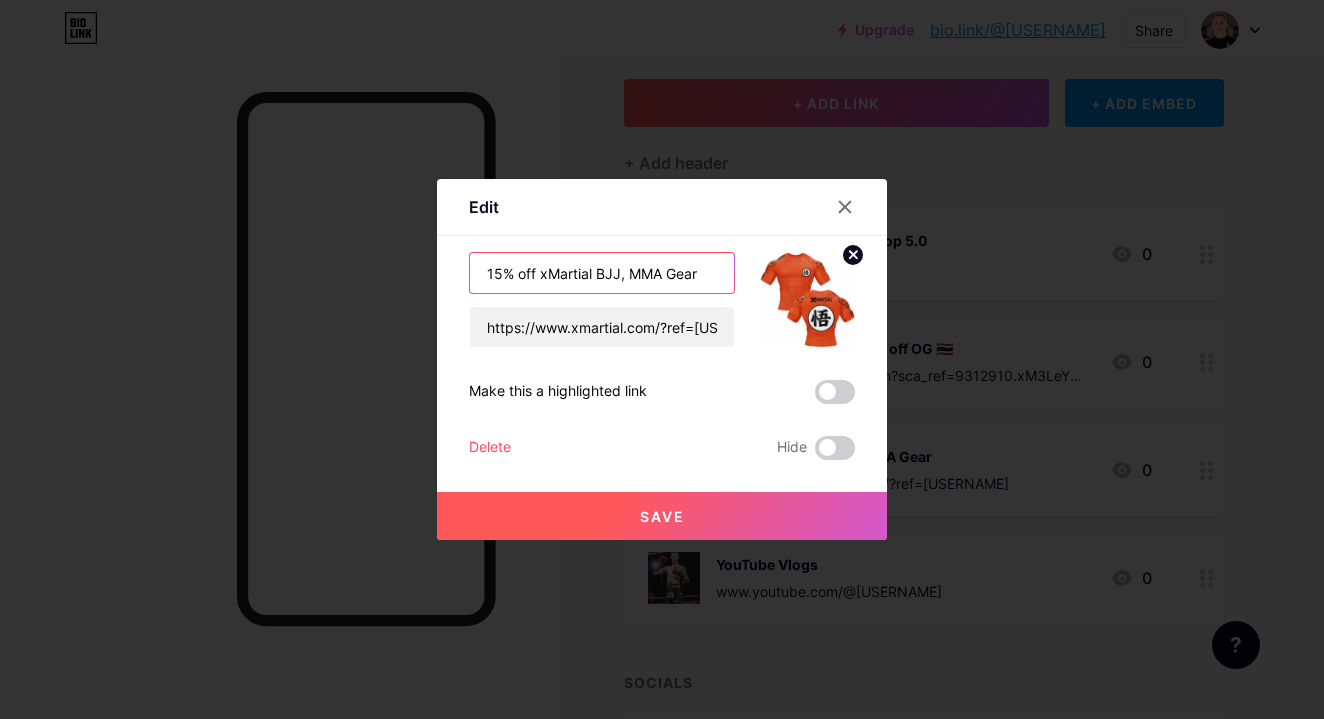 click on "15% off xMartial BJJ, MMA Gear" at bounding box center (602, 273) 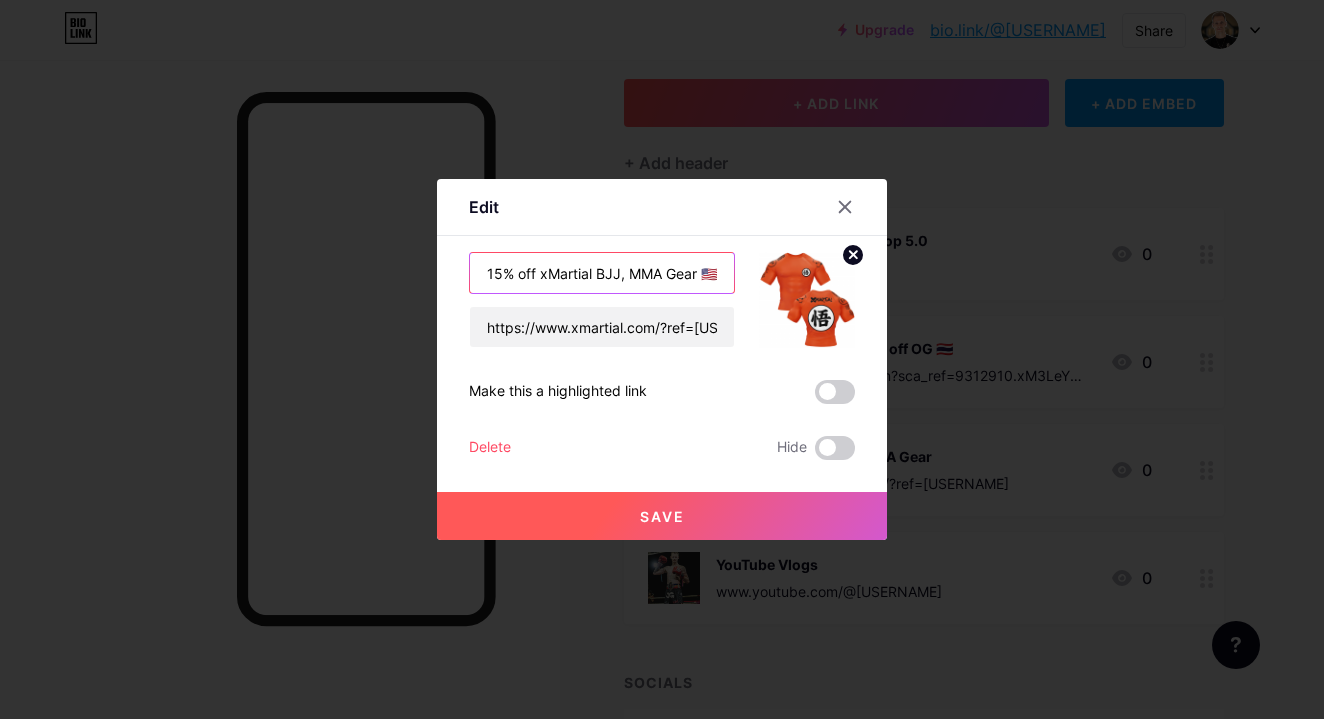 type on "15% off xMartial BJJ, MMA Gear 🇺🇸" 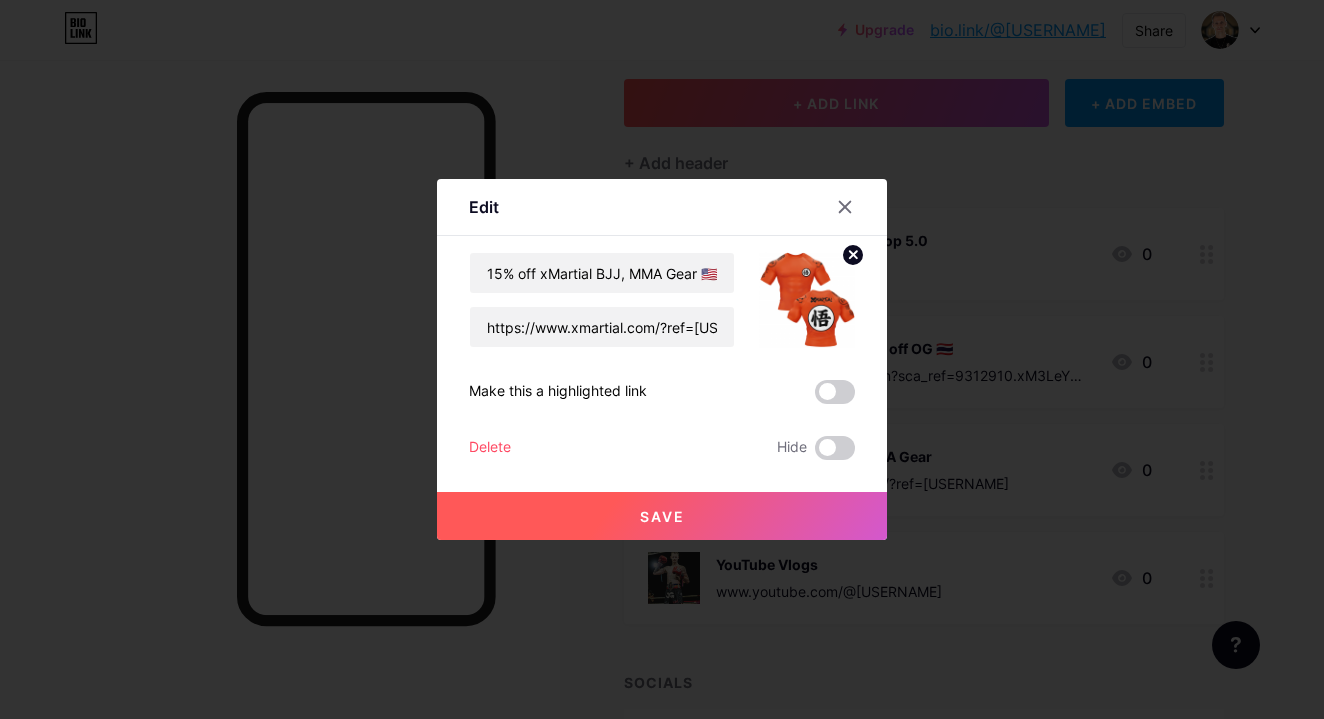 click on "Save" at bounding box center (662, 516) 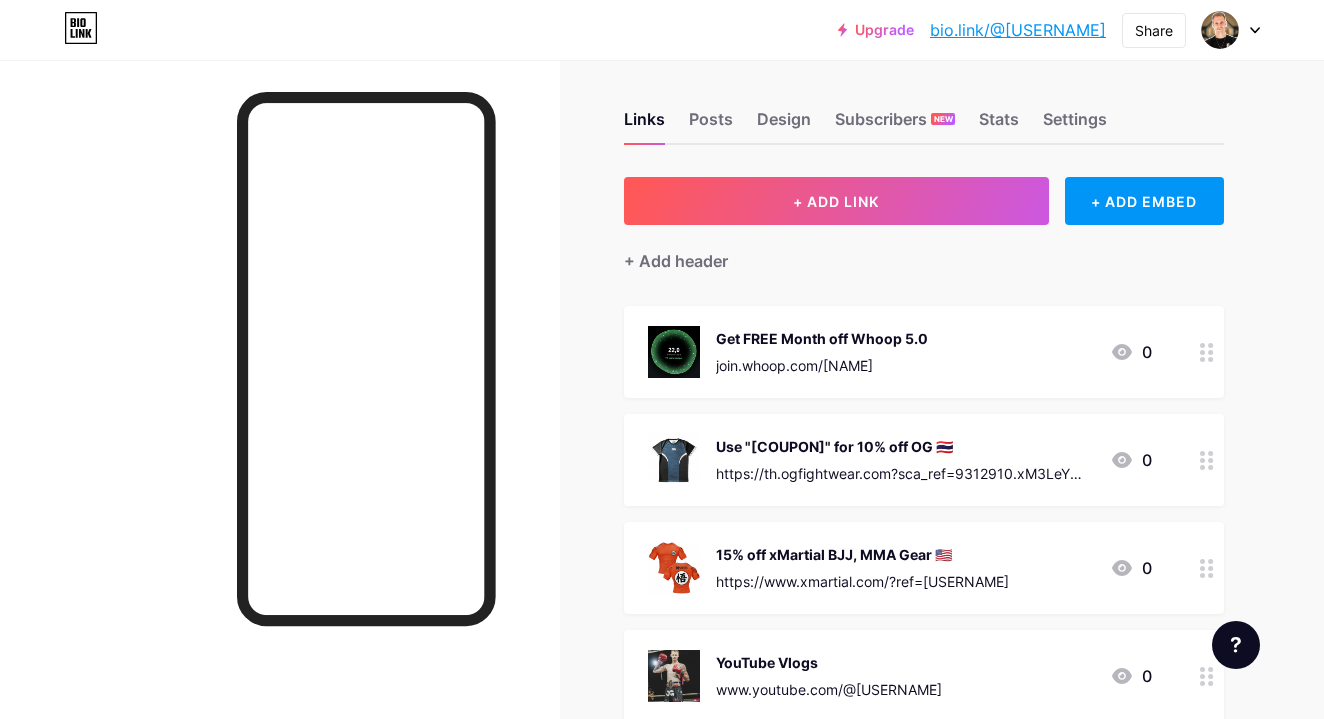 scroll, scrollTop: 0, scrollLeft: 0, axis: both 